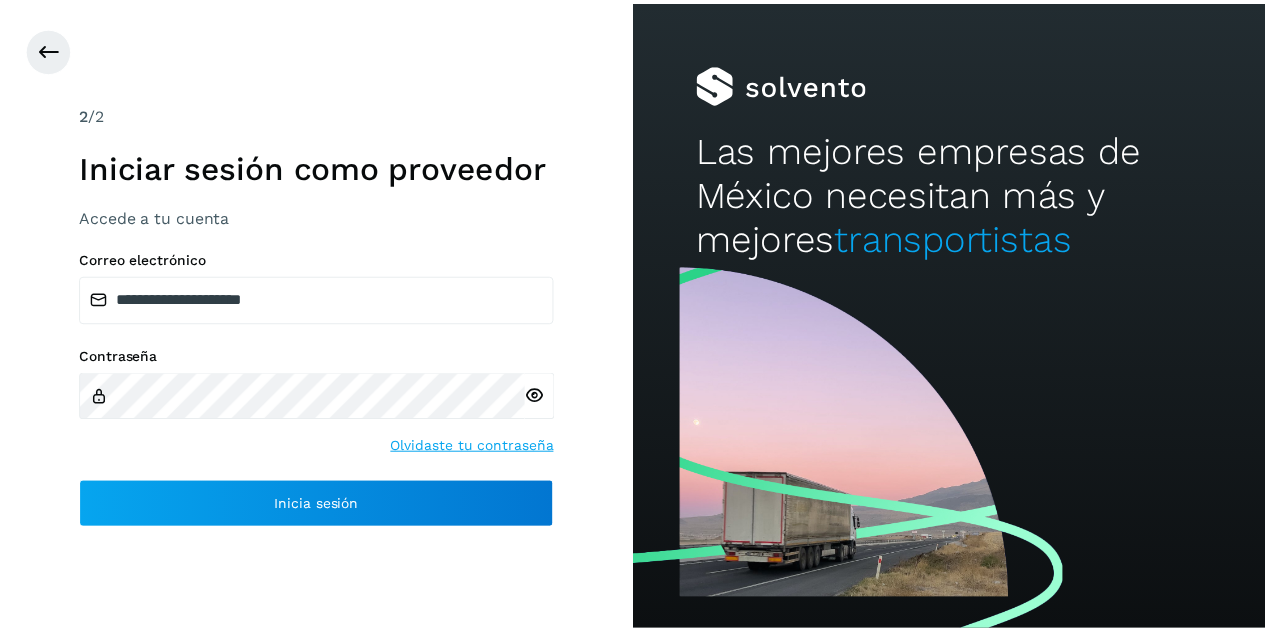 scroll, scrollTop: 0, scrollLeft: 0, axis: both 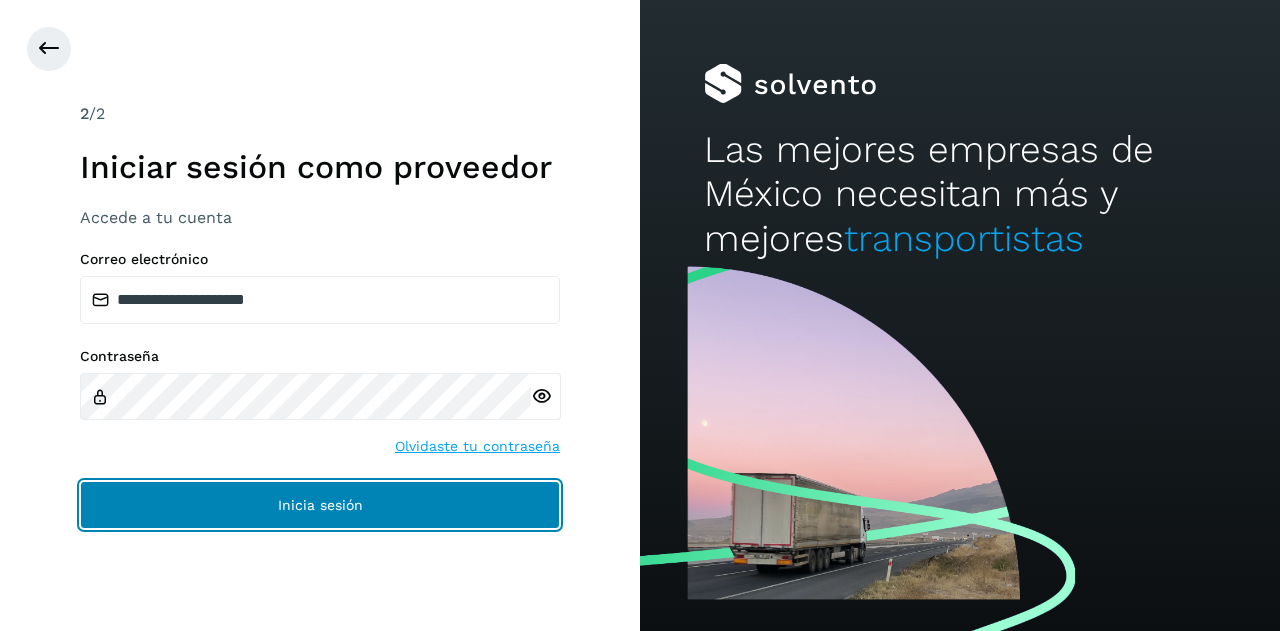 click on "Inicia sesión" at bounding box center (320, 505) 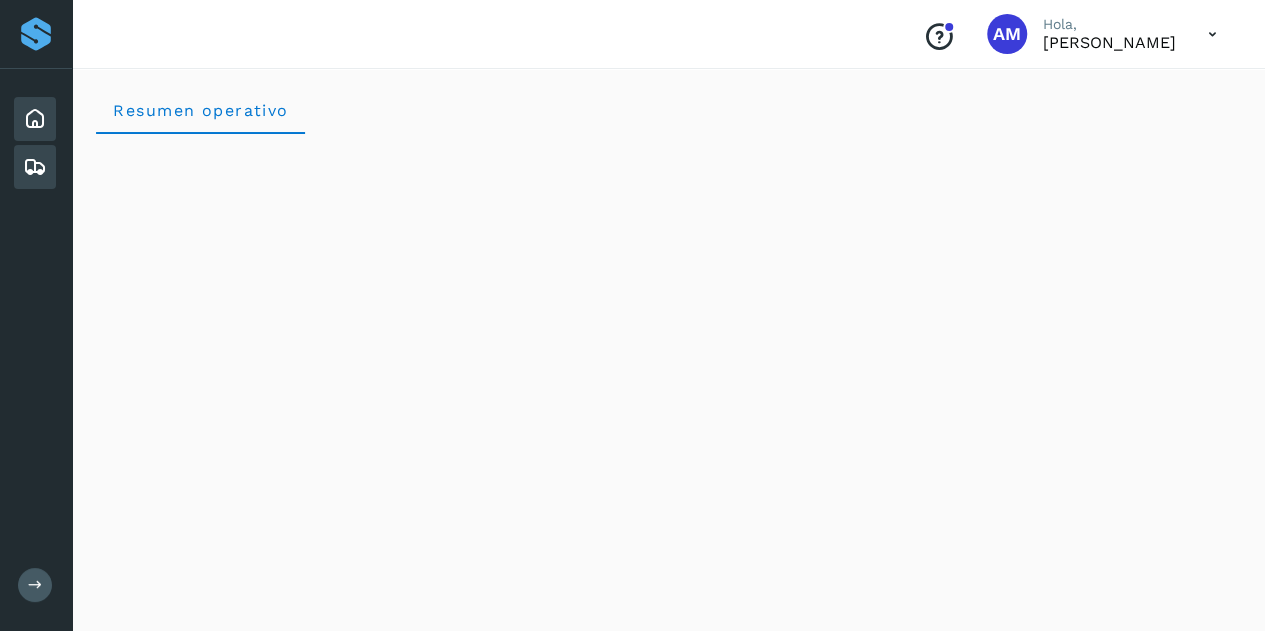 click at bounding box center [35, 167] 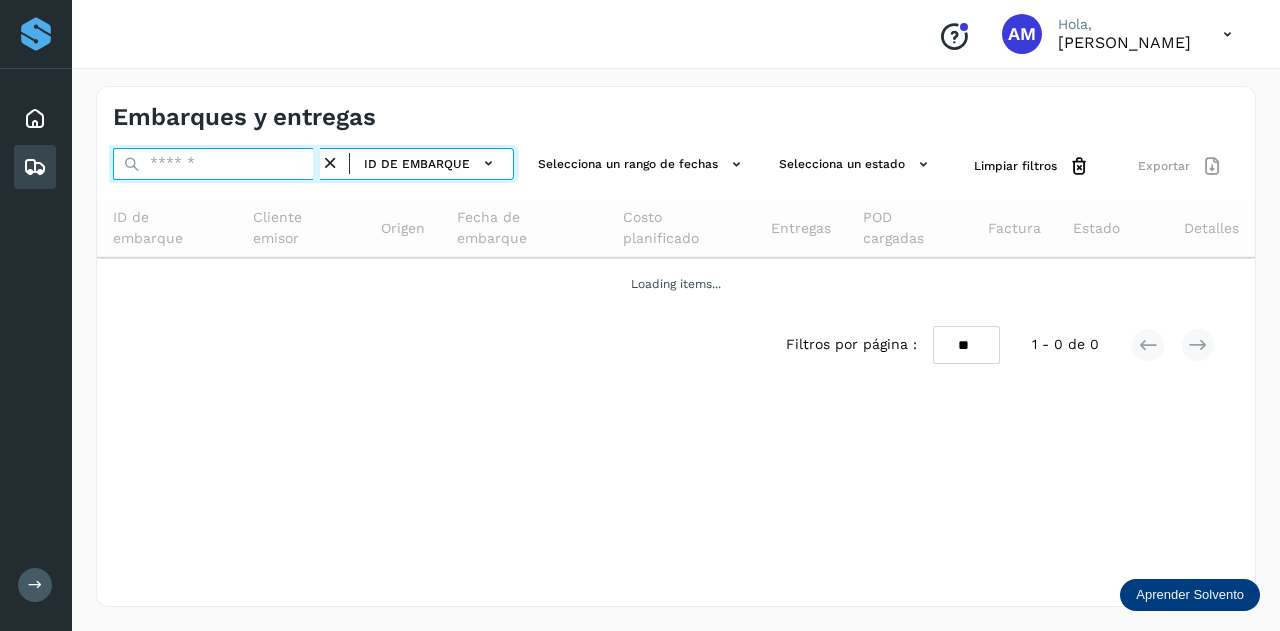 click at bounding box center [216, 164] 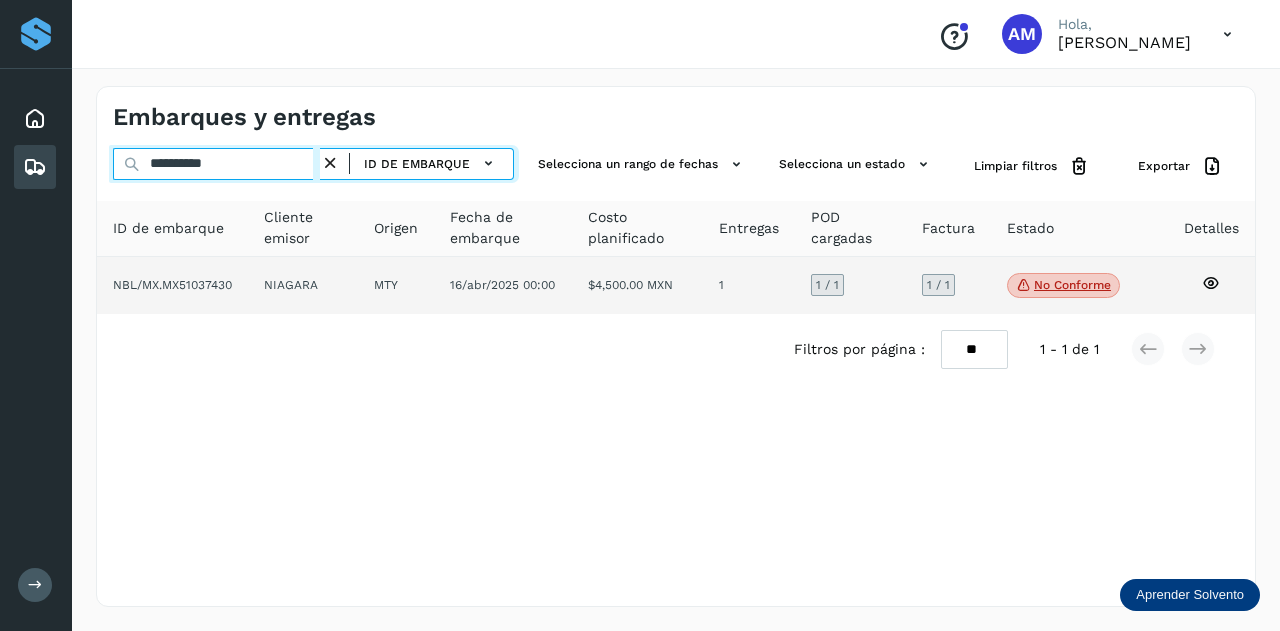 type on "**********" 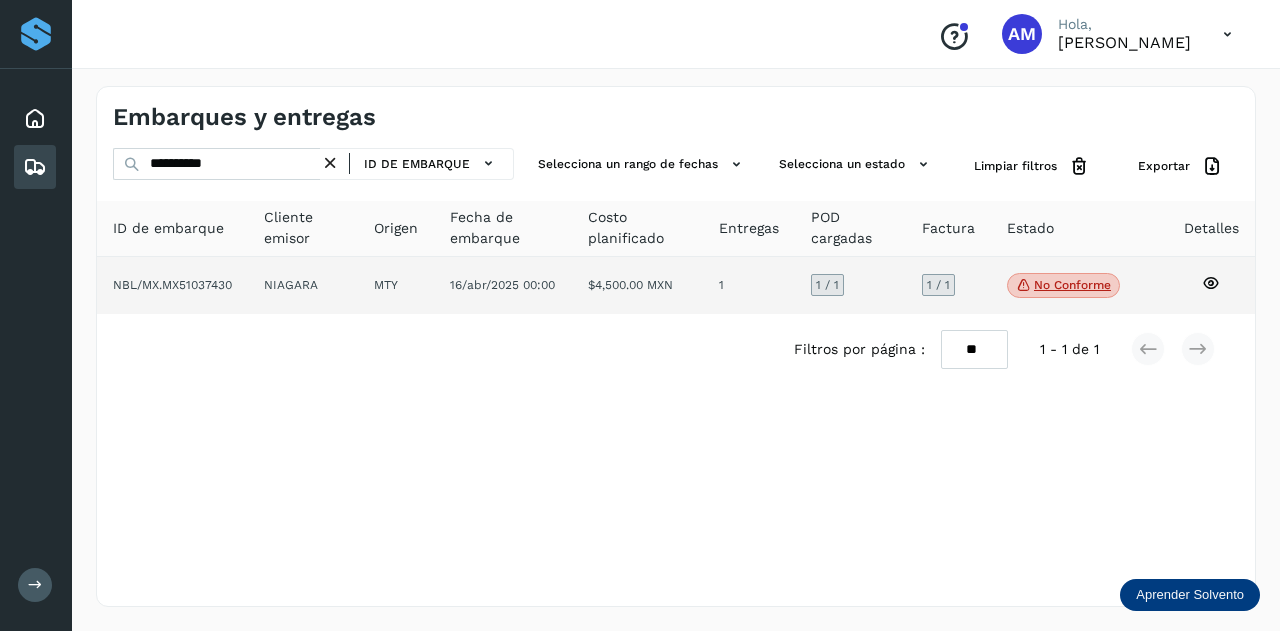 click on "NIAGARA" 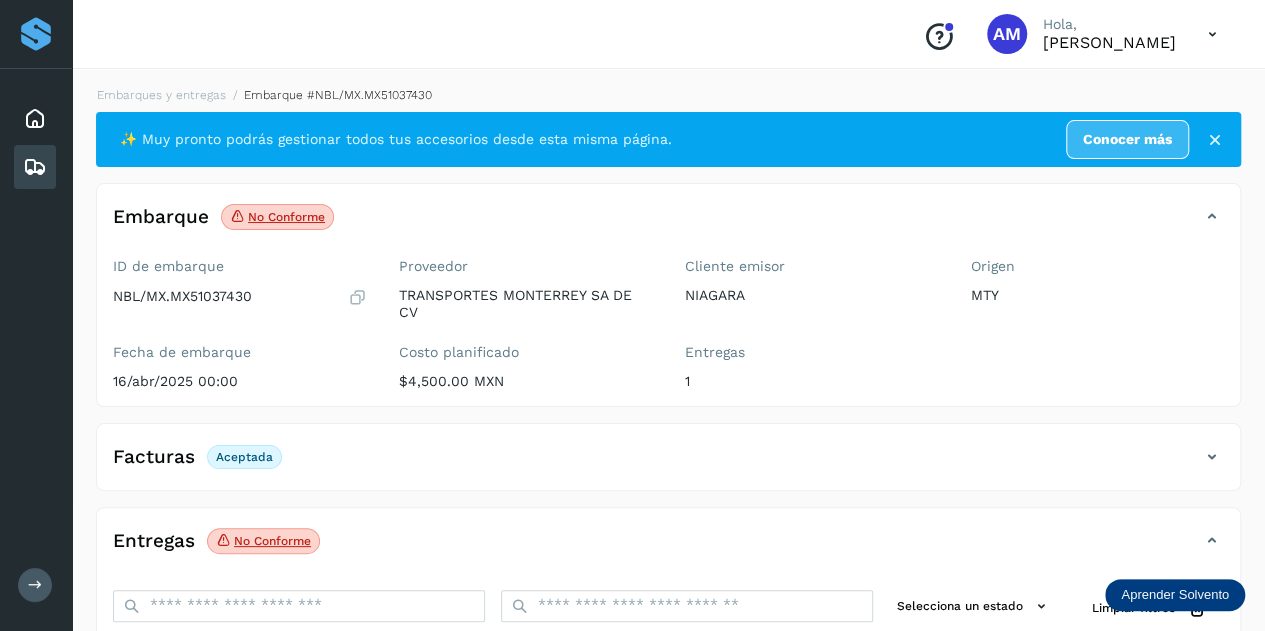 scroll, scrollTop: 200, scrollLeft: 0, axis: vertical 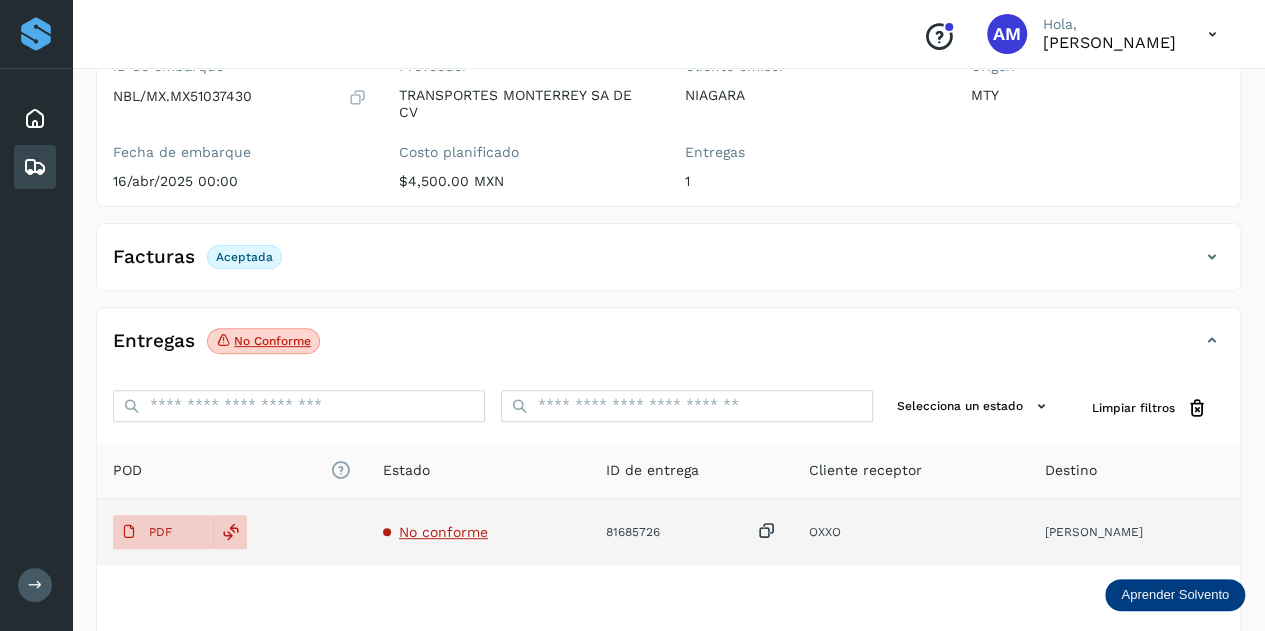 click on "No conforme" at bounding box center (443, 532) 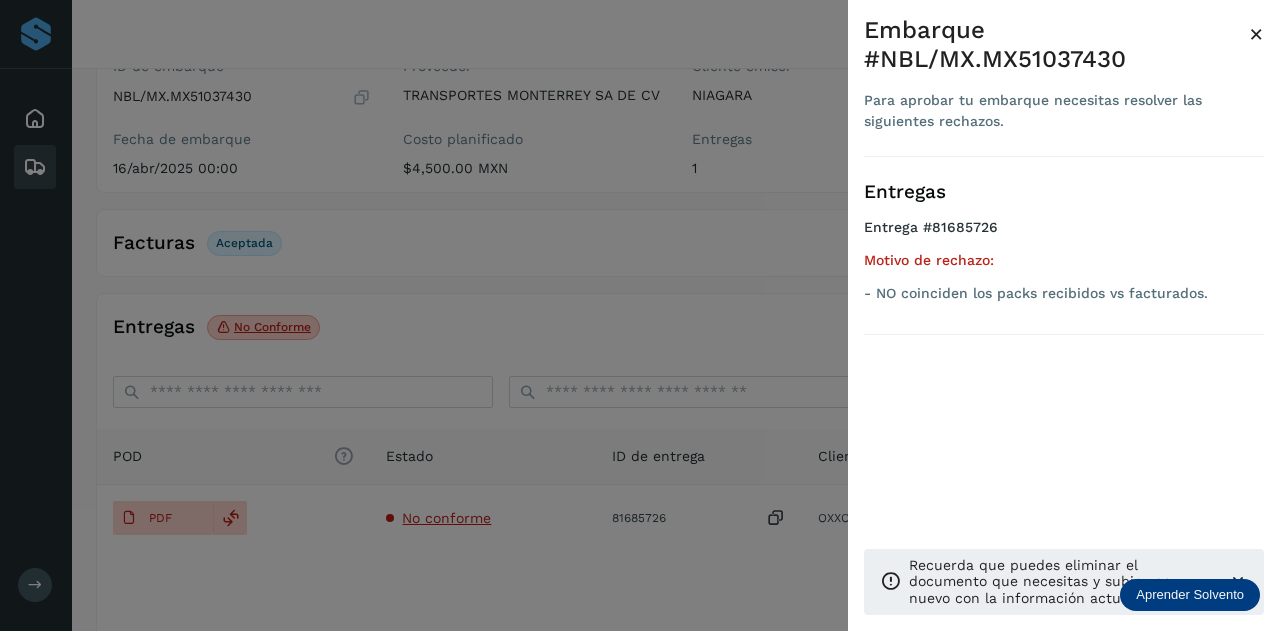 click at bounding box center [640, 315] 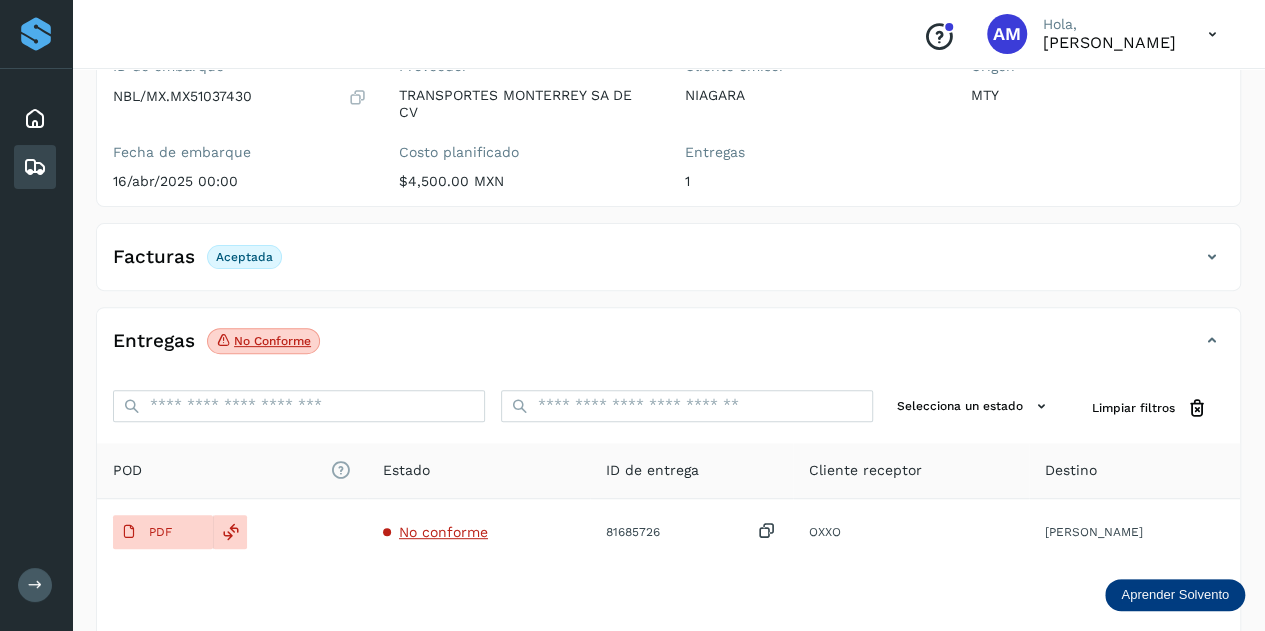 scroll, scrollTop: 0, scrollLeft: 0, axis: both 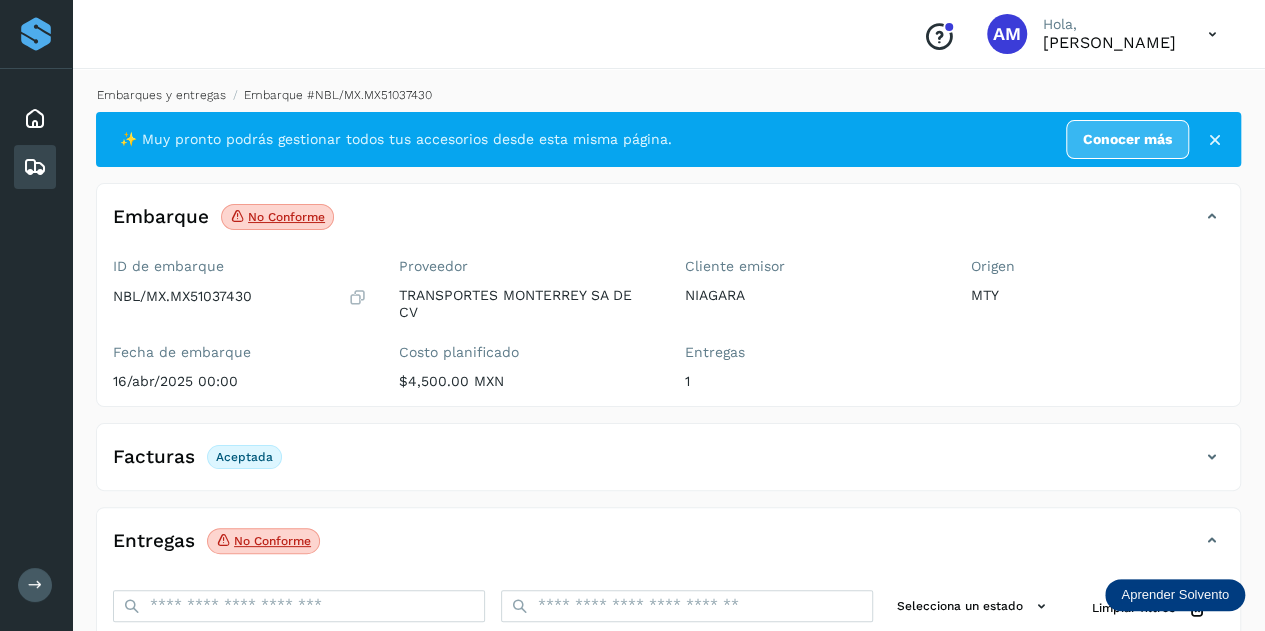 click on "Embarques y entregas" at bounding box center [161, 95] 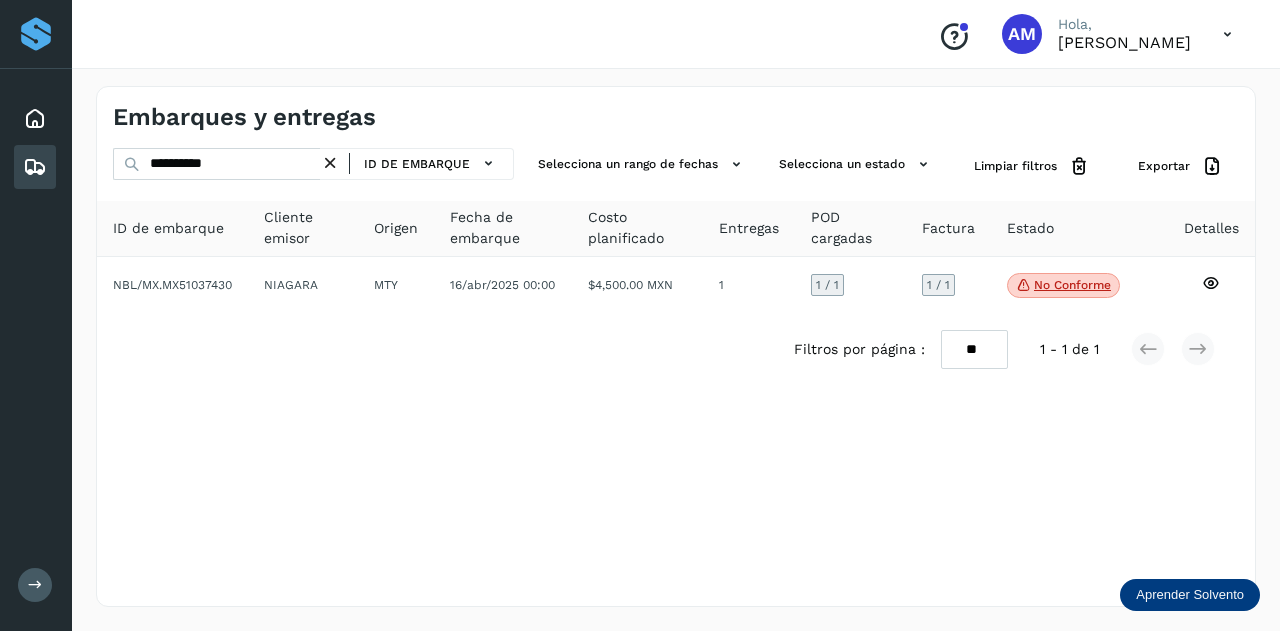drag, startPoint x: 345, startPoint y: 166, endPoint x: 314, endPoint y: 167, distance: 31.016125 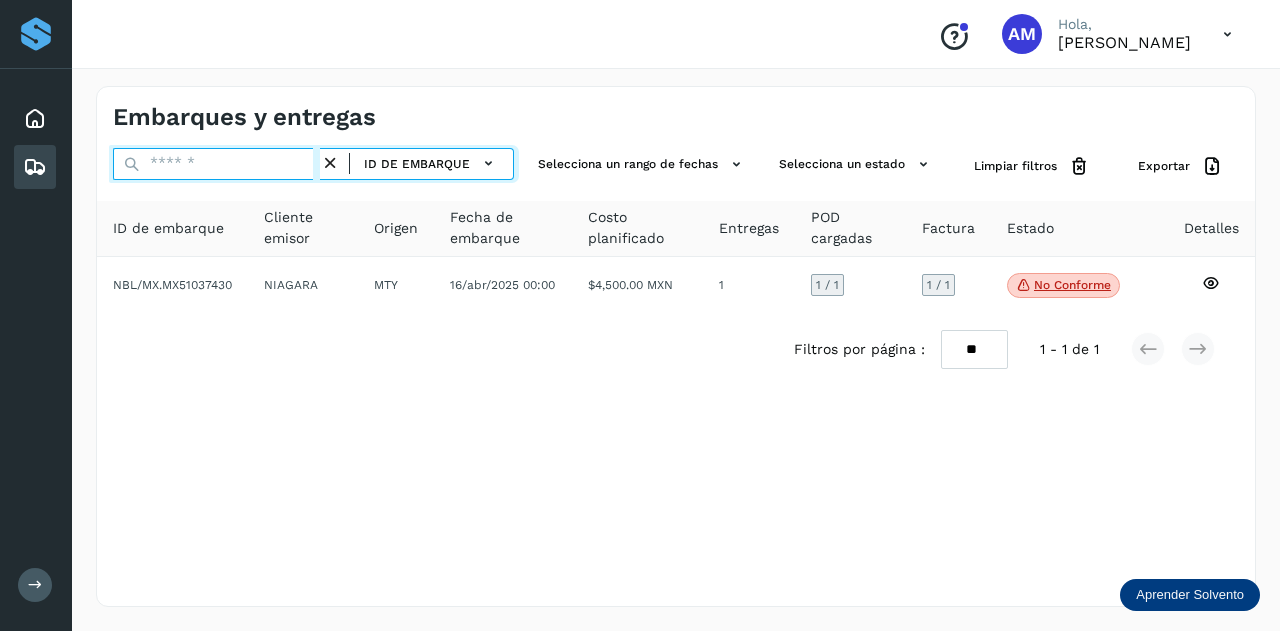 click at bounding box center [216, 164] 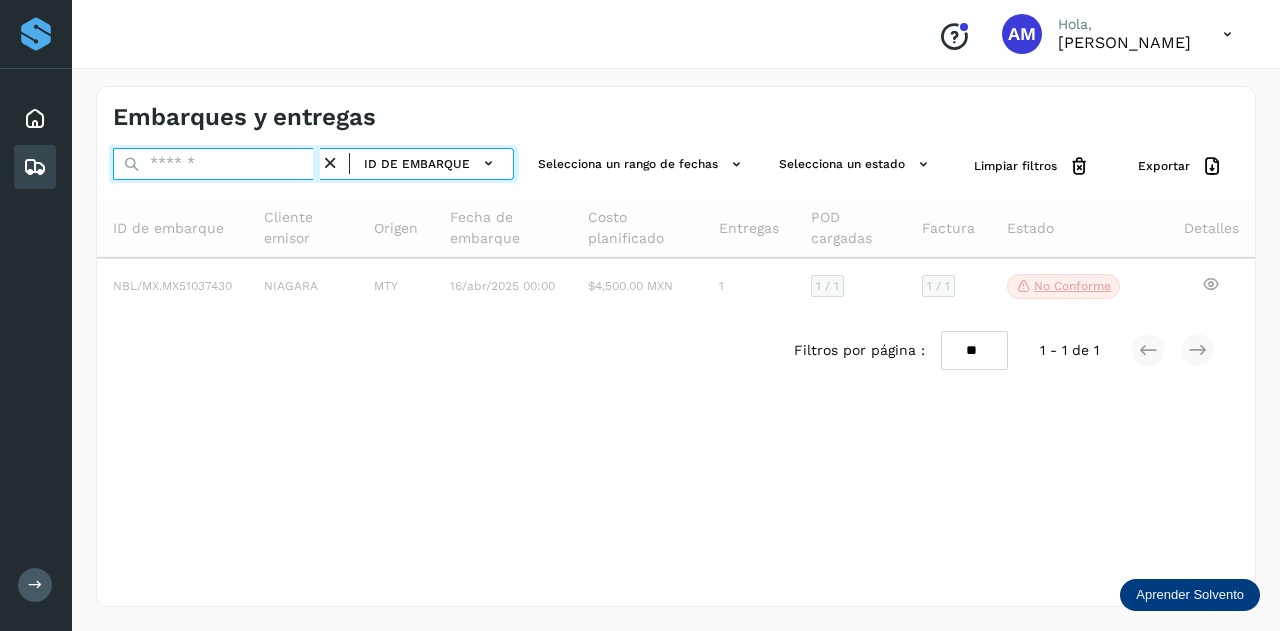 paste on "**********" 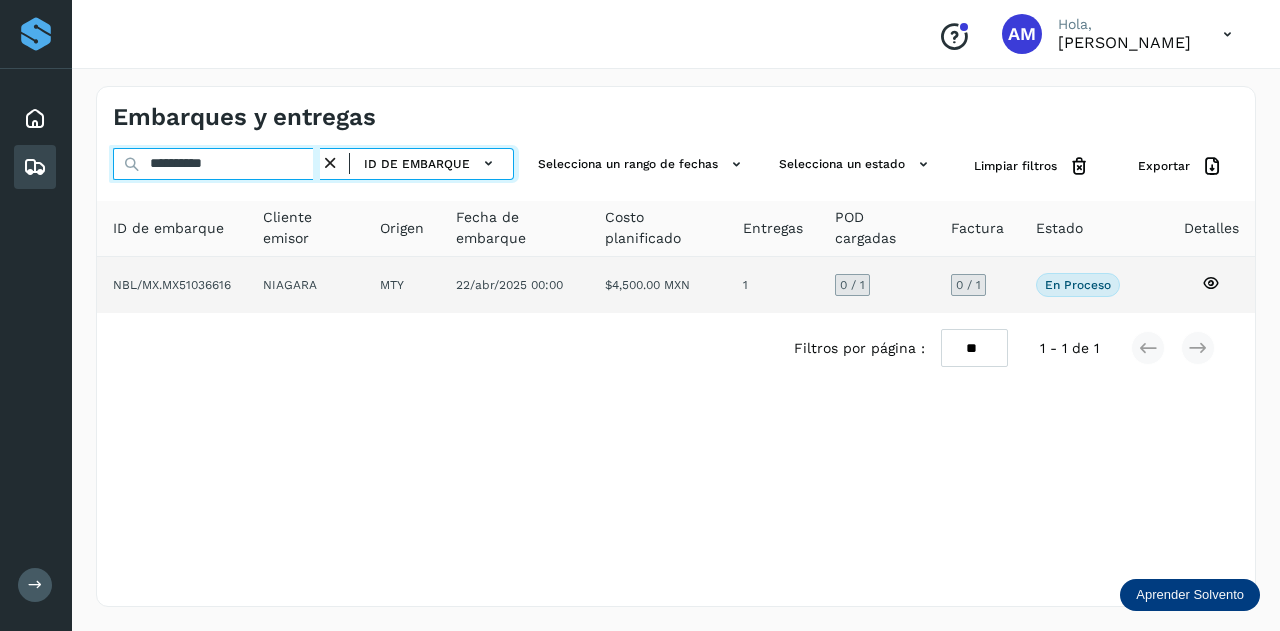 type on "**********" 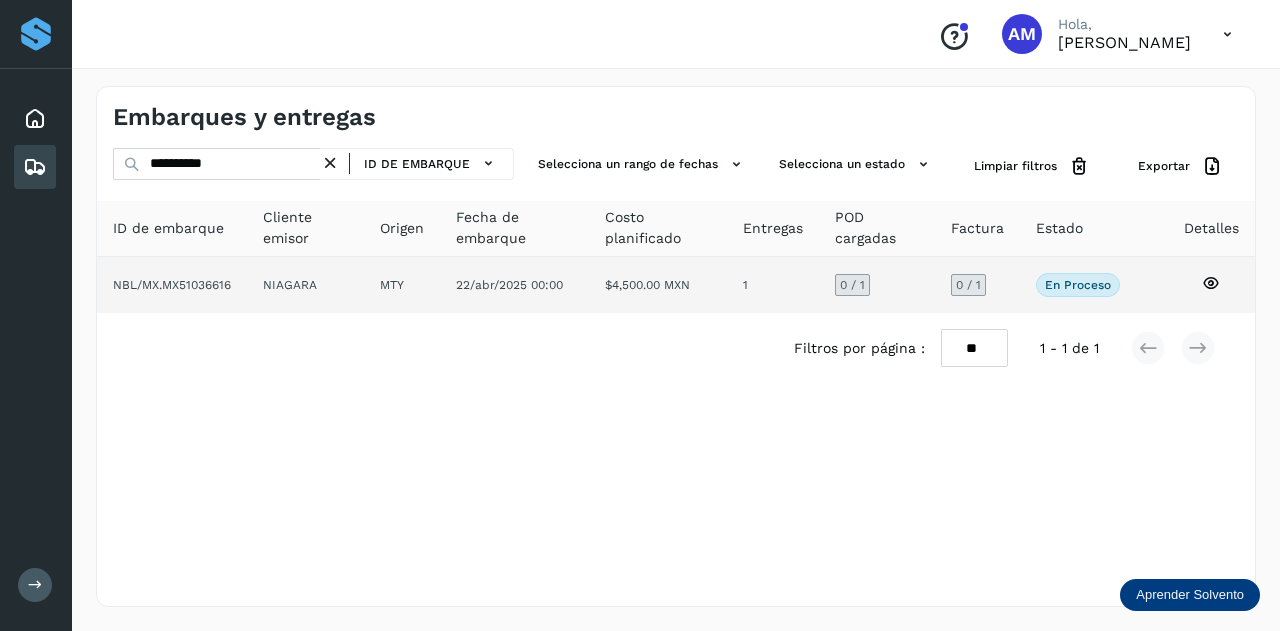 click on "NIAGARA" 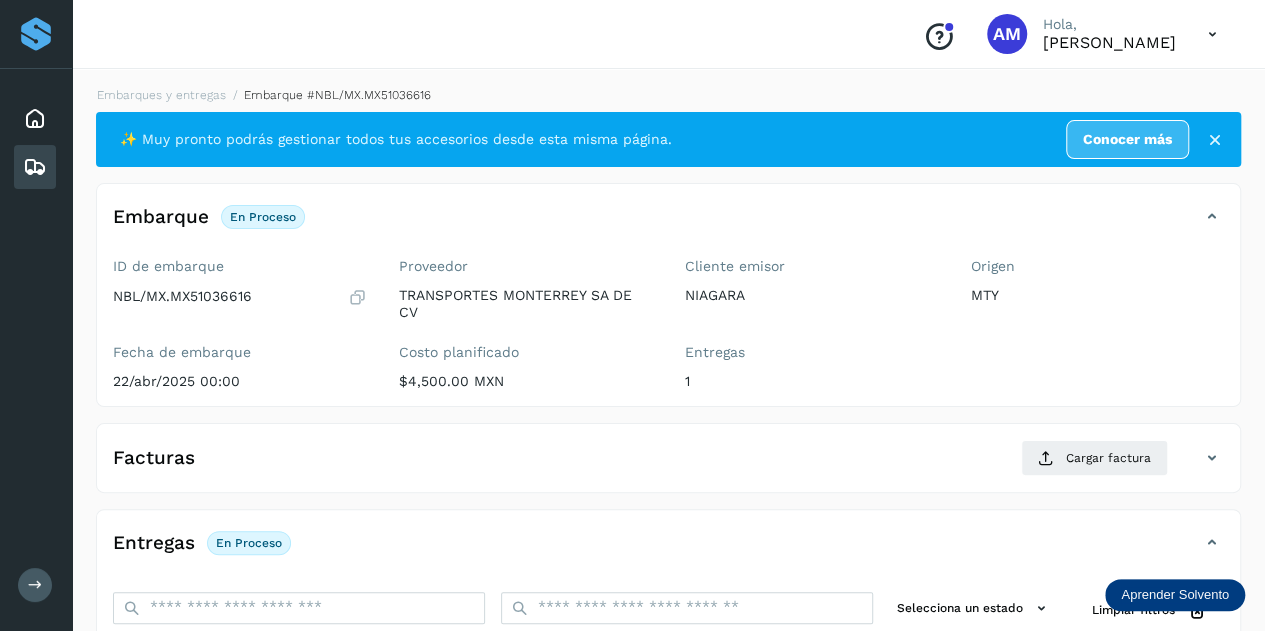 scroll, scrollTop: 300, scrollLeft: 0, axis: vertical 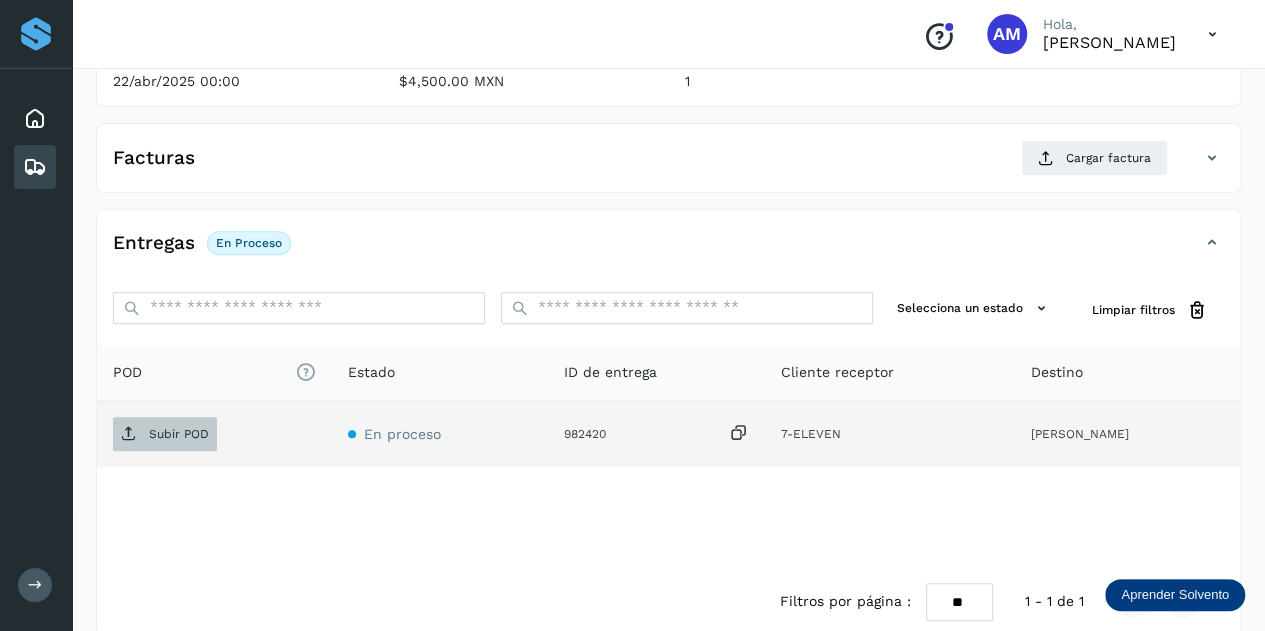 click on "Subir POD" at bounding box center (179, 434) 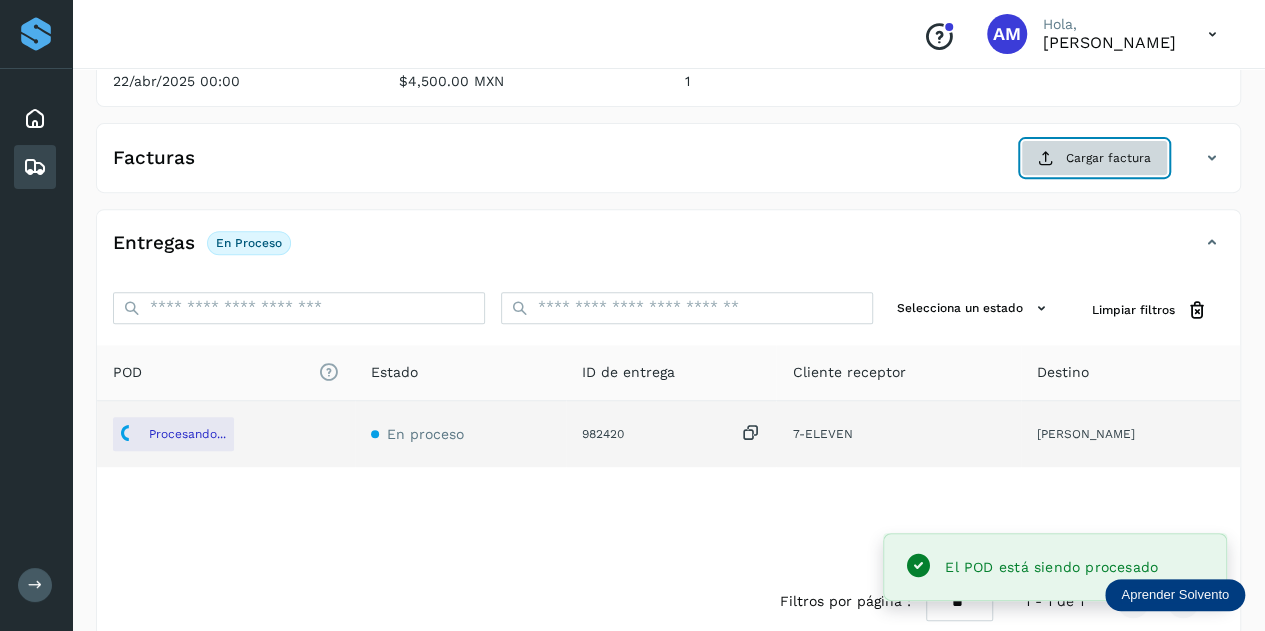 click on "Cargar factura" 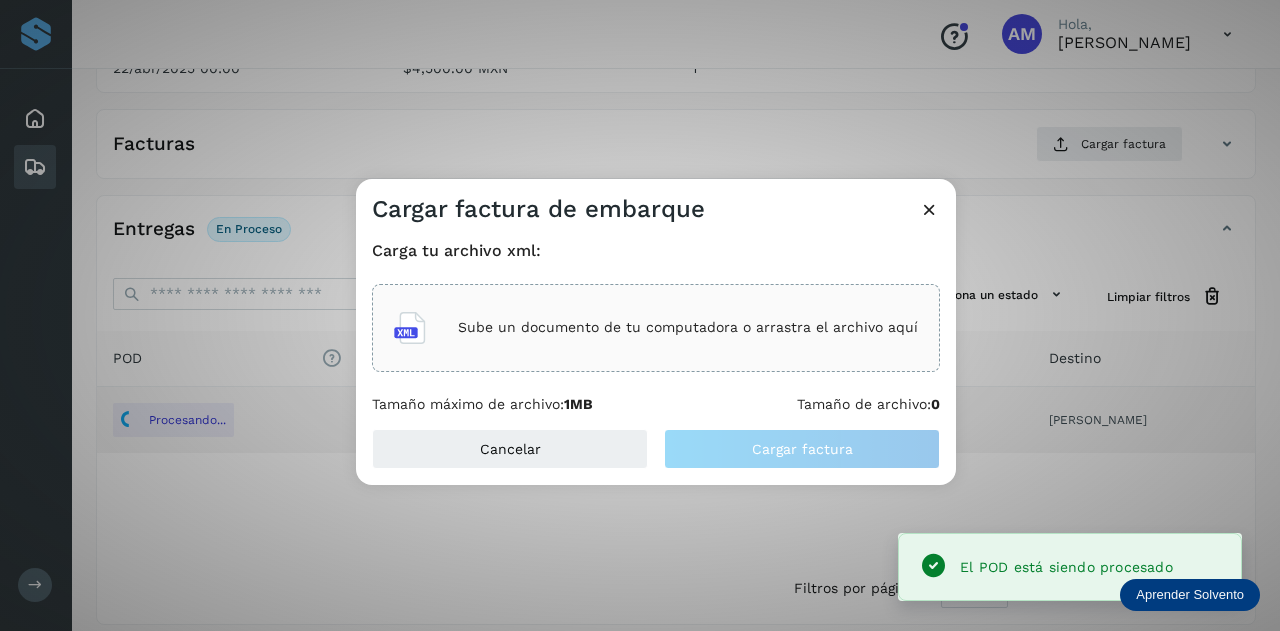 click on "Sube un documento de tu computadora o arrastra el archivo aquí" 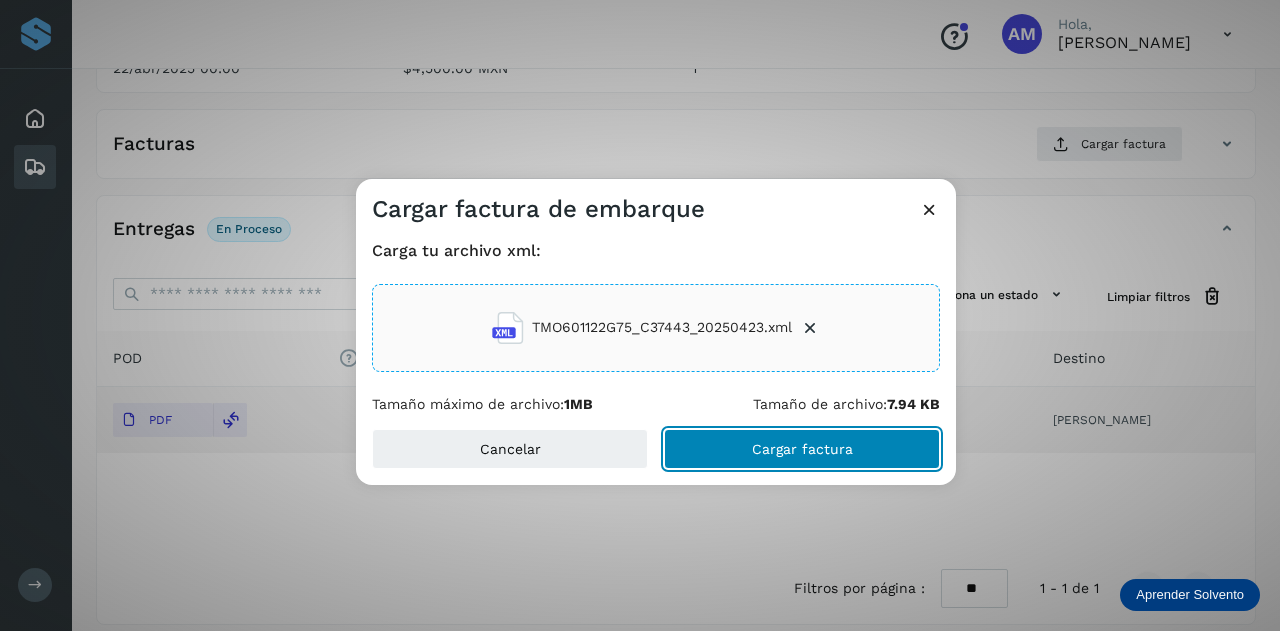 click on "Cargar factura" 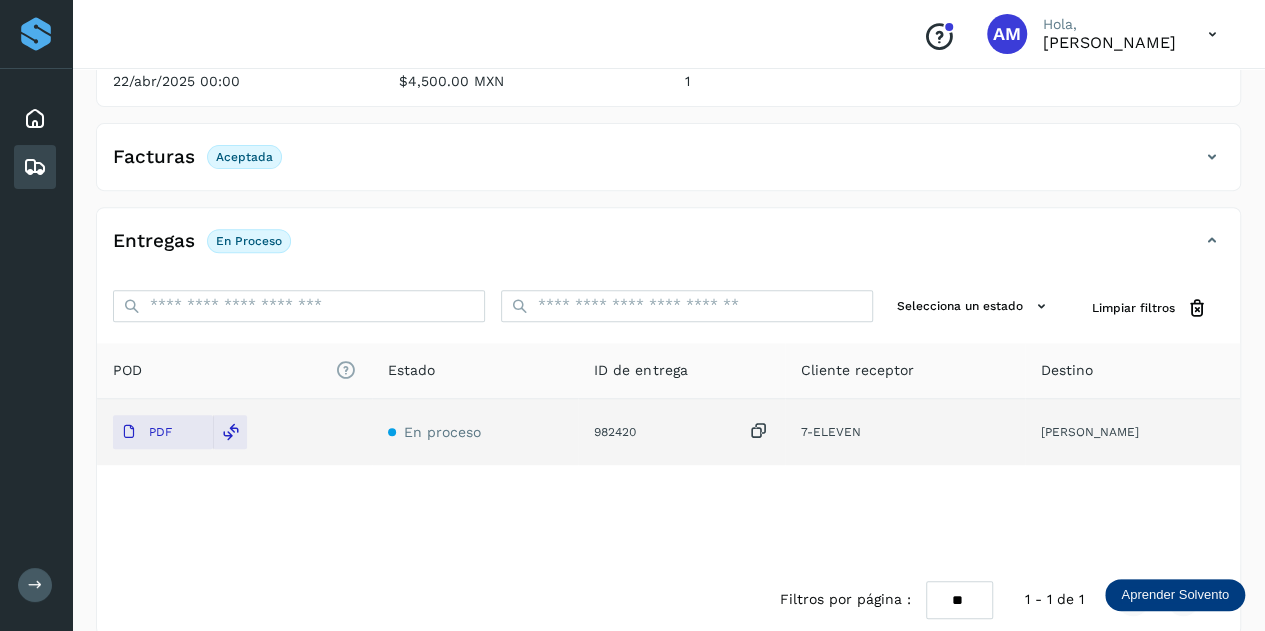 scroll, scrollTop: 0, scrollLeft: 0, axis: both 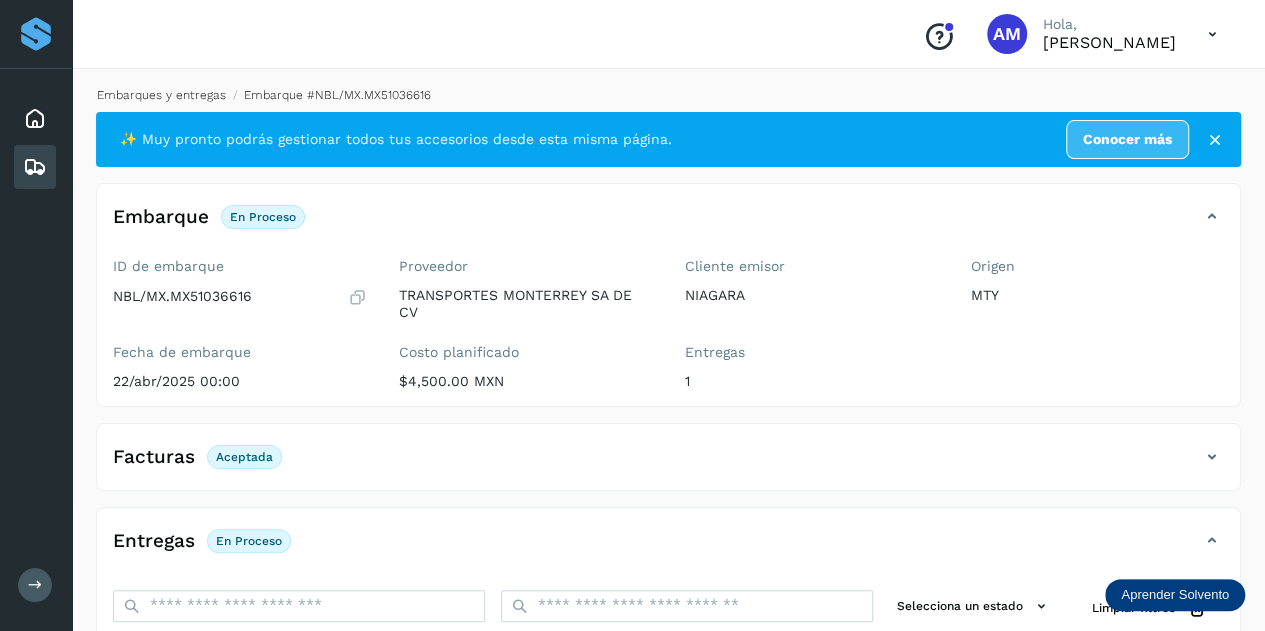 click on "Embarques y entregas" at bounding box center [161, 95] 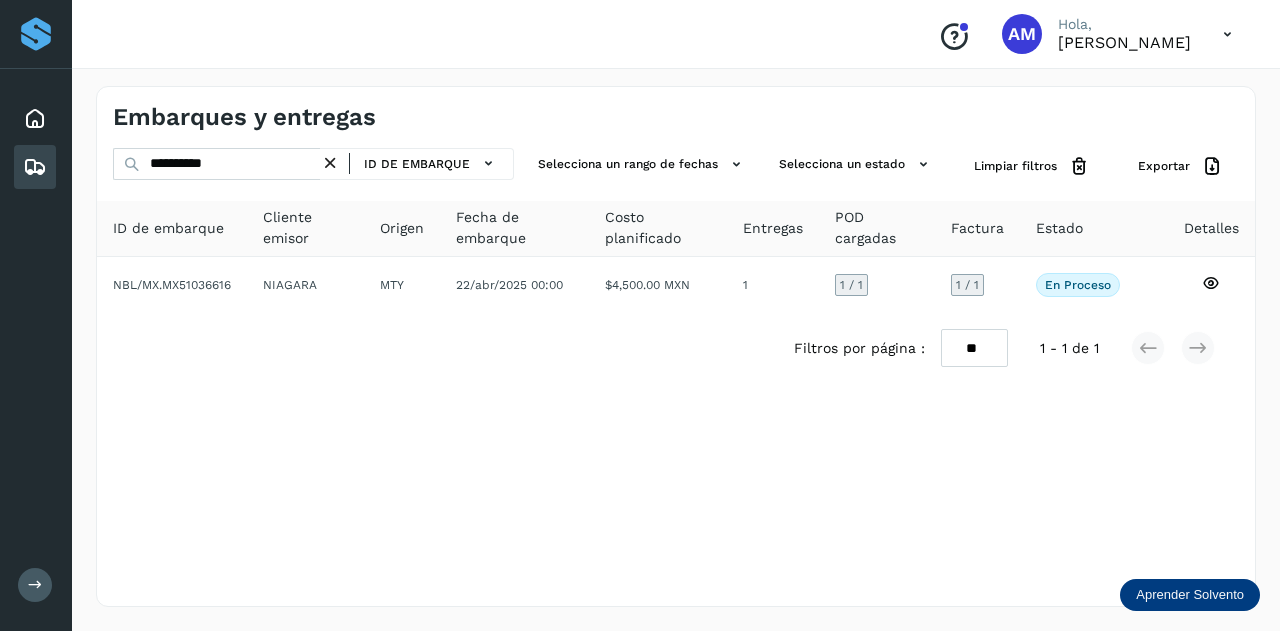 click at bounding box center (330, 163) 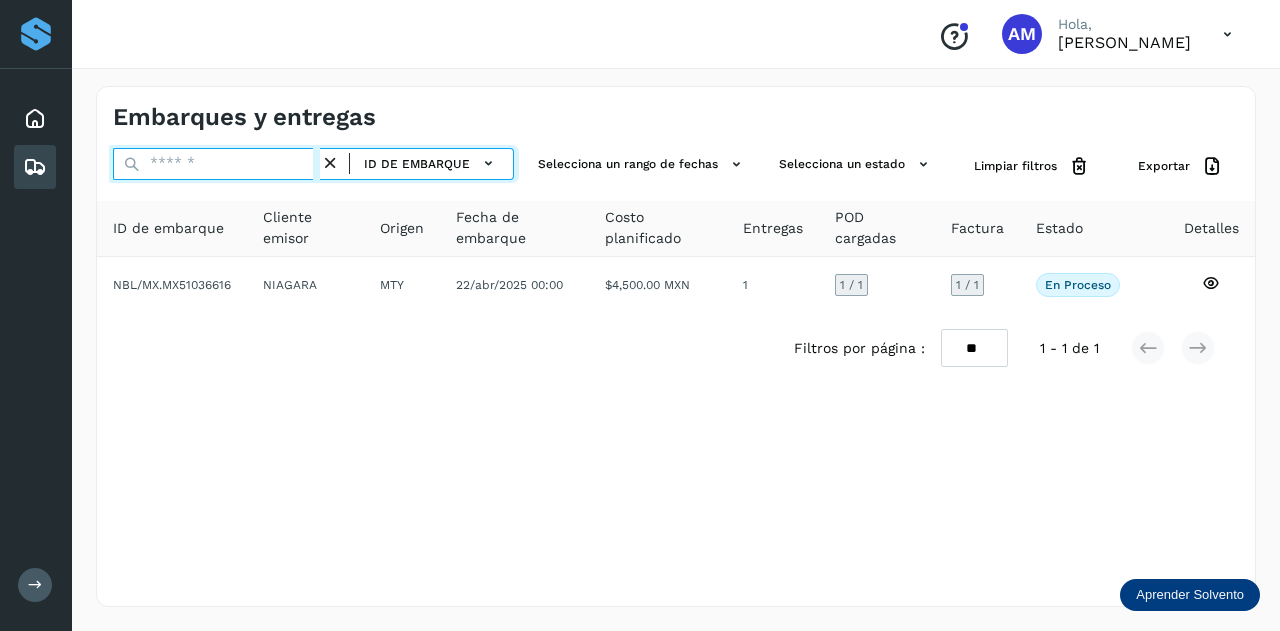 click at bounding box center (216, 164) 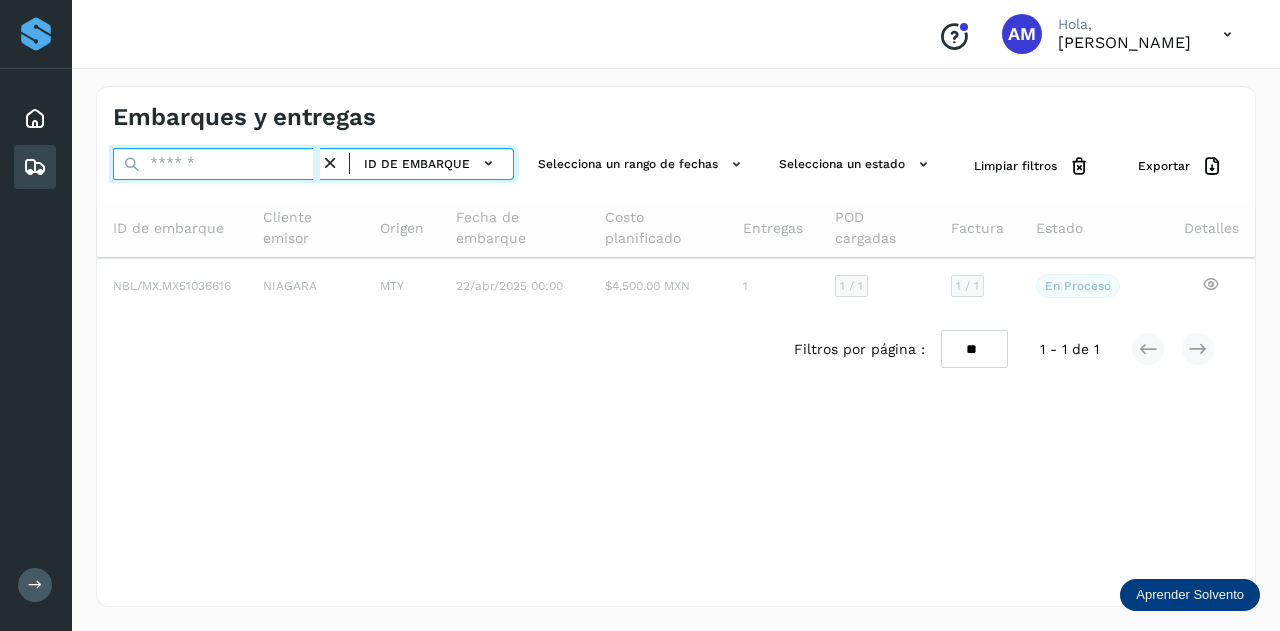 paste on "**********" 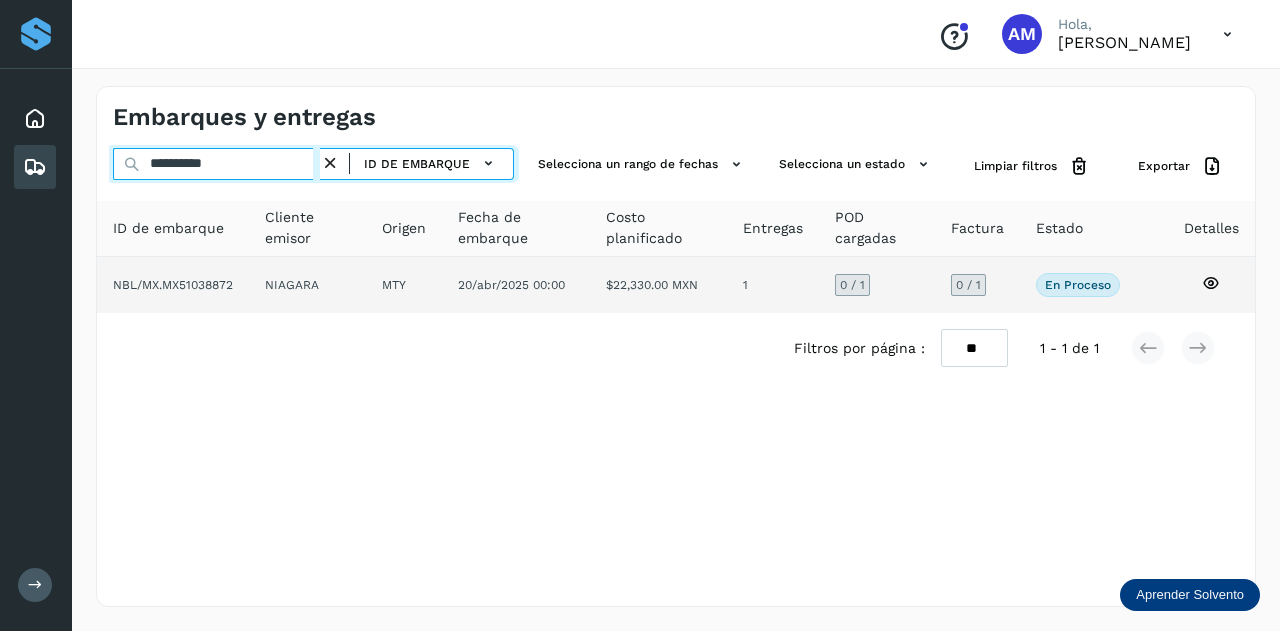 type on "**********" 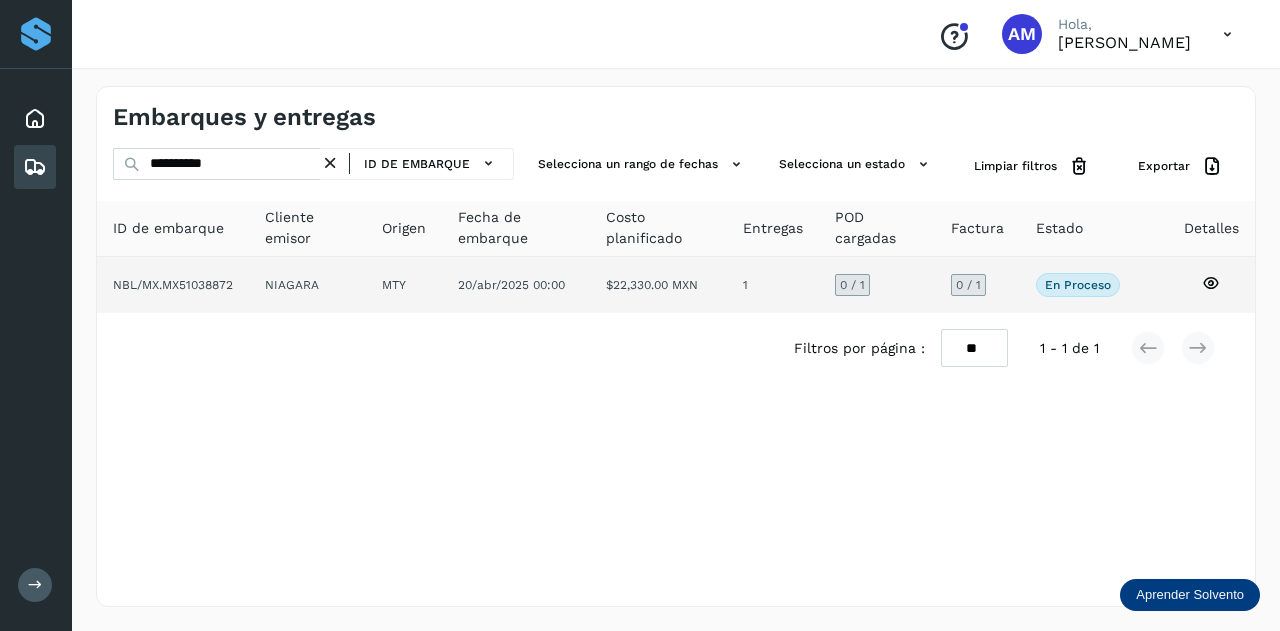 click on "MTY" 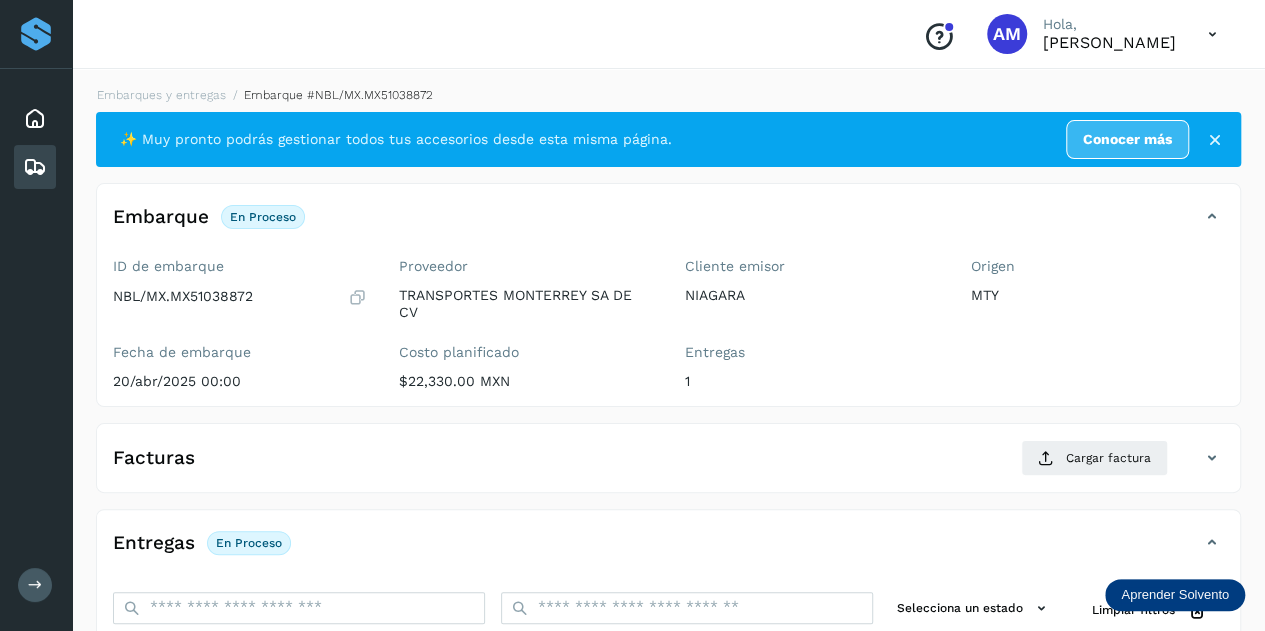 drag, startPoint x: 510, startPoint y: 381, endPoint x: 393, endPoint y: 381, distance: 117 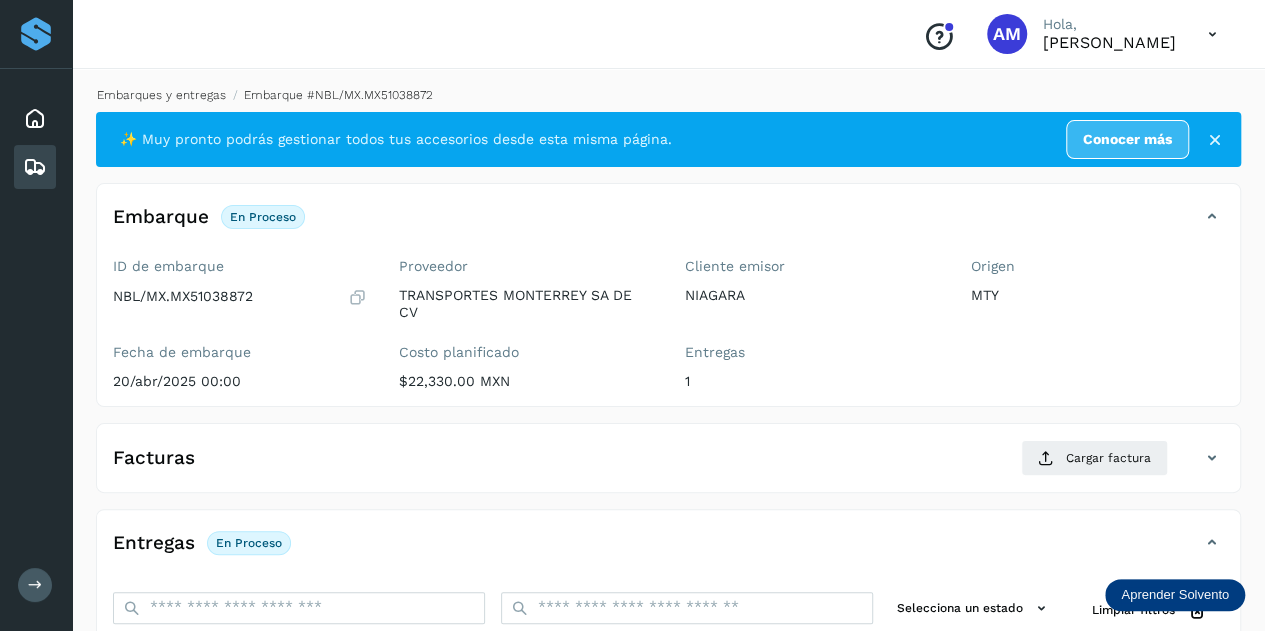 click on "Embarques y entregas" at bounding box center (161, 95) 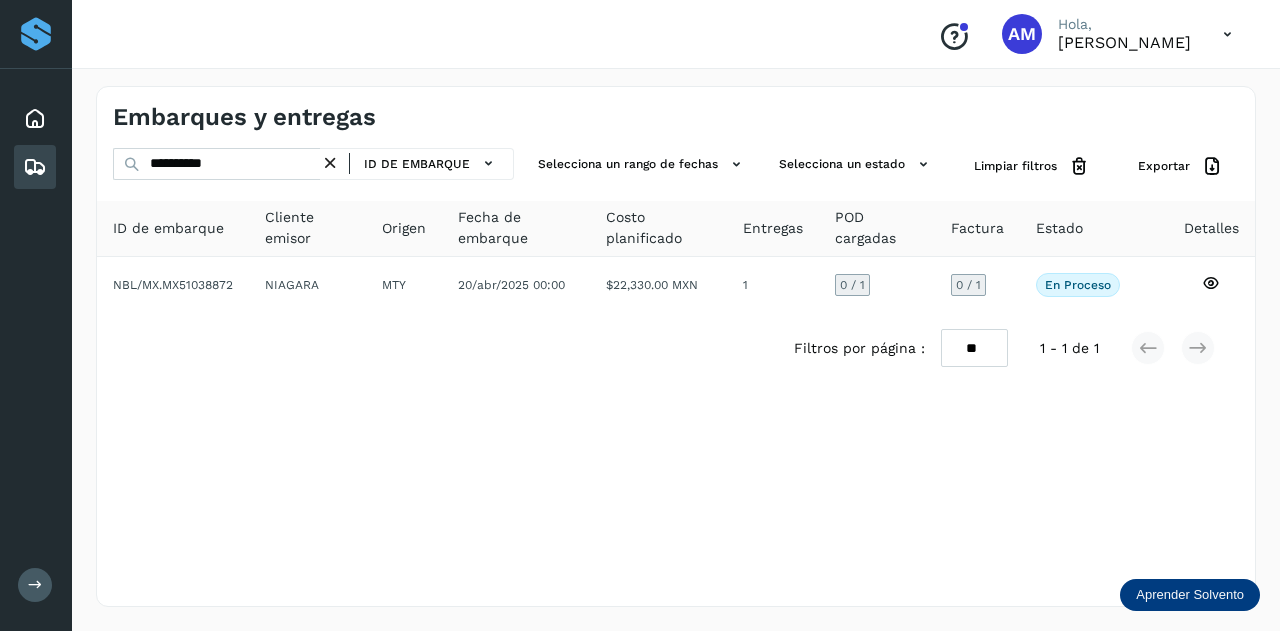 click at bounding box center (330, 163) 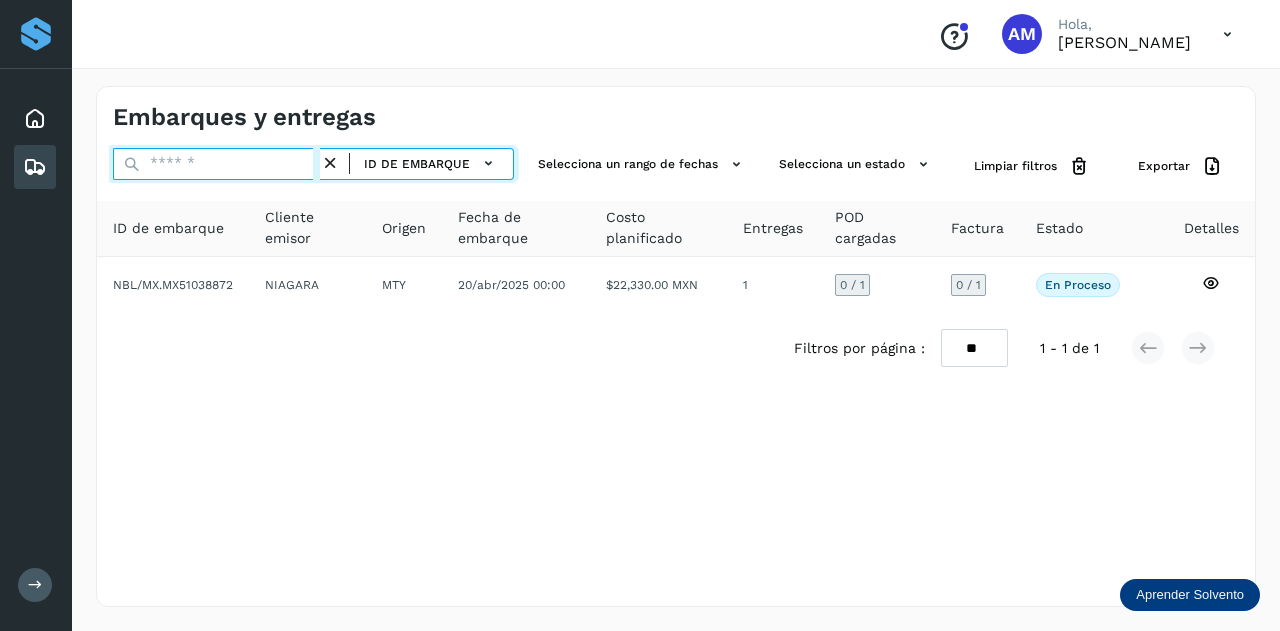 click at bounding box center (216, 164) 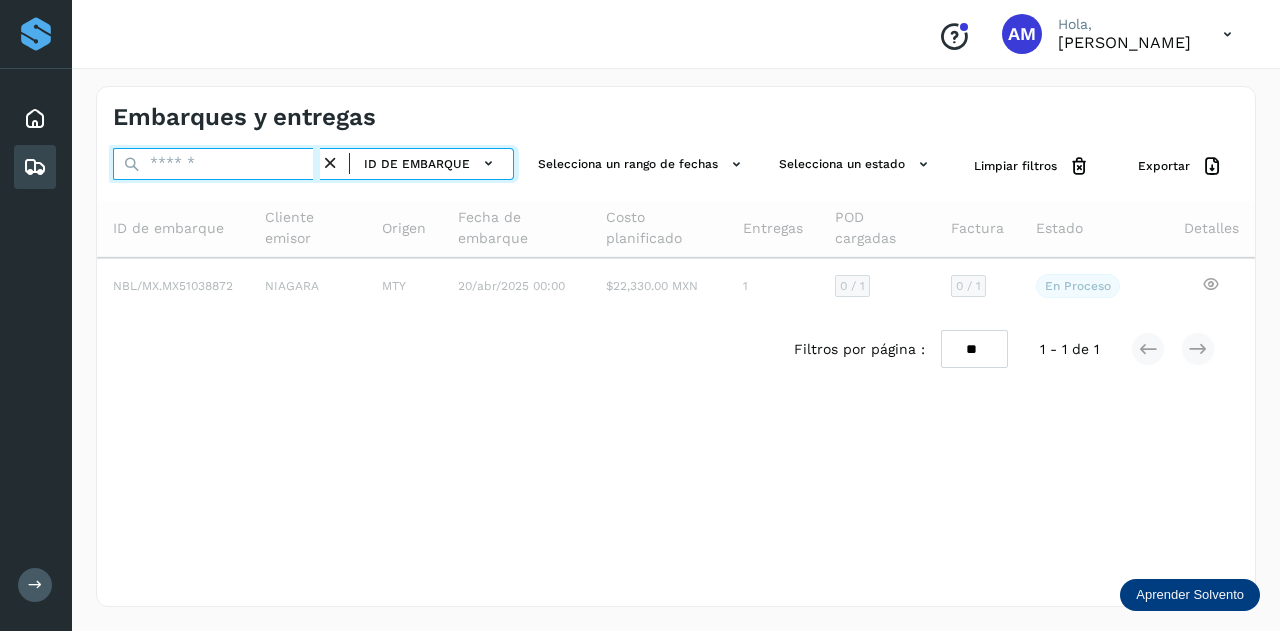 paste on "**********" 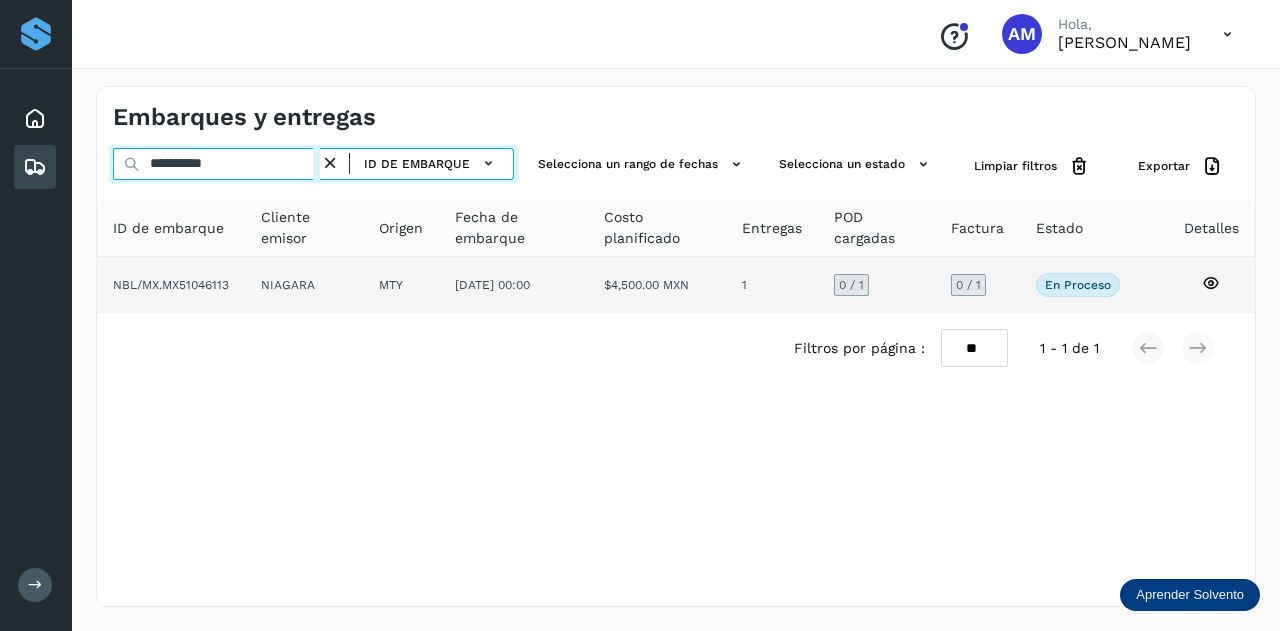 type on "**********" 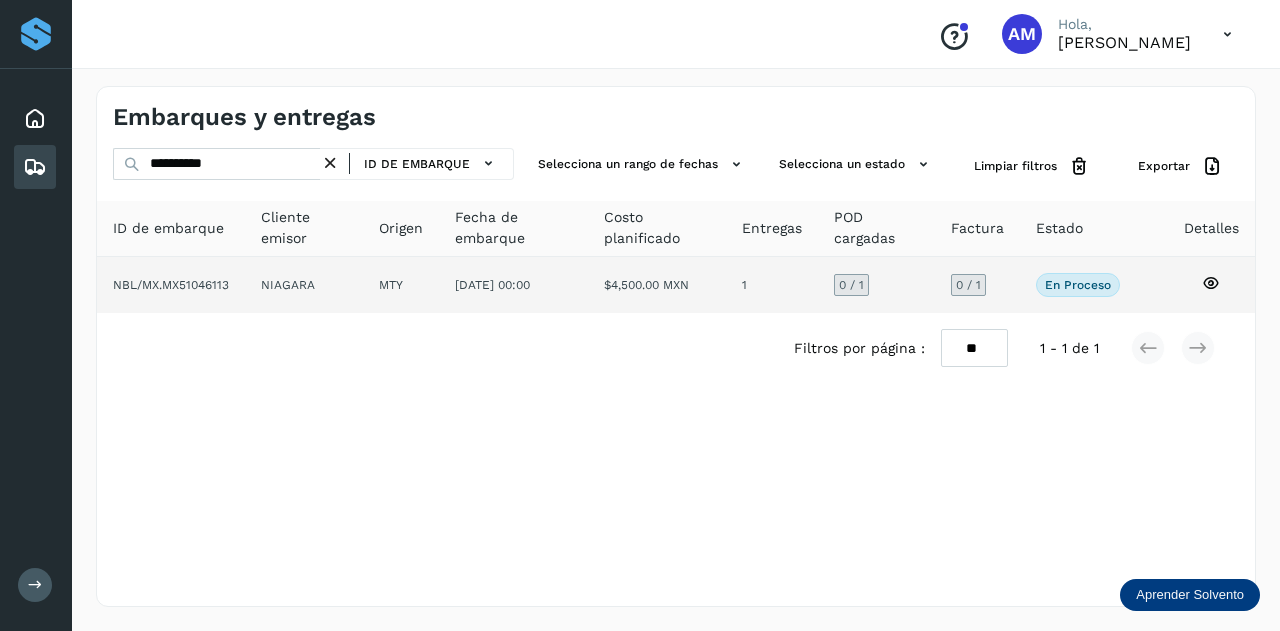 click on "MTY" 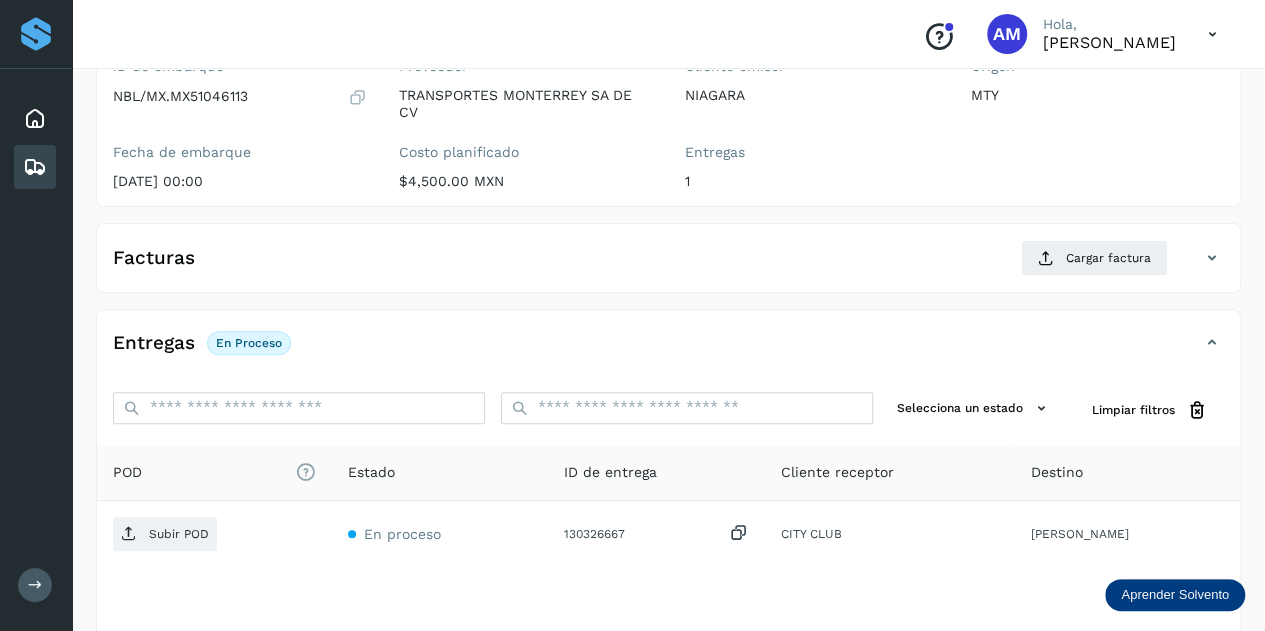 scroll, scrollTop: 300, scrollLeft: 0, axis: vertical 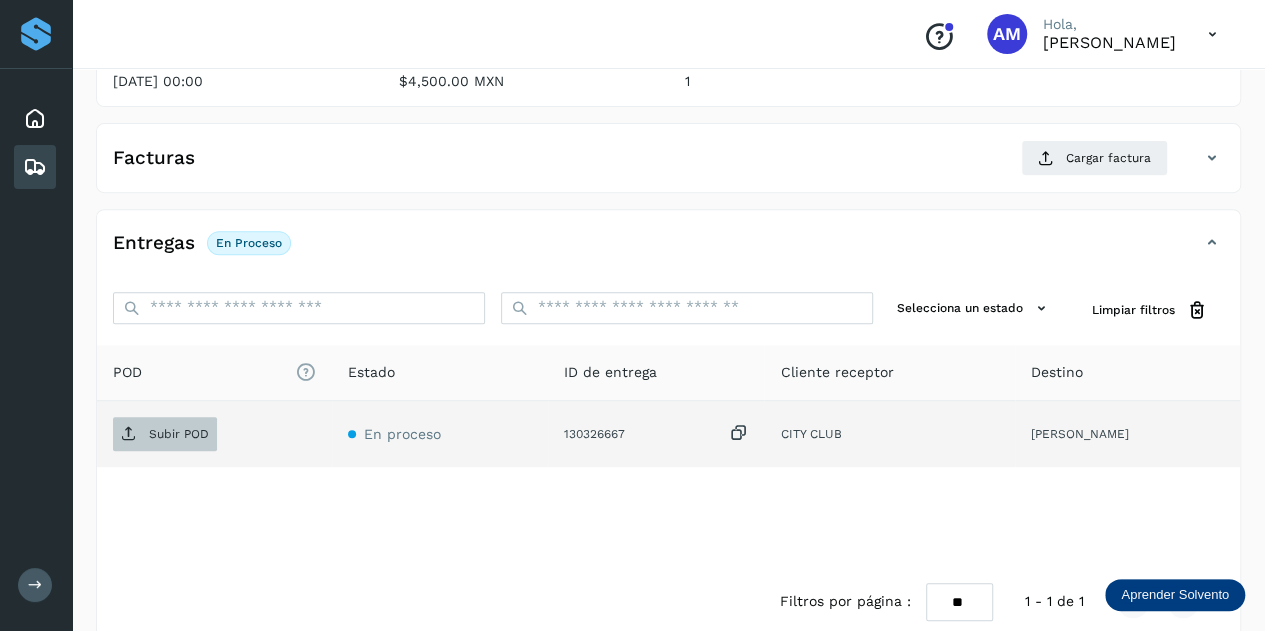 click on "Subir POD" at bounding box center (179, 434) 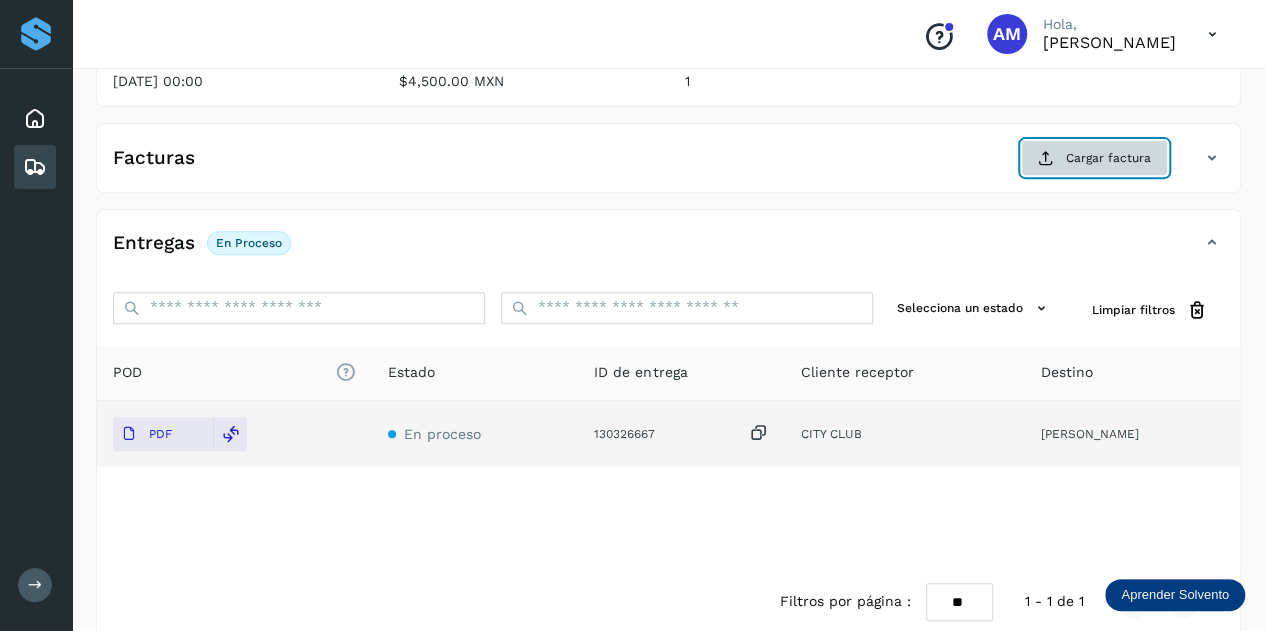 click on "Cargar factura" at bounding box center [1094, 158] 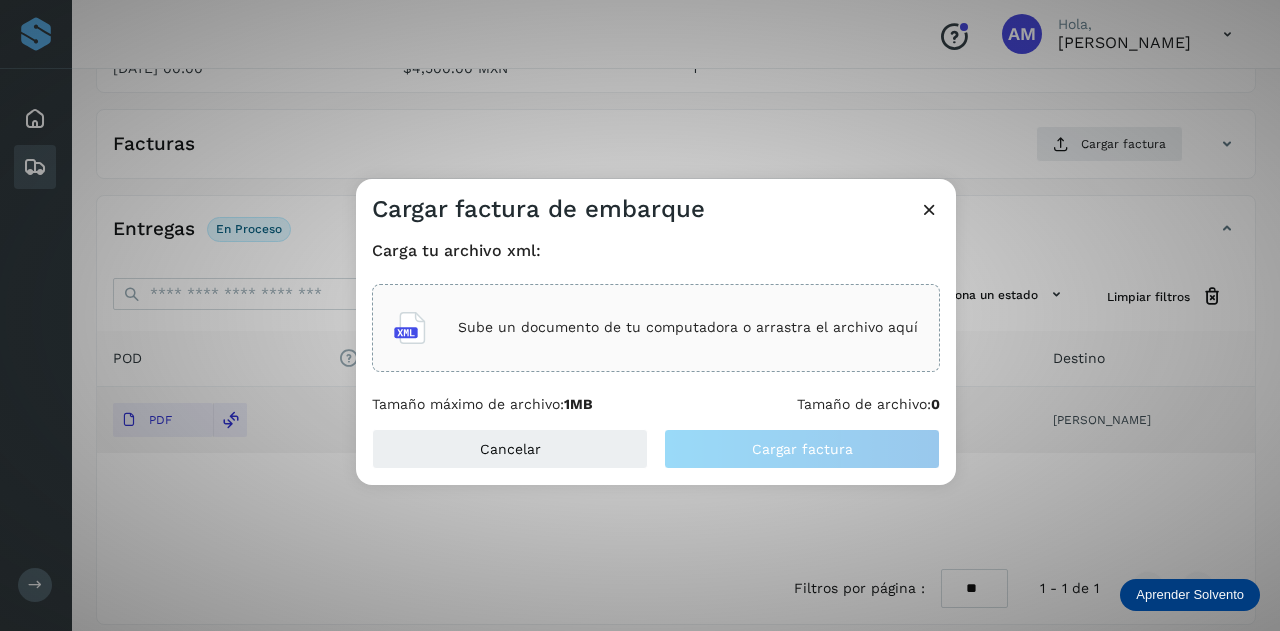 click on "Sube un documento de tu computadora o arrastra el archivo aquí" at bounding box center (688, 327) 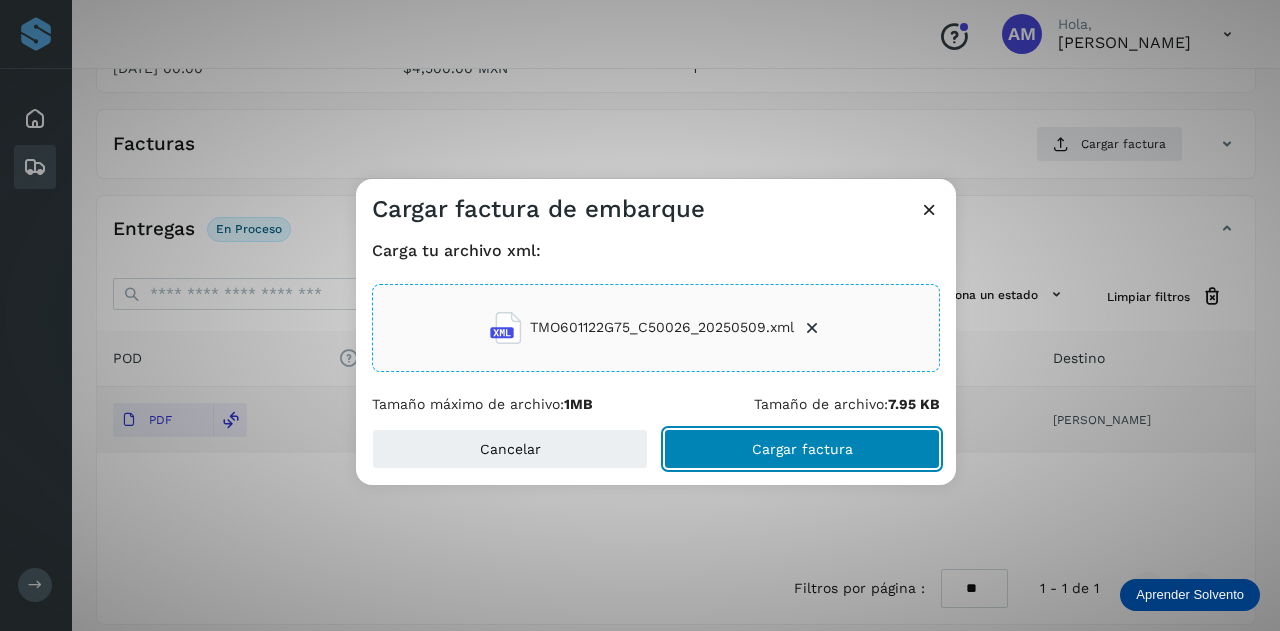 click on "Cargar factura" 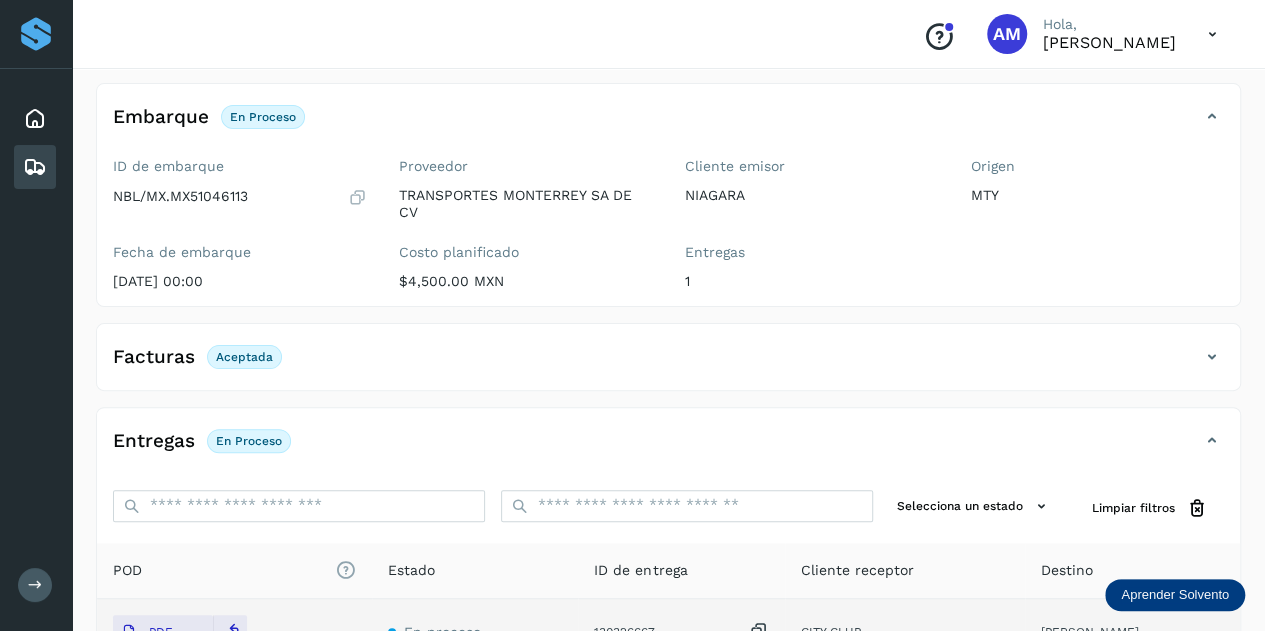 scroll, scrollTop: 0, scrollLeft: 0, axis: both 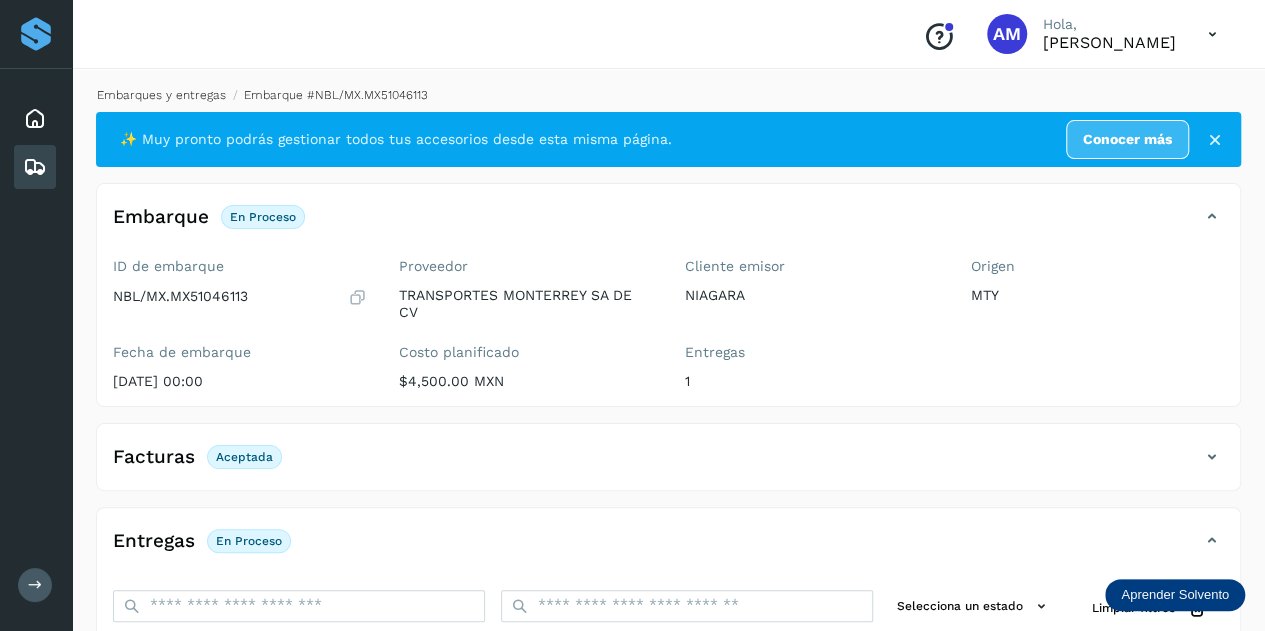 click on "Embarques y entregas" at bounding box center (161, 95) 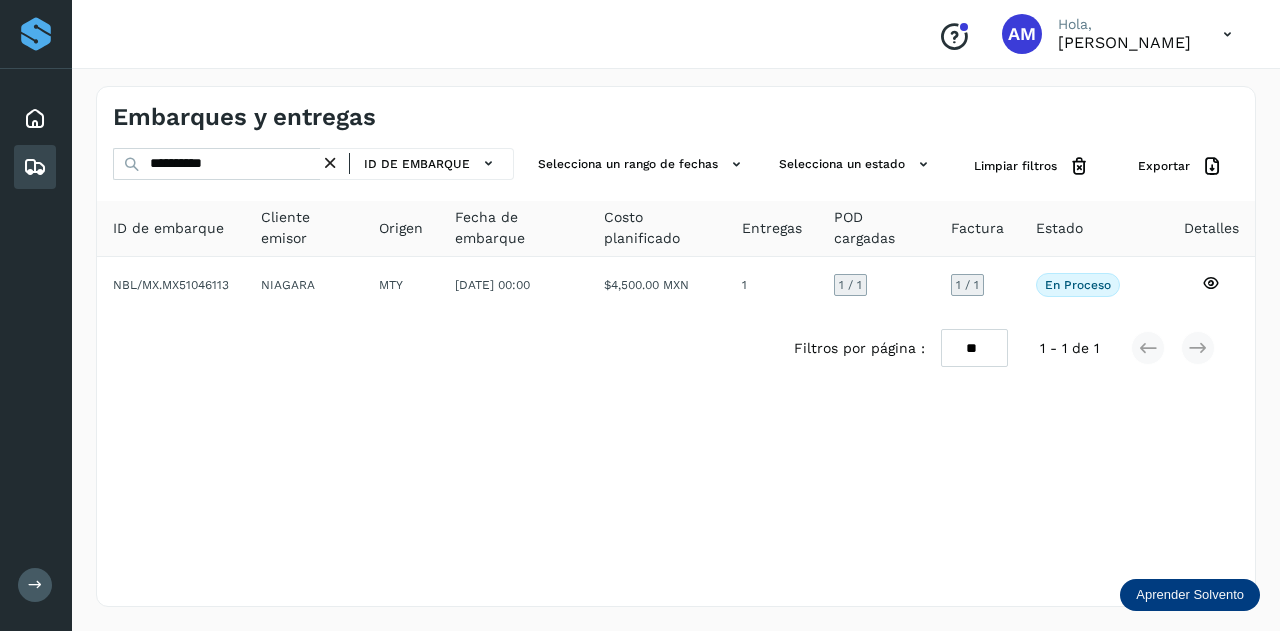 click at bounding box center [330, 163] 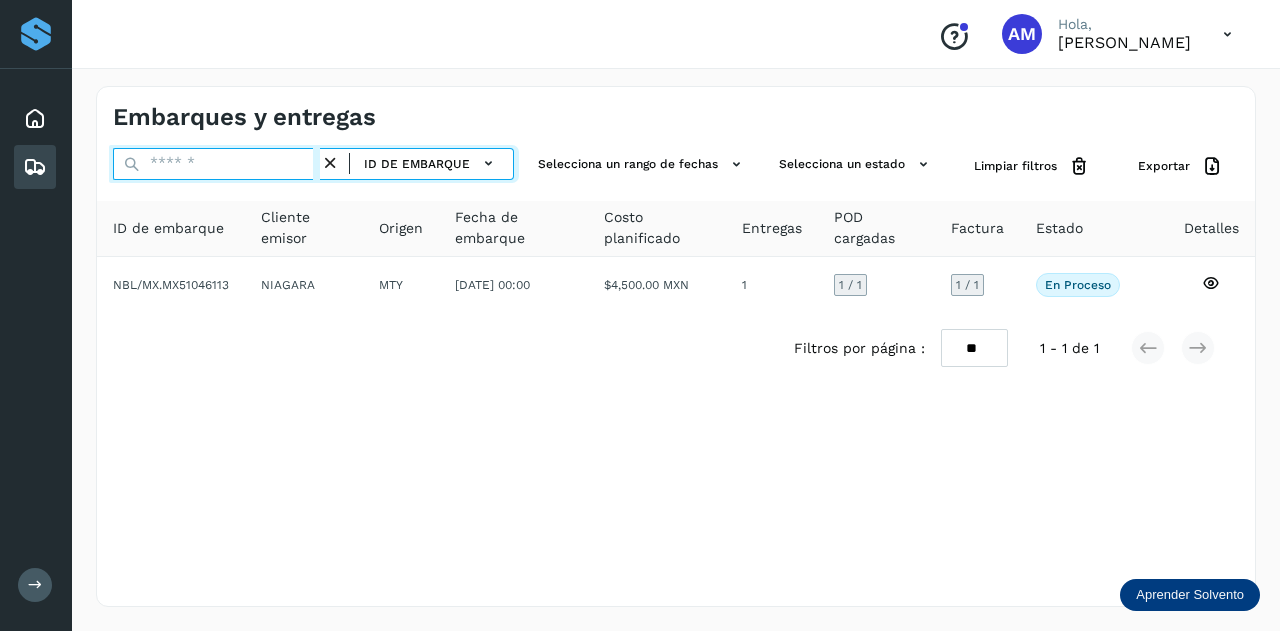 click at bounding box center (216, 164) 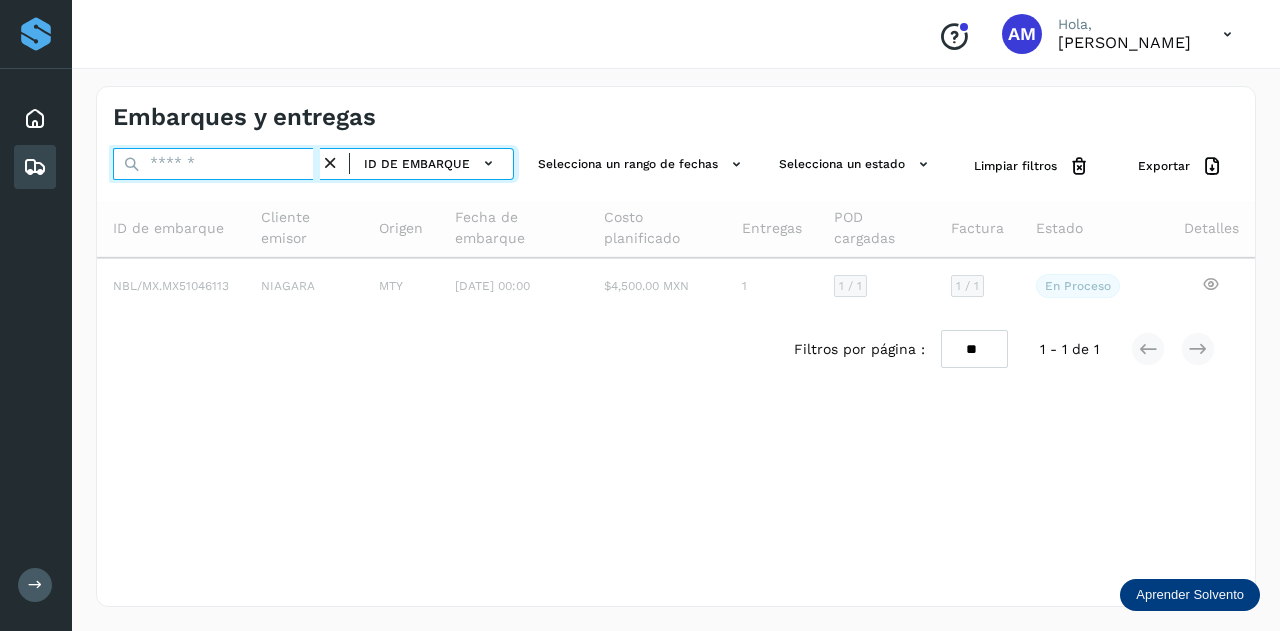 paste on "**********" 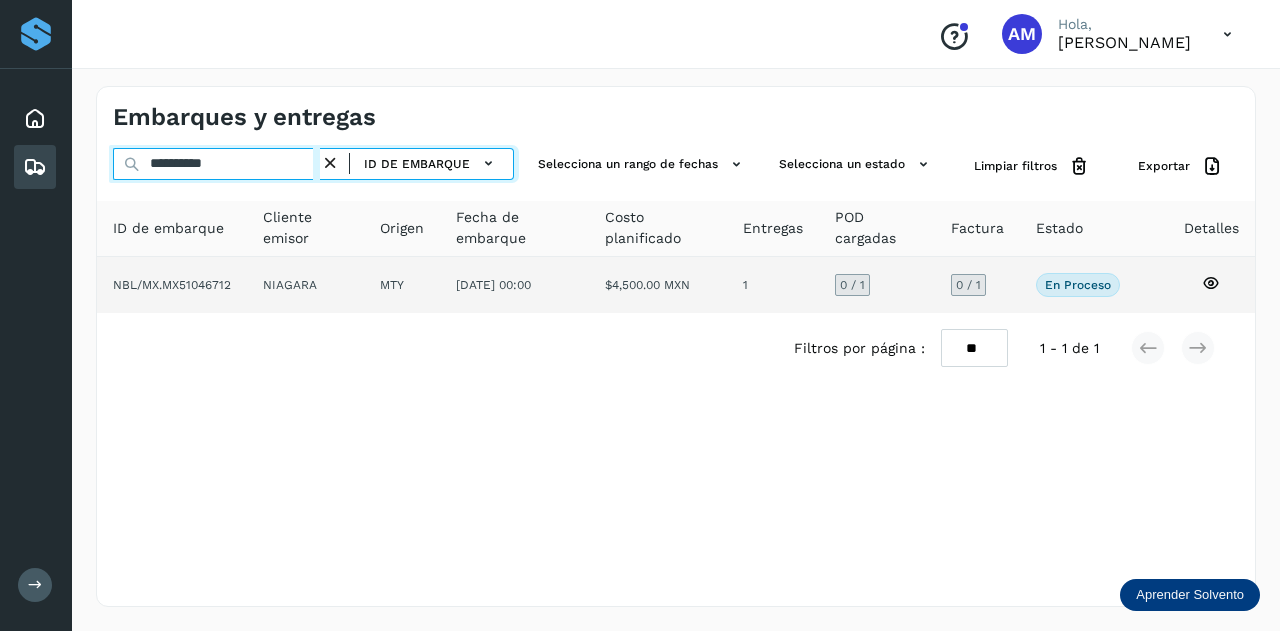 type on "**********" 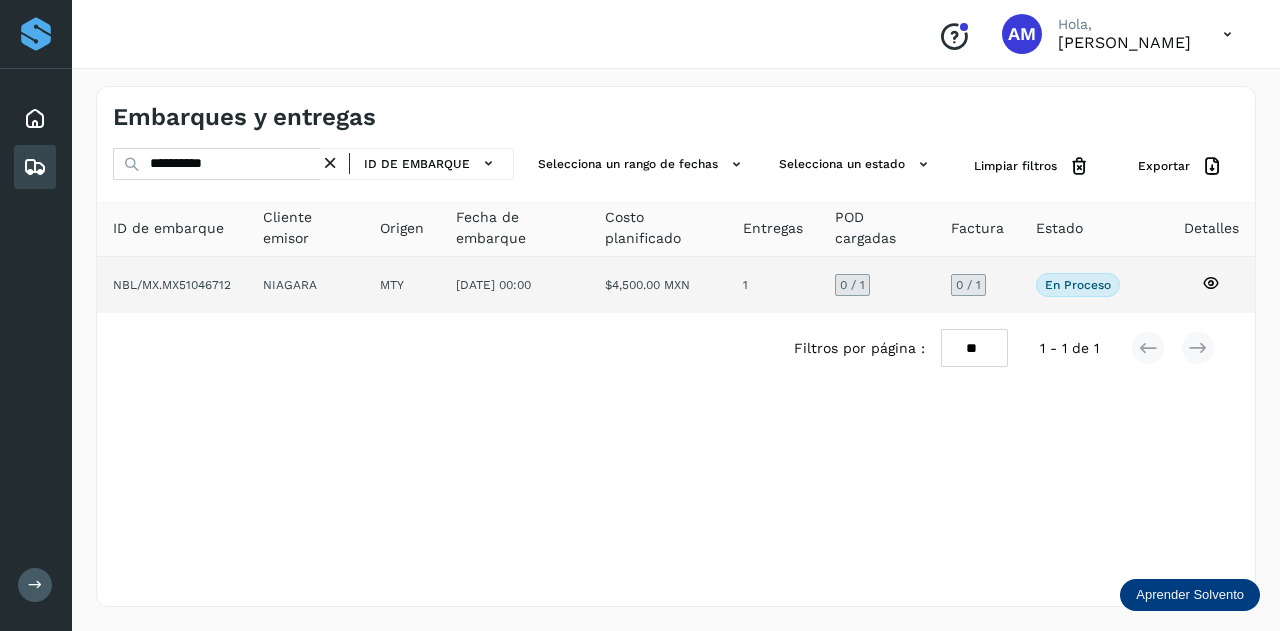 click on "NIAGARA" 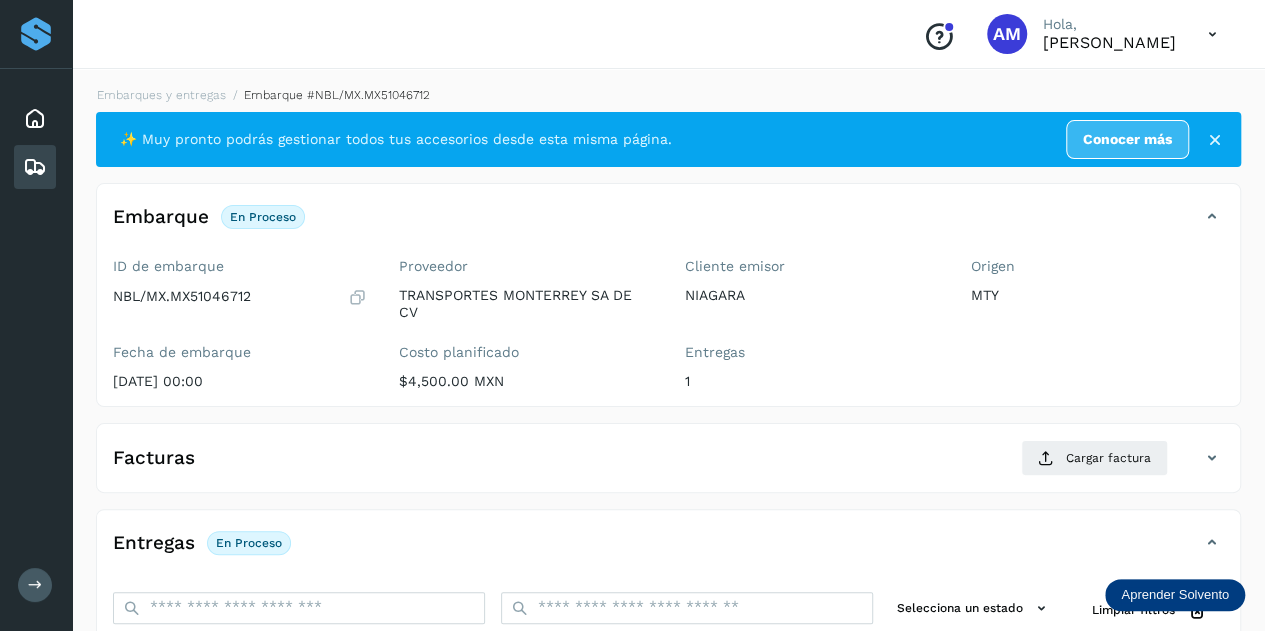 scroll, scrollTop: 200, scrollLeft: 0, axis: vertical 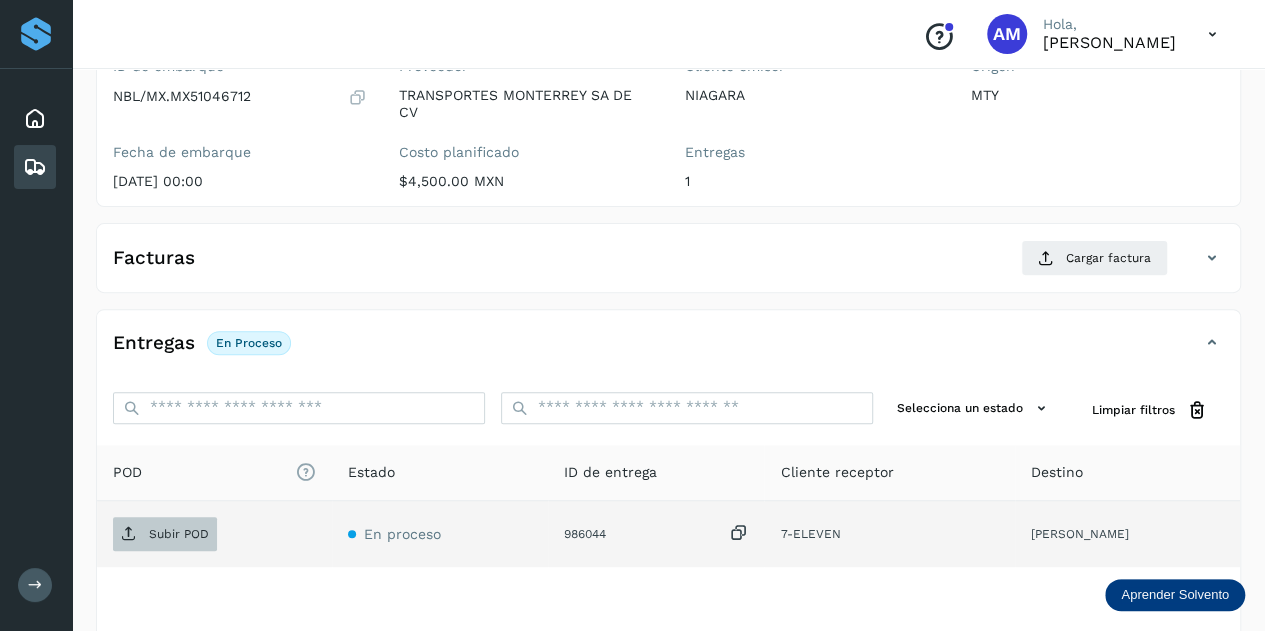 click on "Subir POD" at bounding box center [179, 534] 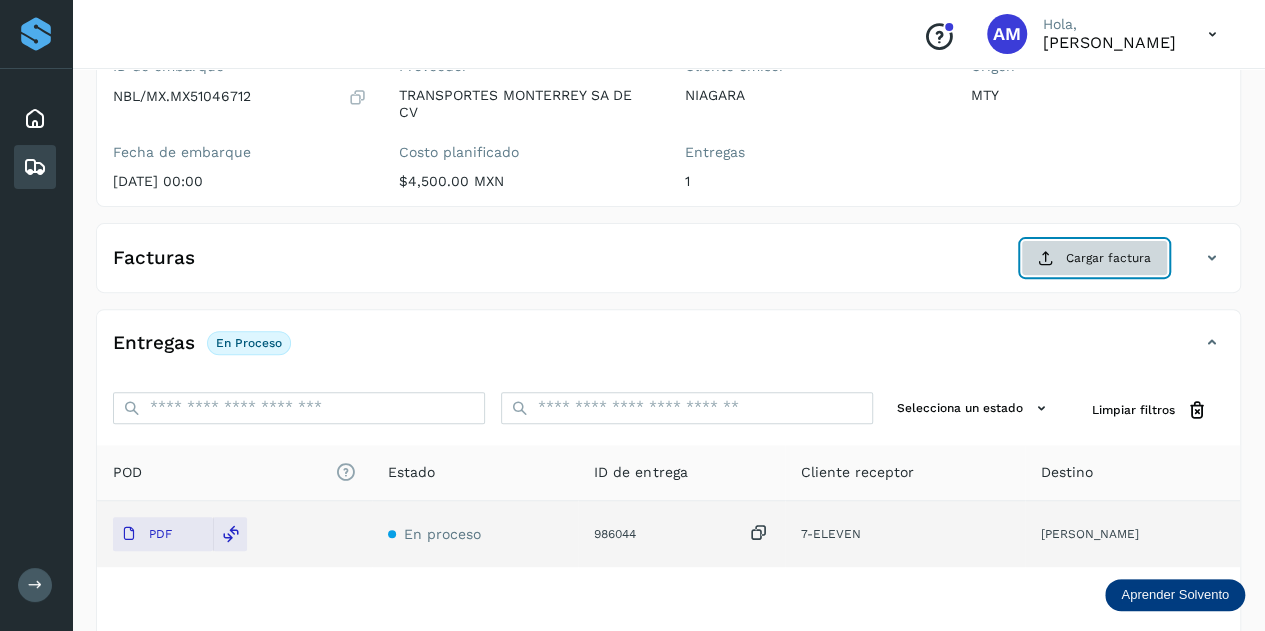 click on "Cargar factura" 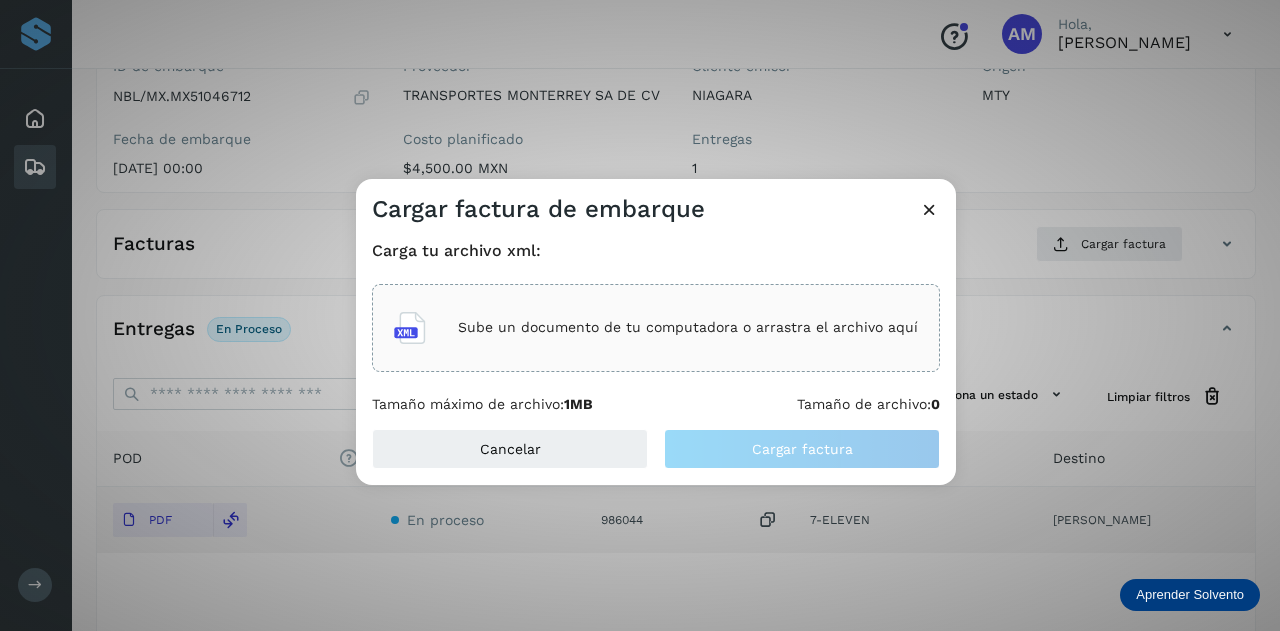 click on "Sube un documento de tu computadora o arrastra el archivo aquí" 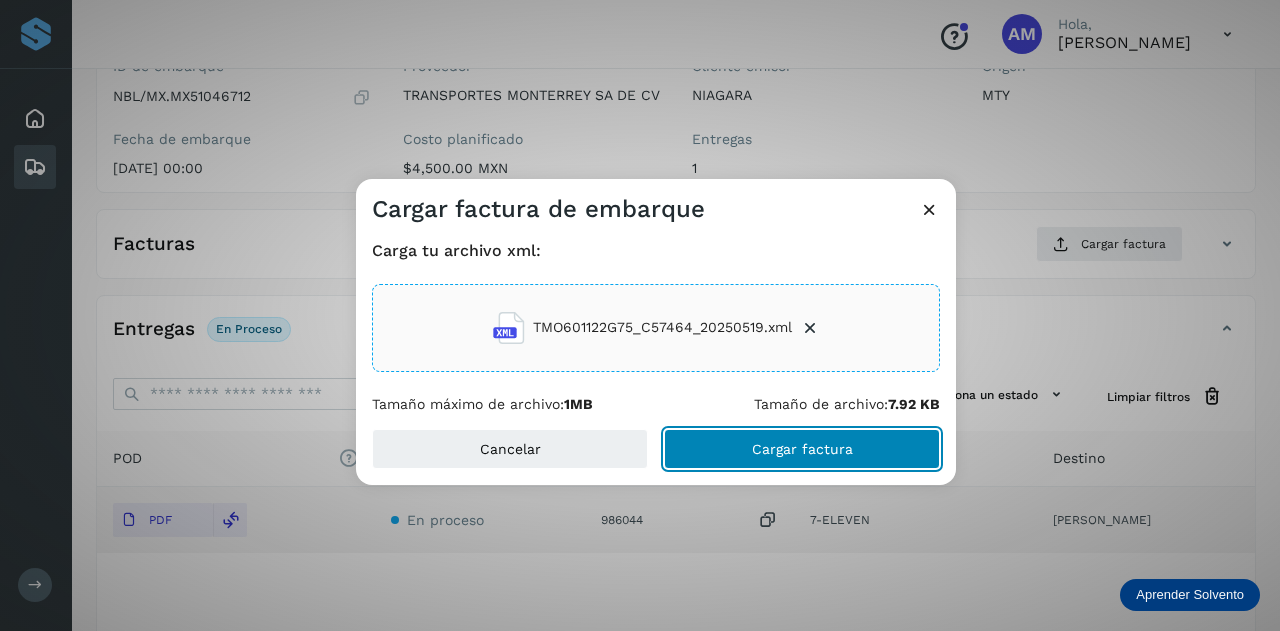 click on "Cargar factura" 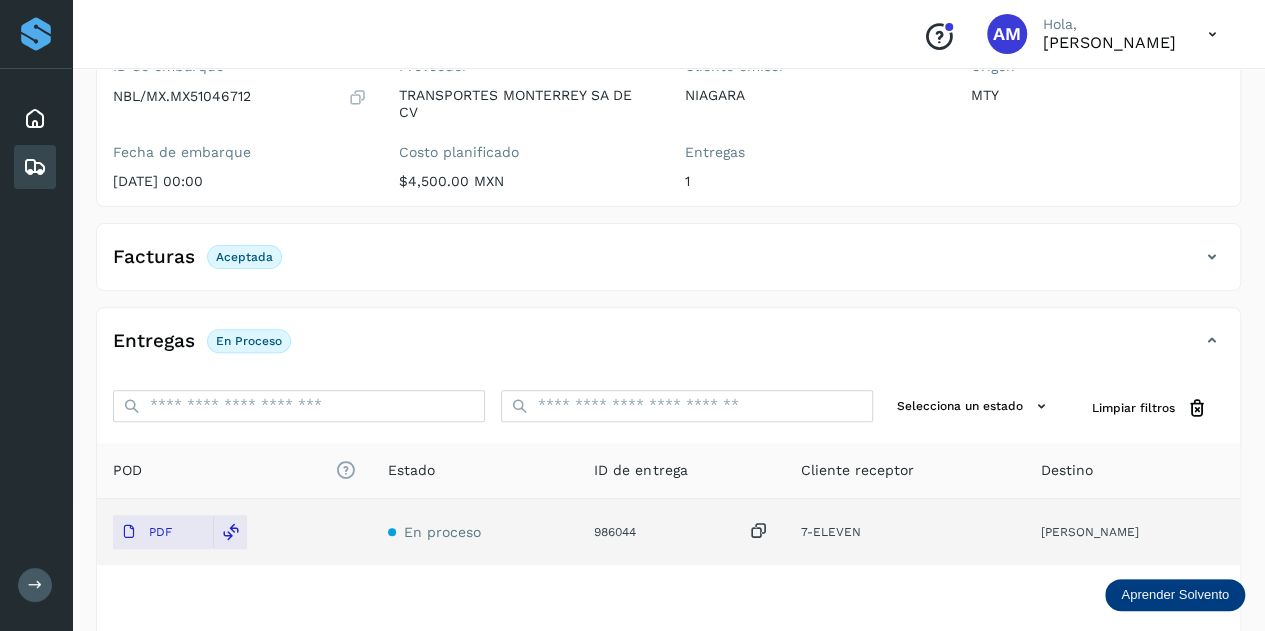scroll, scrollTop: 0, scrollLeft: 0, axis: both 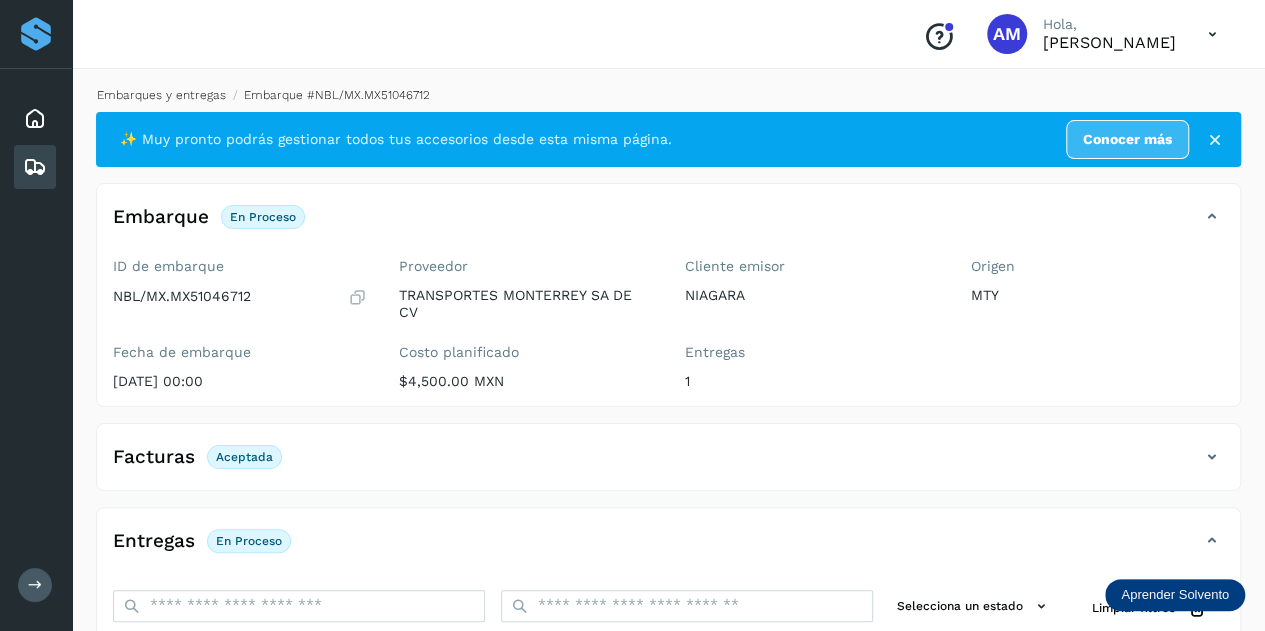 click on "Embarques y entregas" at bounding box center [161, 95] 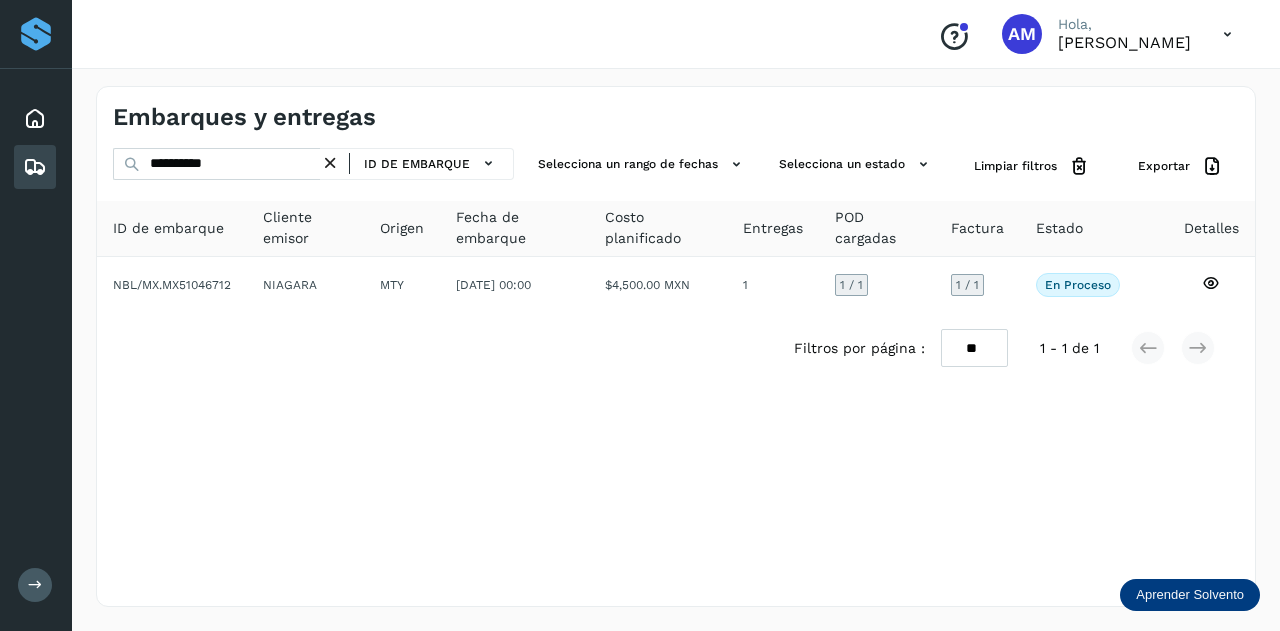 drag, startPoint x: 336, startPoint y: 162, endPoint x: 294, endPoint y: 163, distance: 42.0119 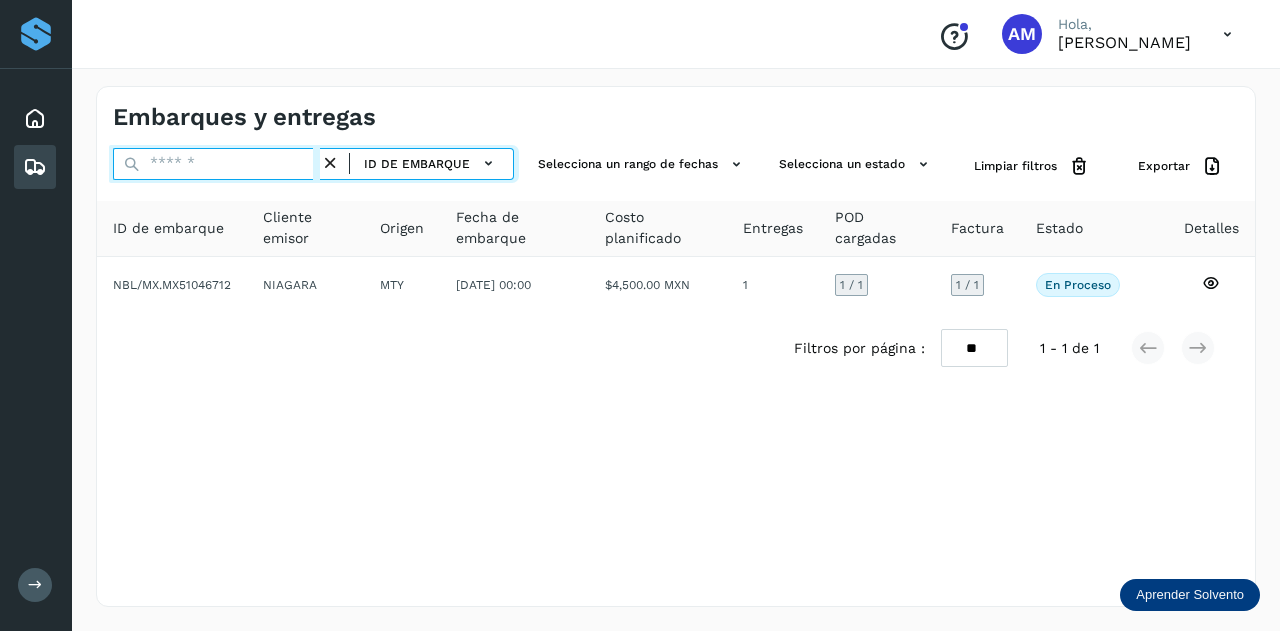 click at bounding box center [216, 164] 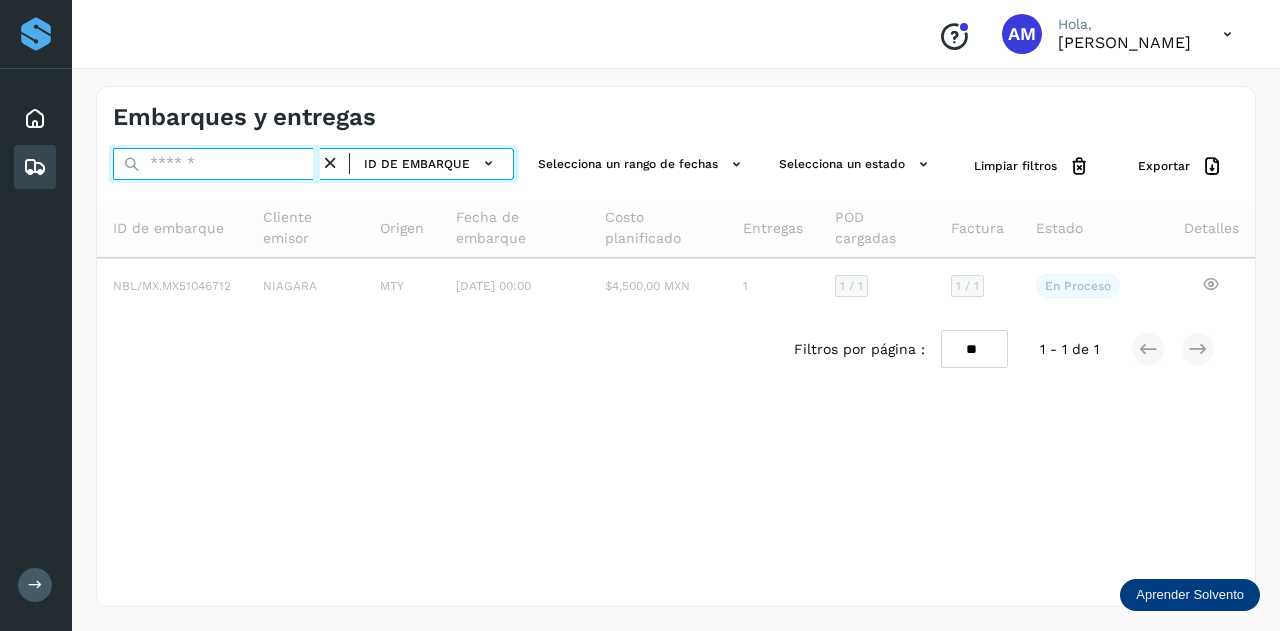 paste on "**********" 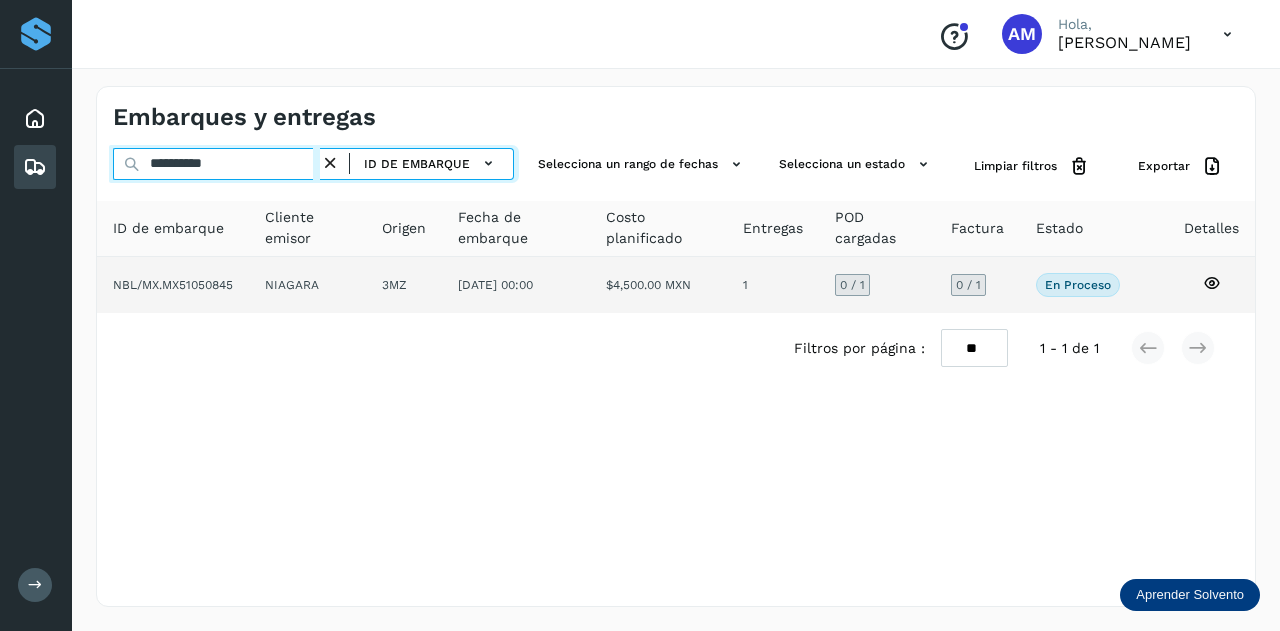 type on "**********" 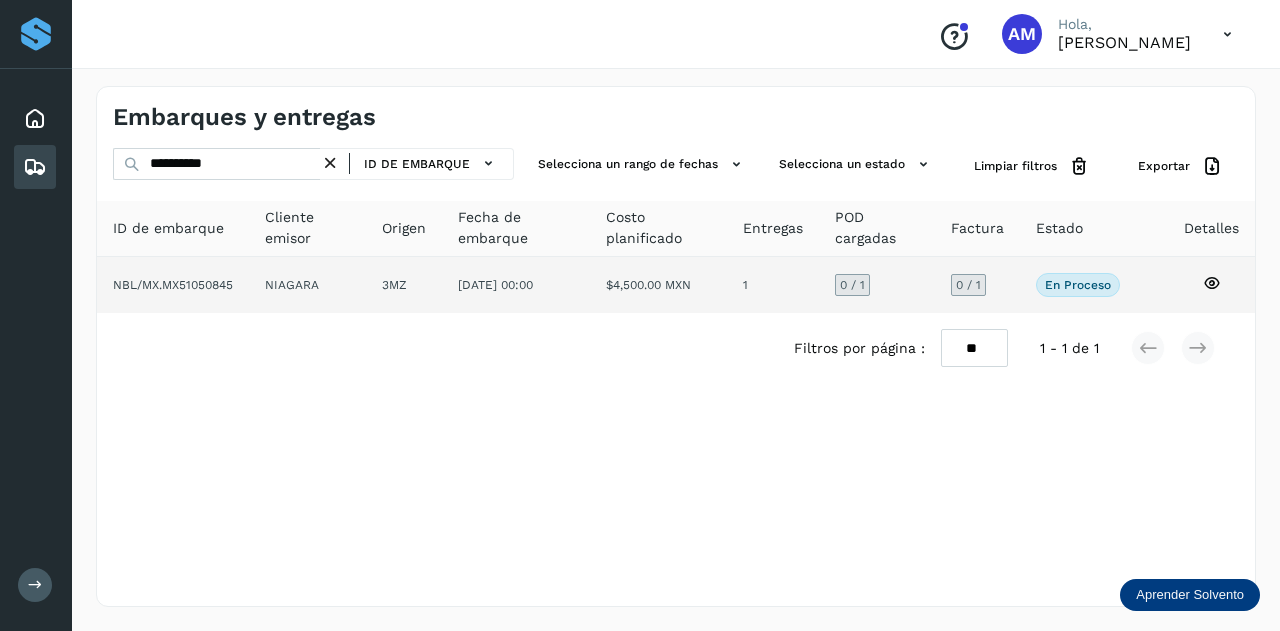 click on "NIAGARA" 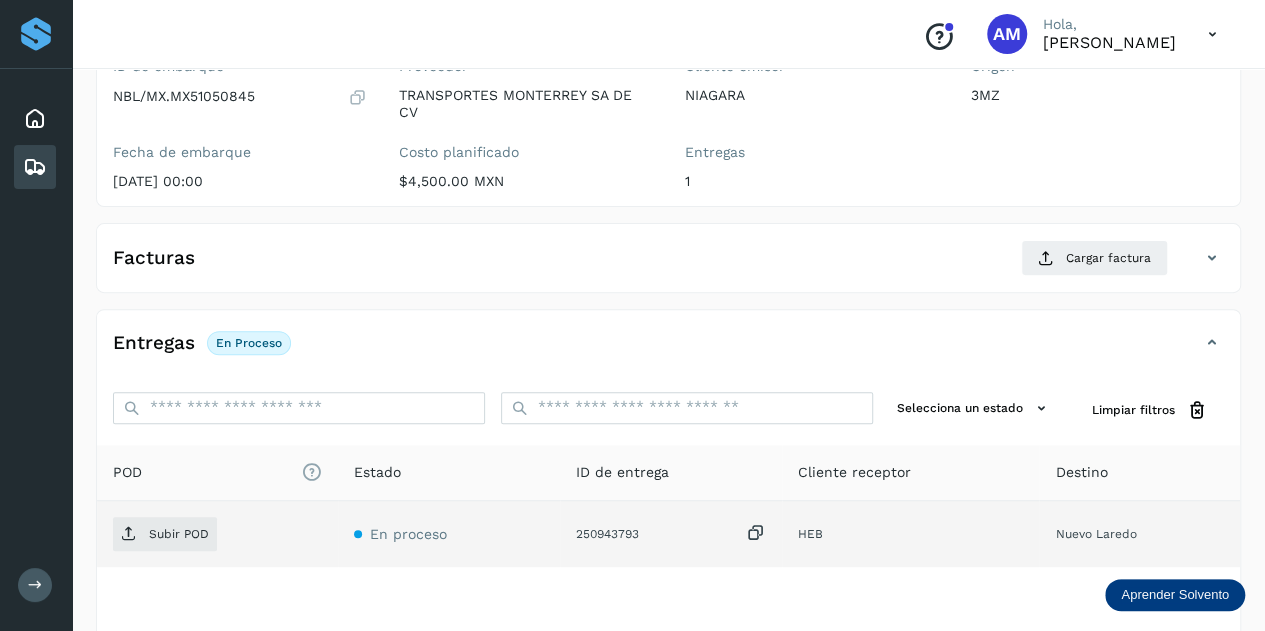 scroll, scrollTop: 300, scrollLeft: 0, axis: vertical 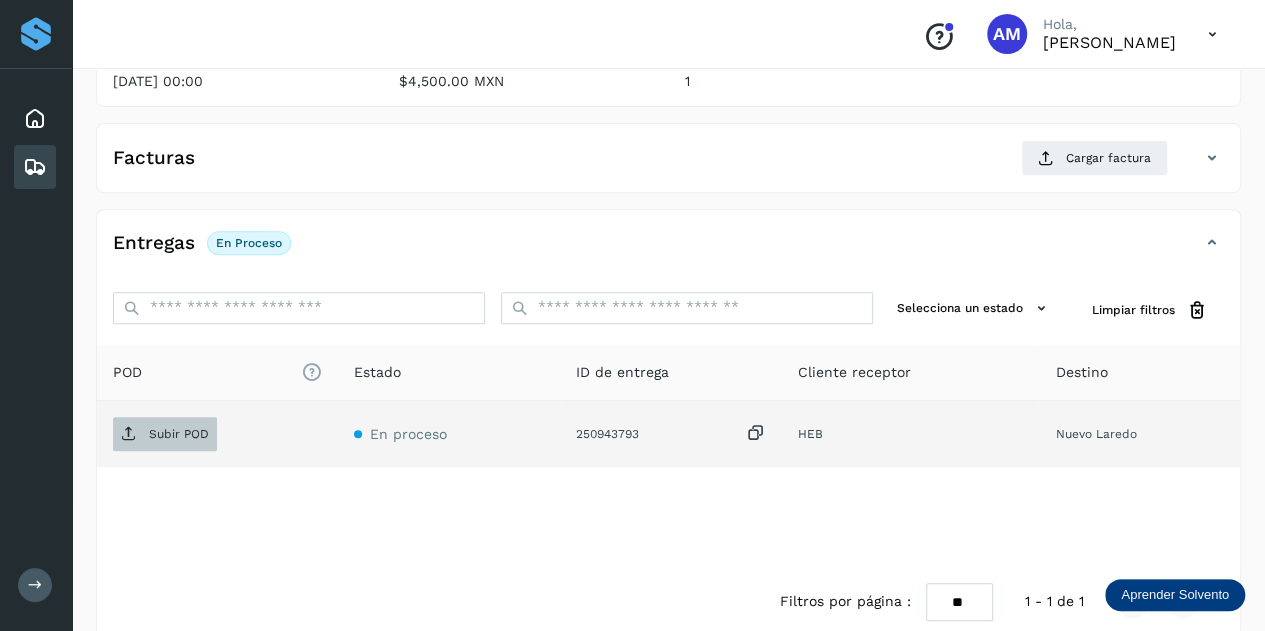click on "Subir POD" at bounding box center (179, 434) 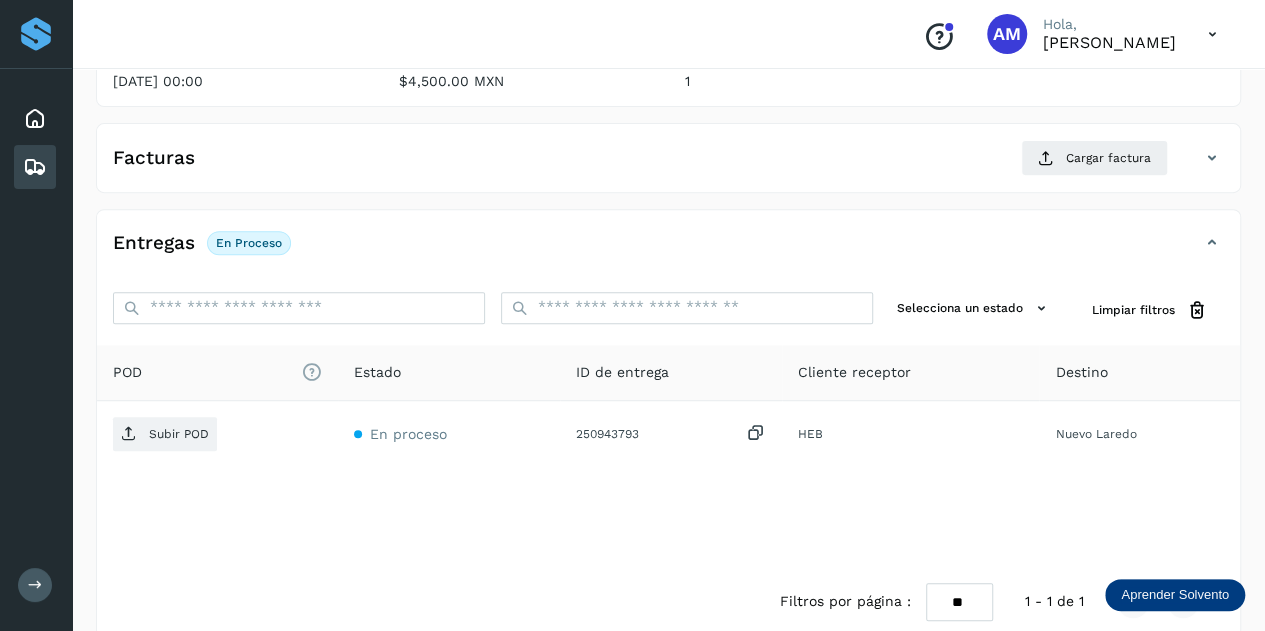scroll, scrollTop: 0, scrollLeft: 0, axis: both 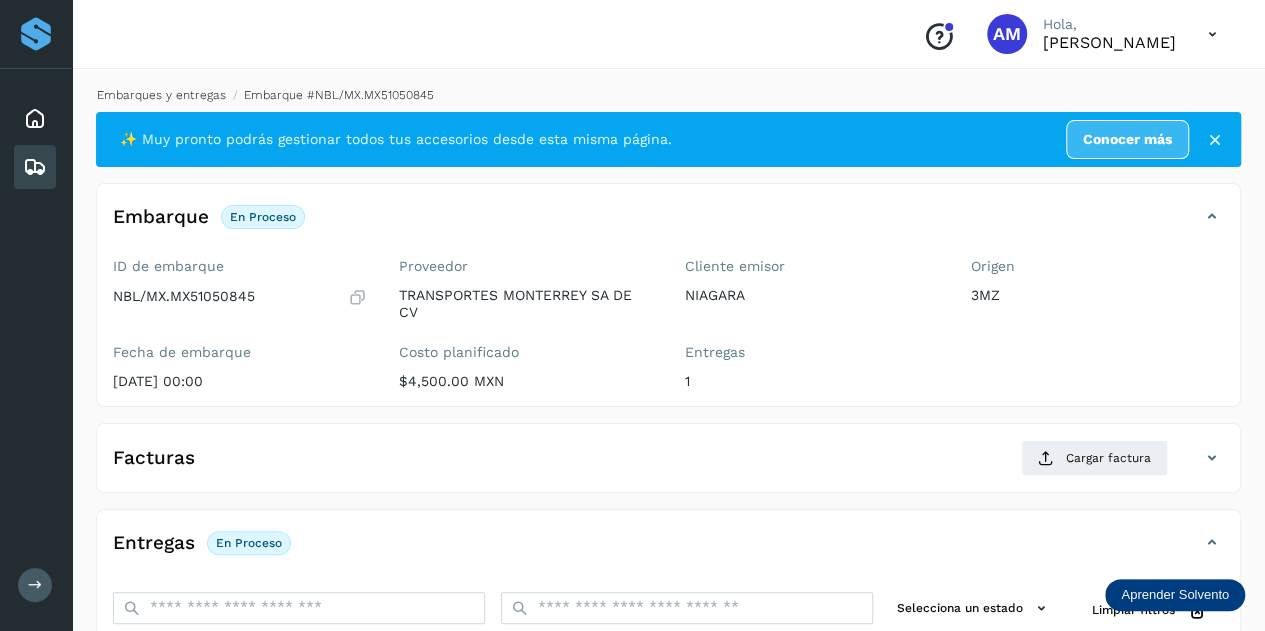click on "Embarques y entregas" at bounding box center [161, 95] 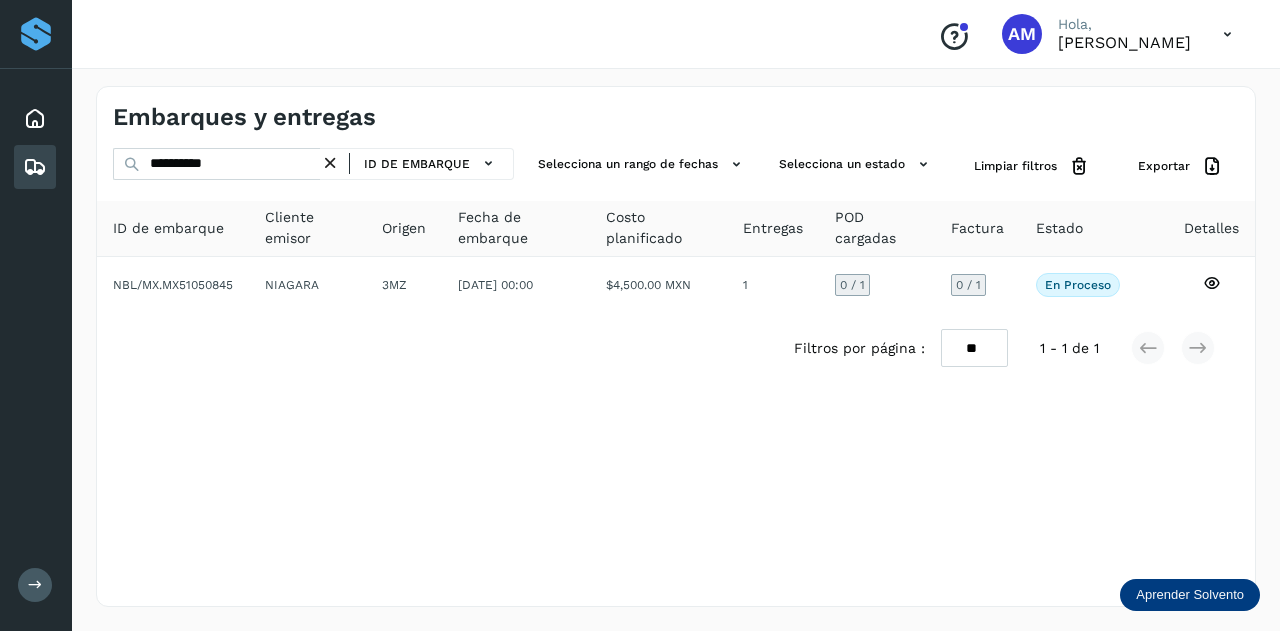 drag, startPoint x: 335, startPoint y: 166, endPoint x: 308, endPoint y: 165, distance: 27.018513 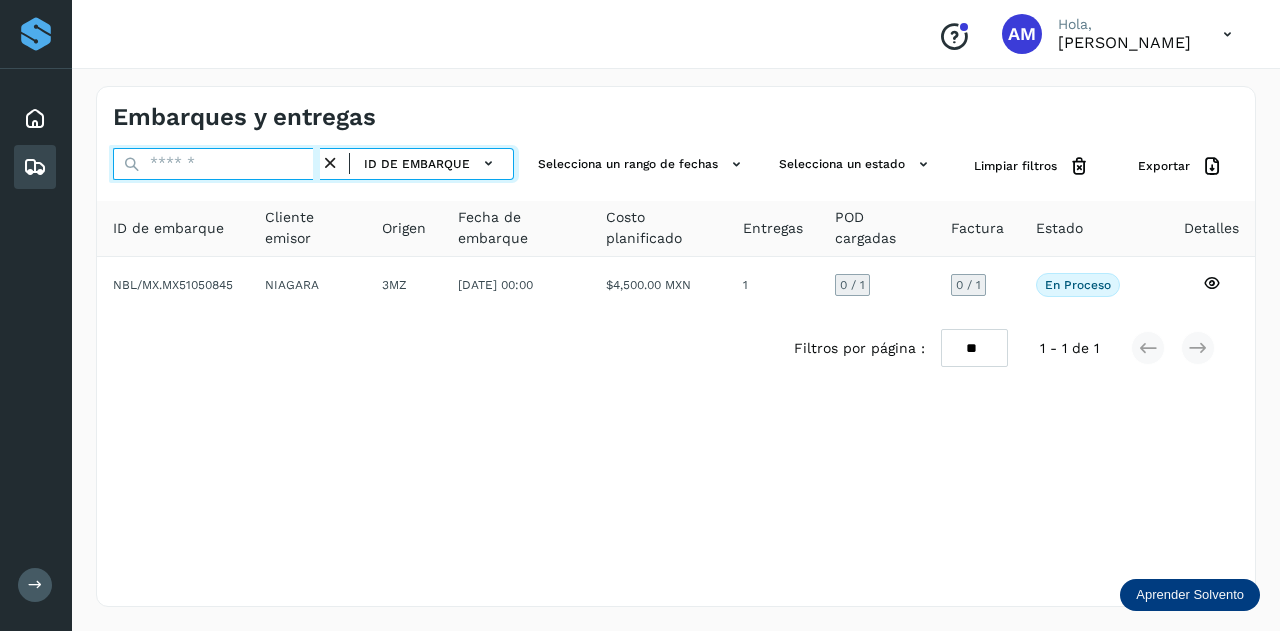 click at bounding box center (216, 164) 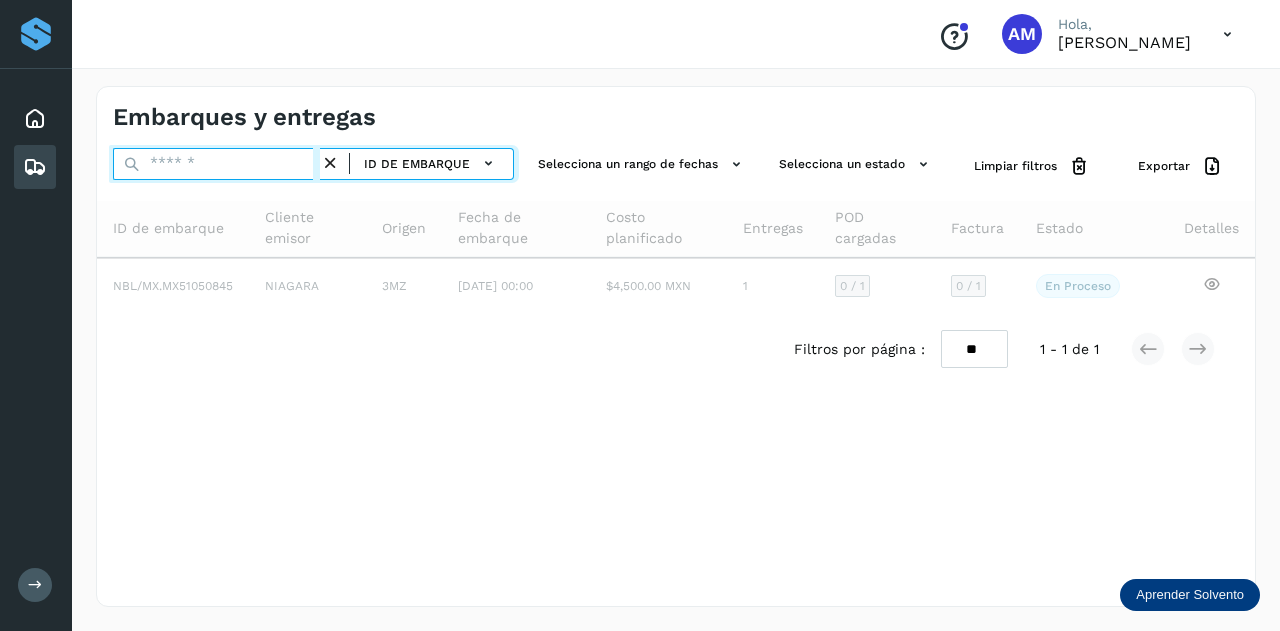 paste on "**********" 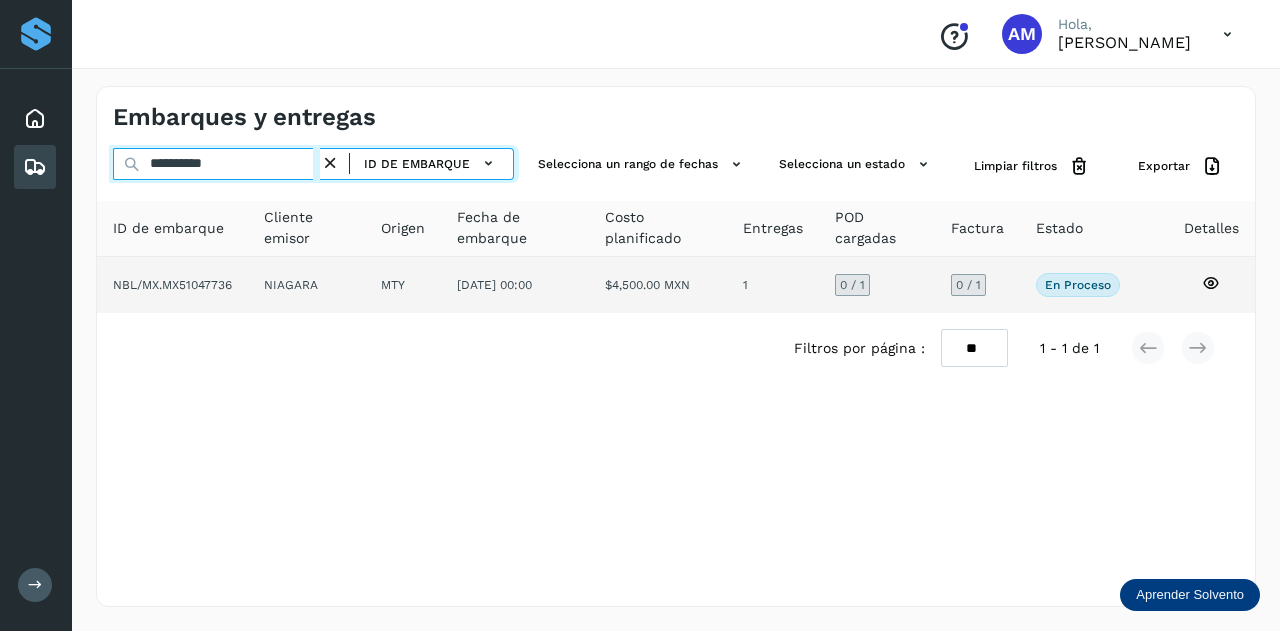 type on "**********" 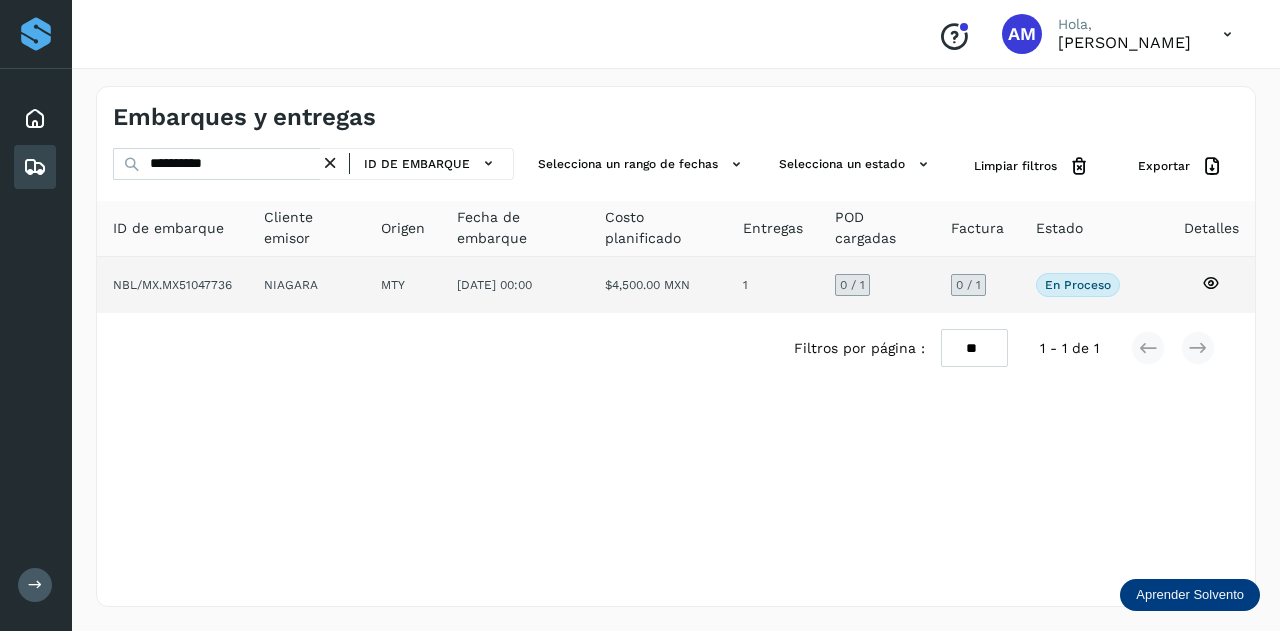 click on "MTY" 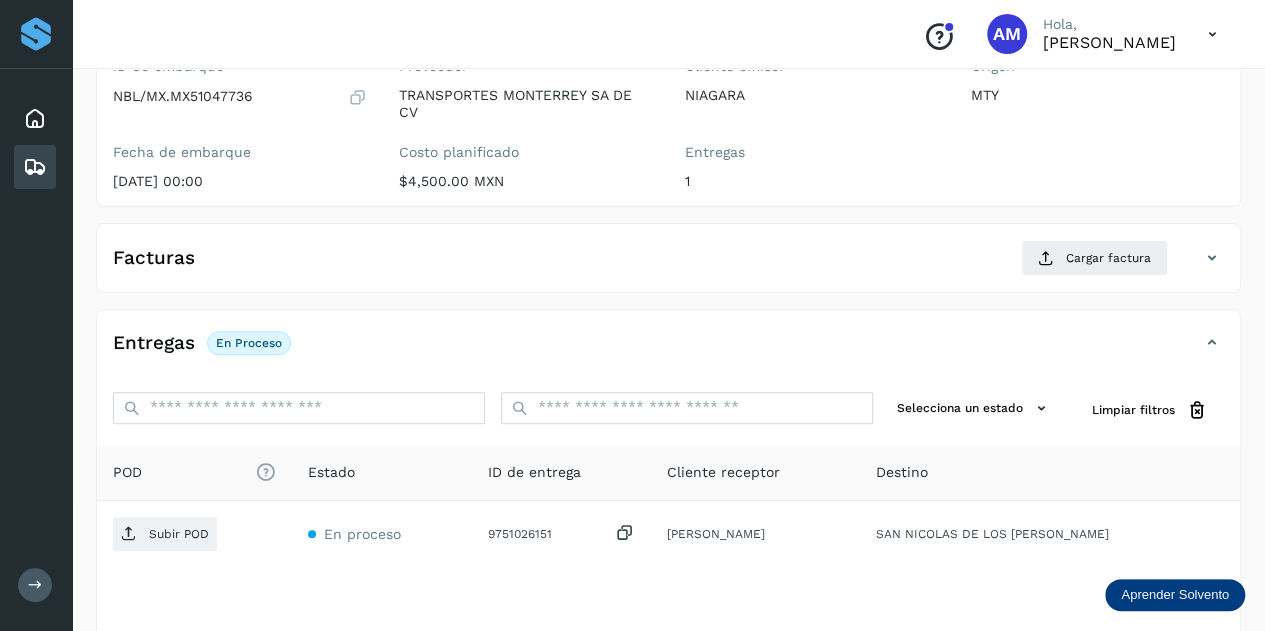 scroll, scrollTop: 300, scrollLeft: 0, axis: vertical 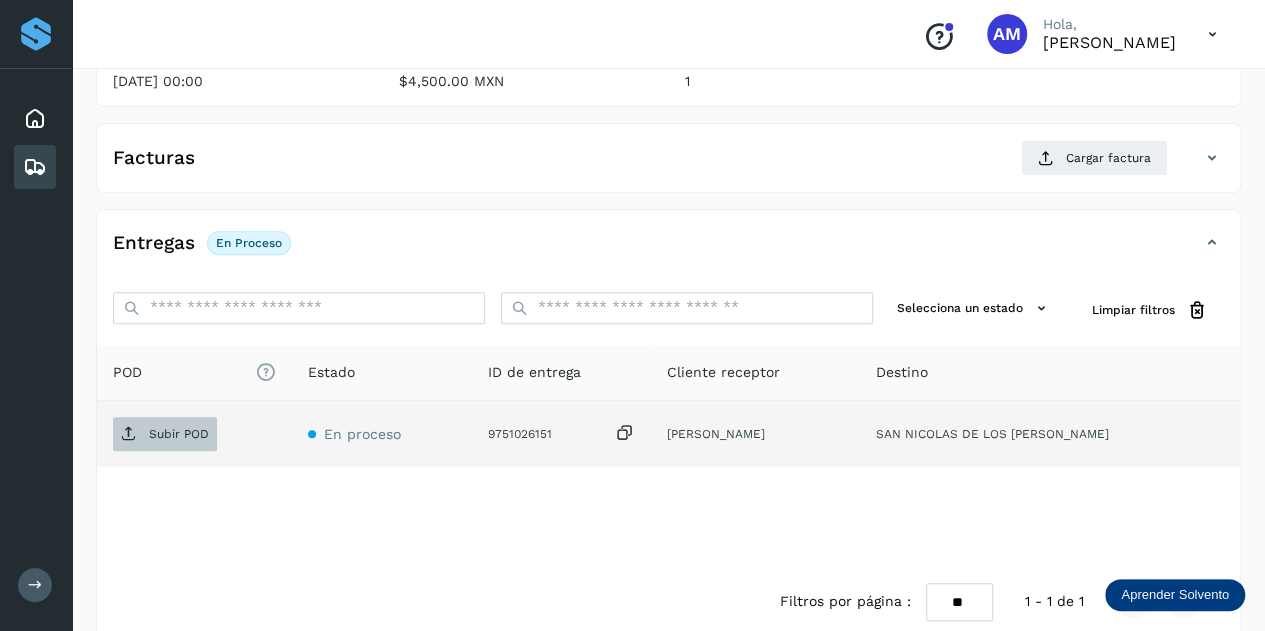 click on "Subir POD" at bounding box center (179, 434) 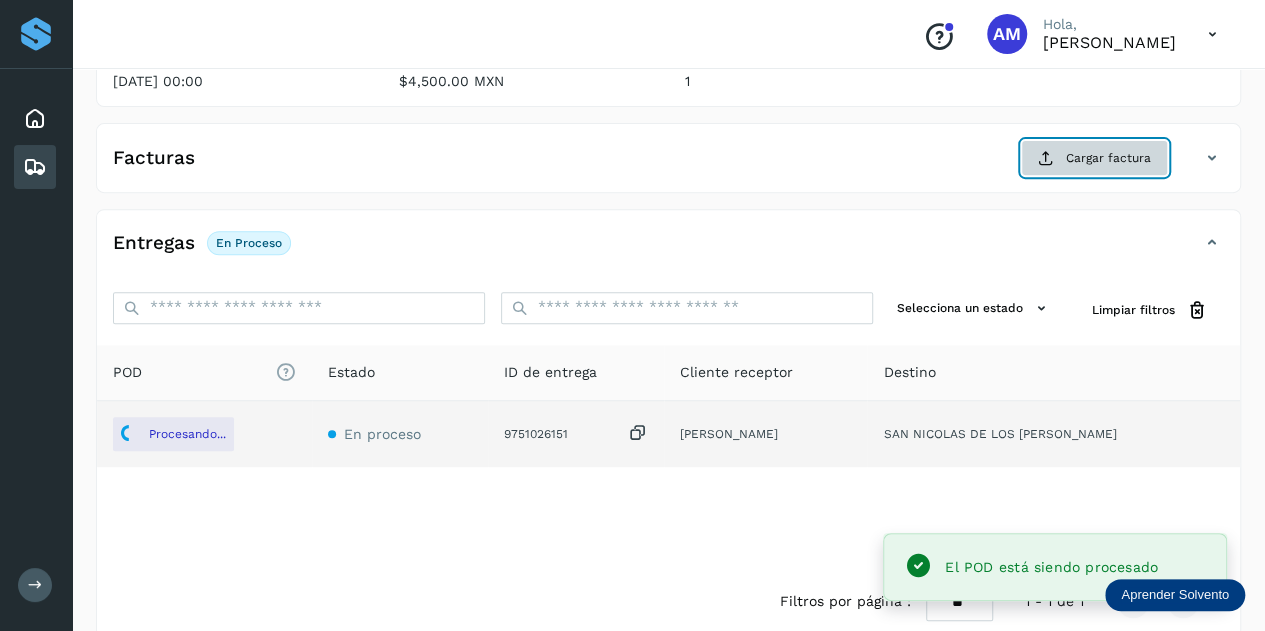 click on "Cargar factura" 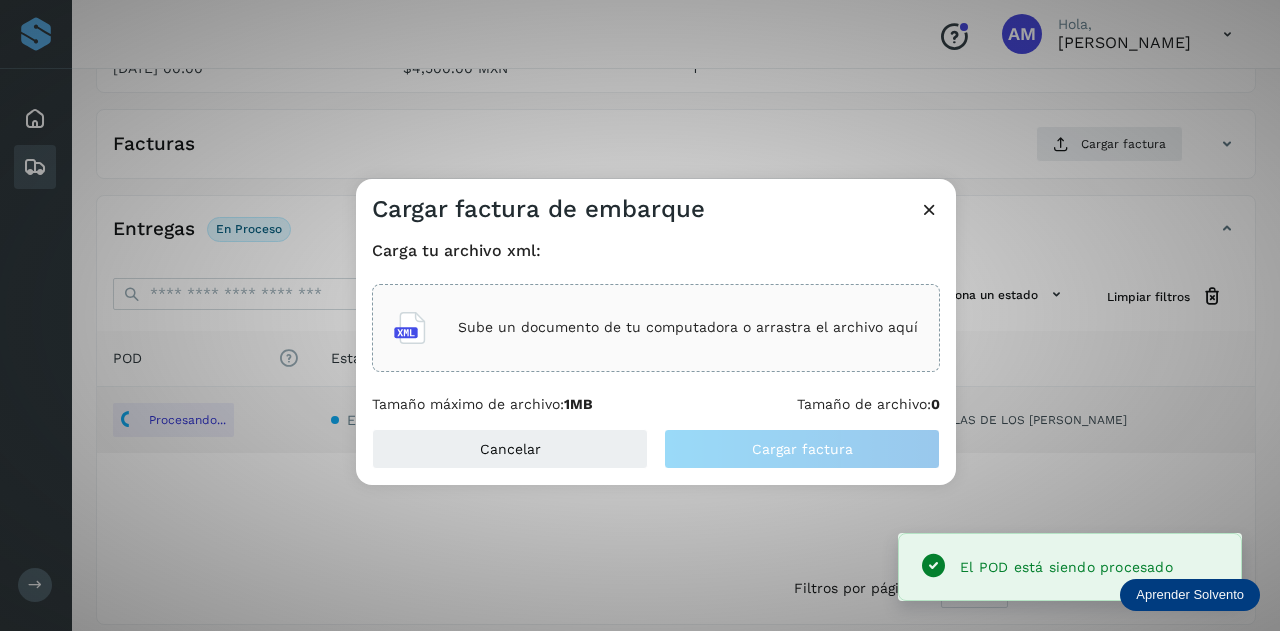 click on "Sube un documento de tu computadora o arrastra el archivo aquí" 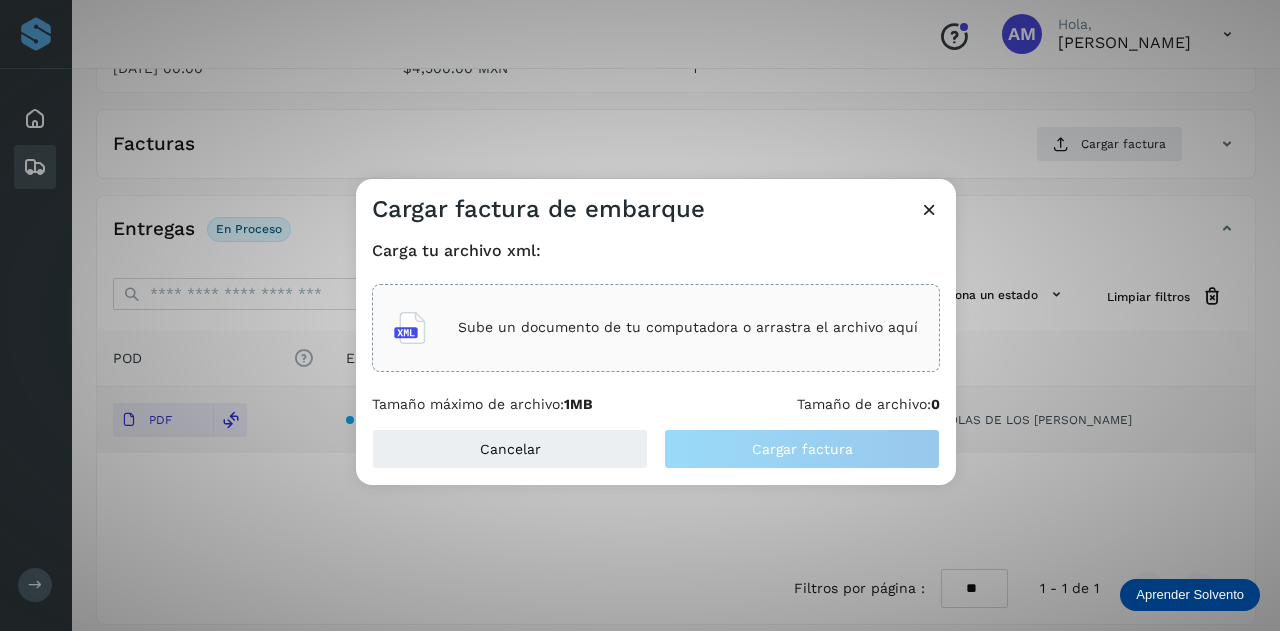 click on "Sube un documento de tu computadora o arrastra el archivo aquí" 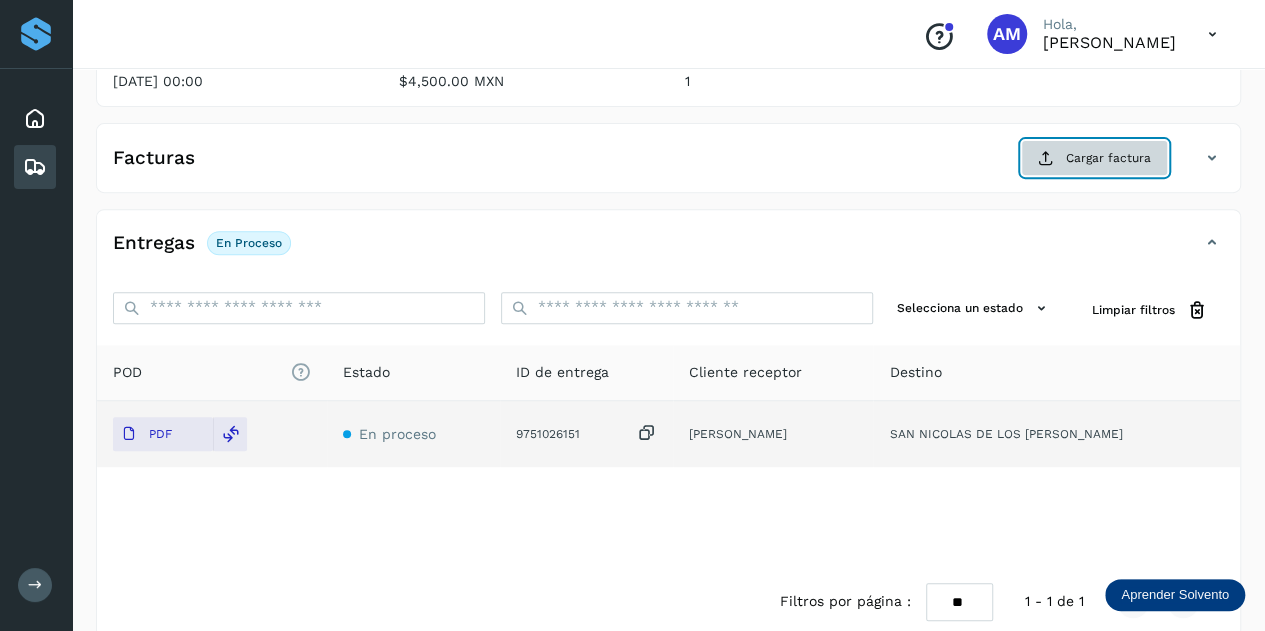 click on "Cargar factura" 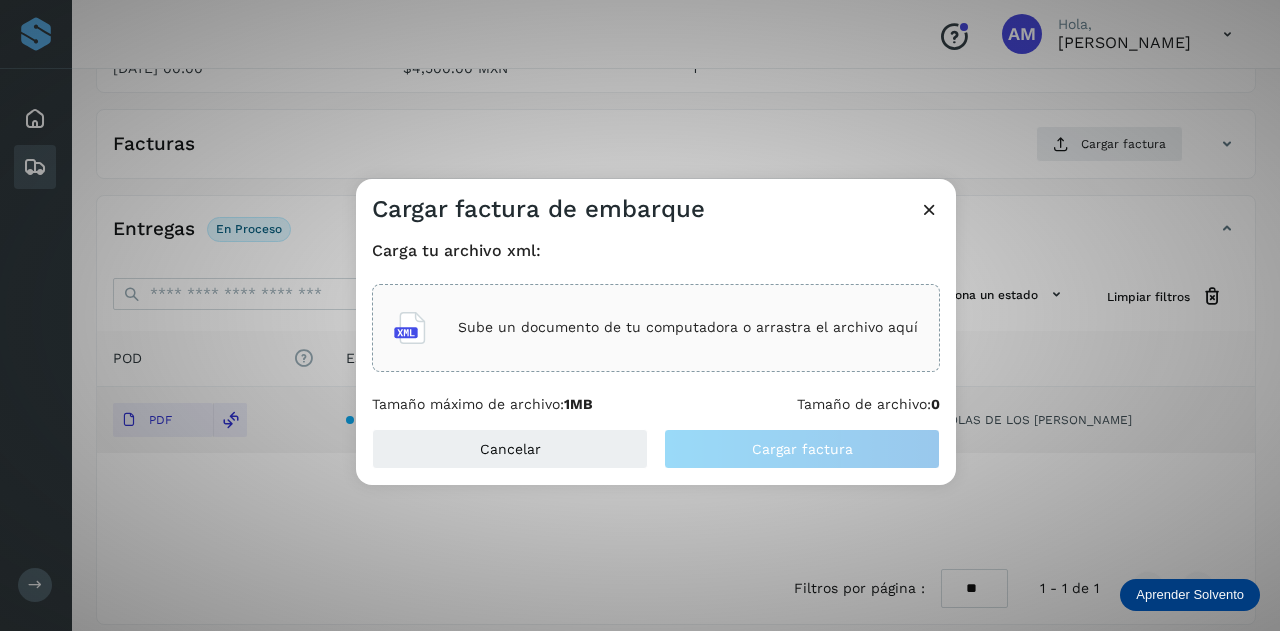 click on "Sube un documento de tu computadora o arrastra el archivo aquí" at bounding box center [656, 328] 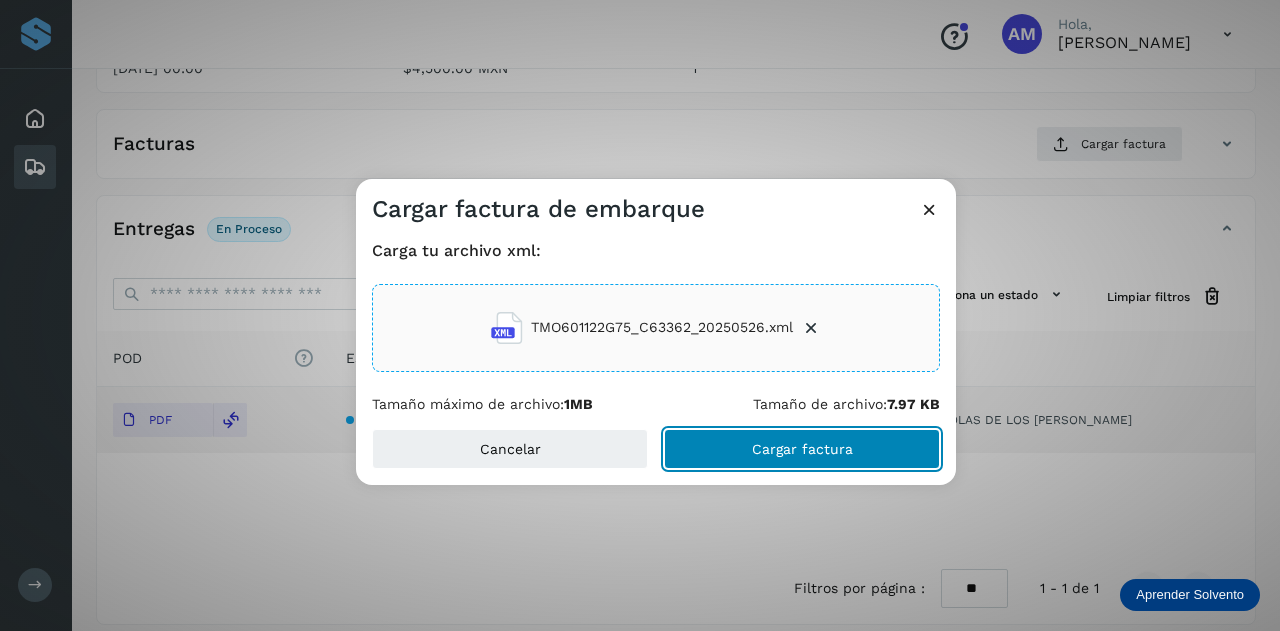 click on "Cargar factura" 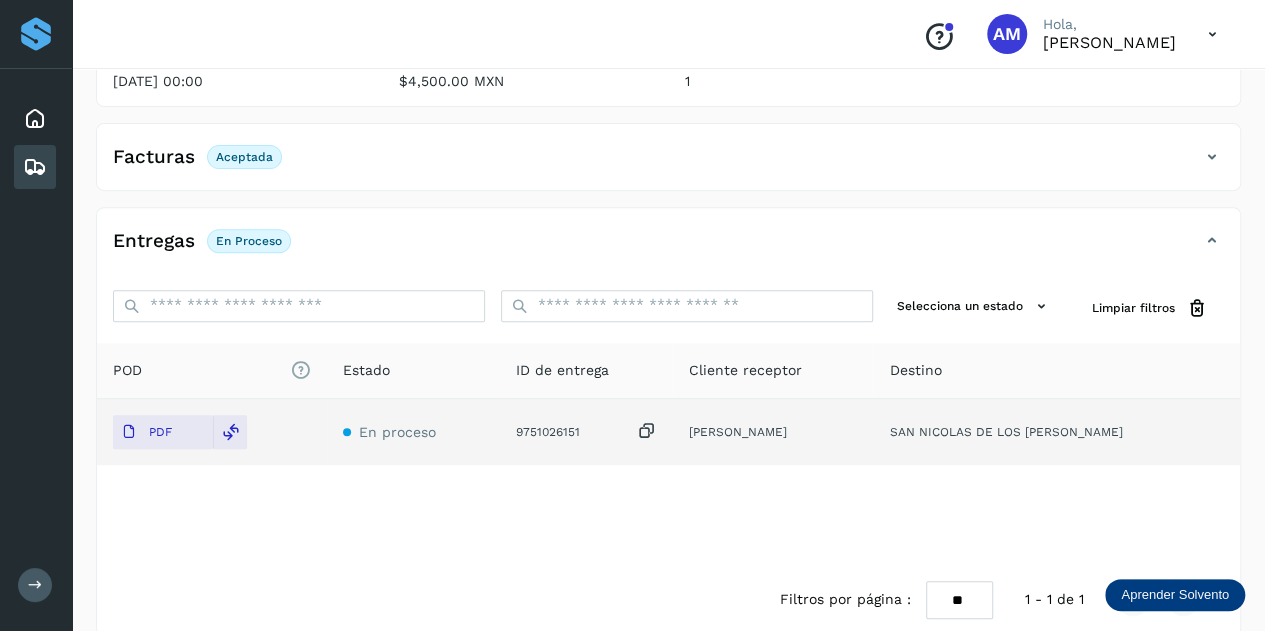 scroll, scrollTop: 0, scrollLeft: 0, axis: both 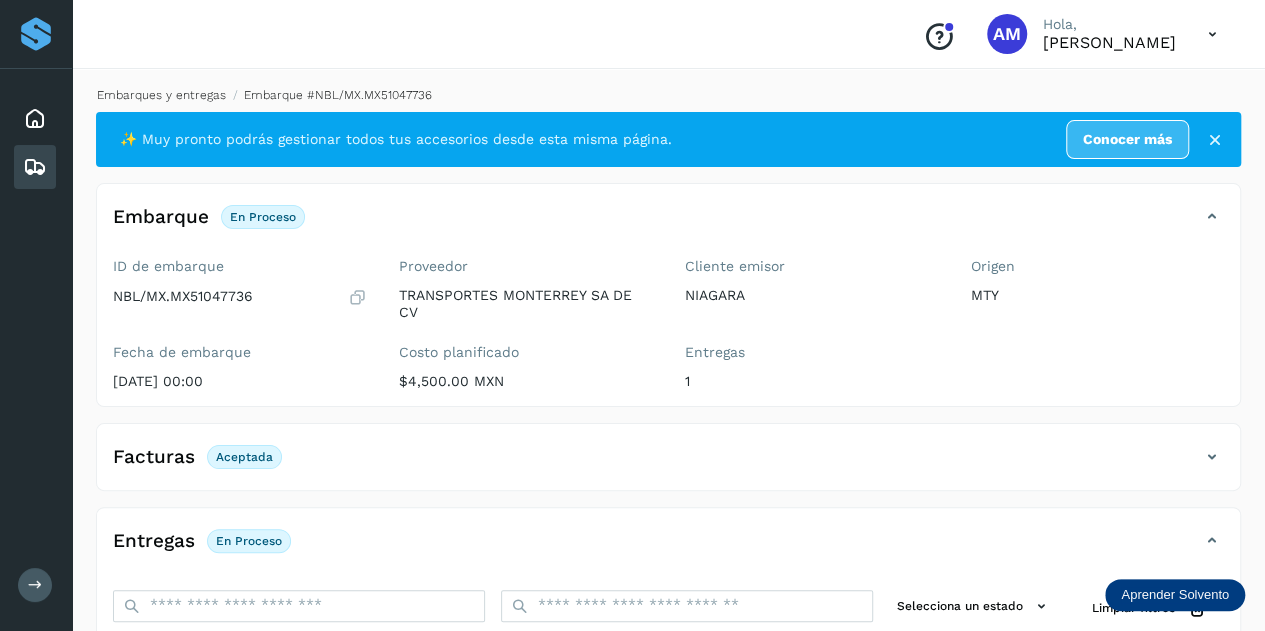 click on "Embarques y entregas" at bounding box center (161, 95) 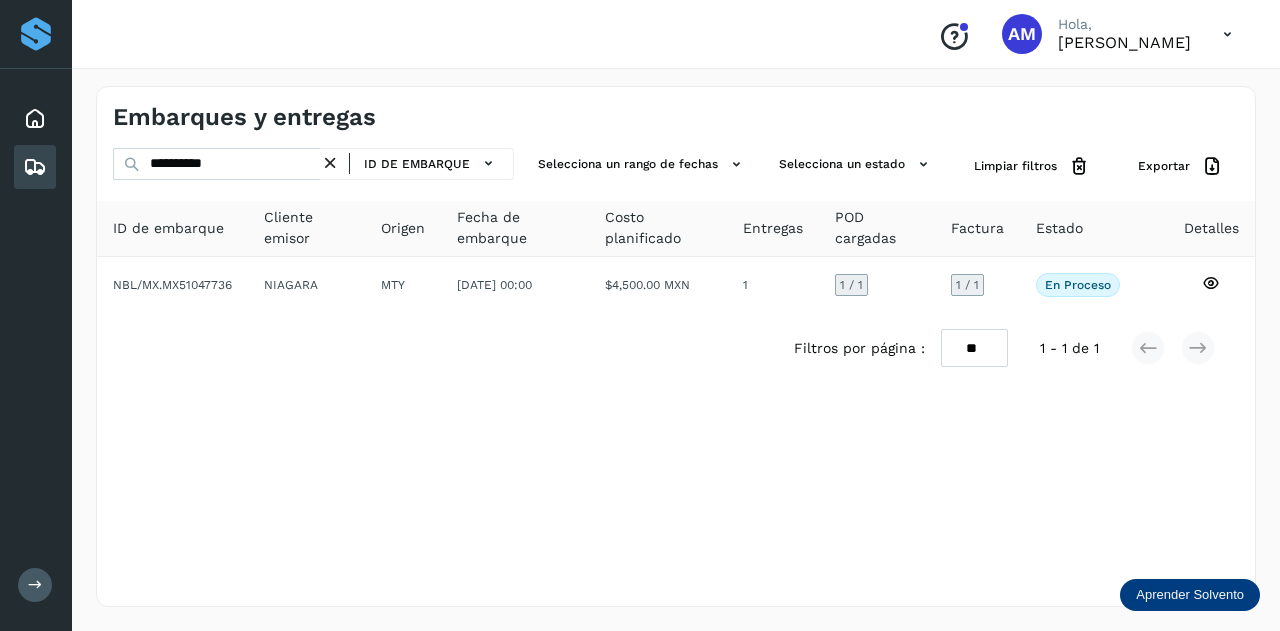 drag, startPoint x: 335, startPoint y: 160, endPoint x: 304, endPoint y: 166, distance: 31.575306 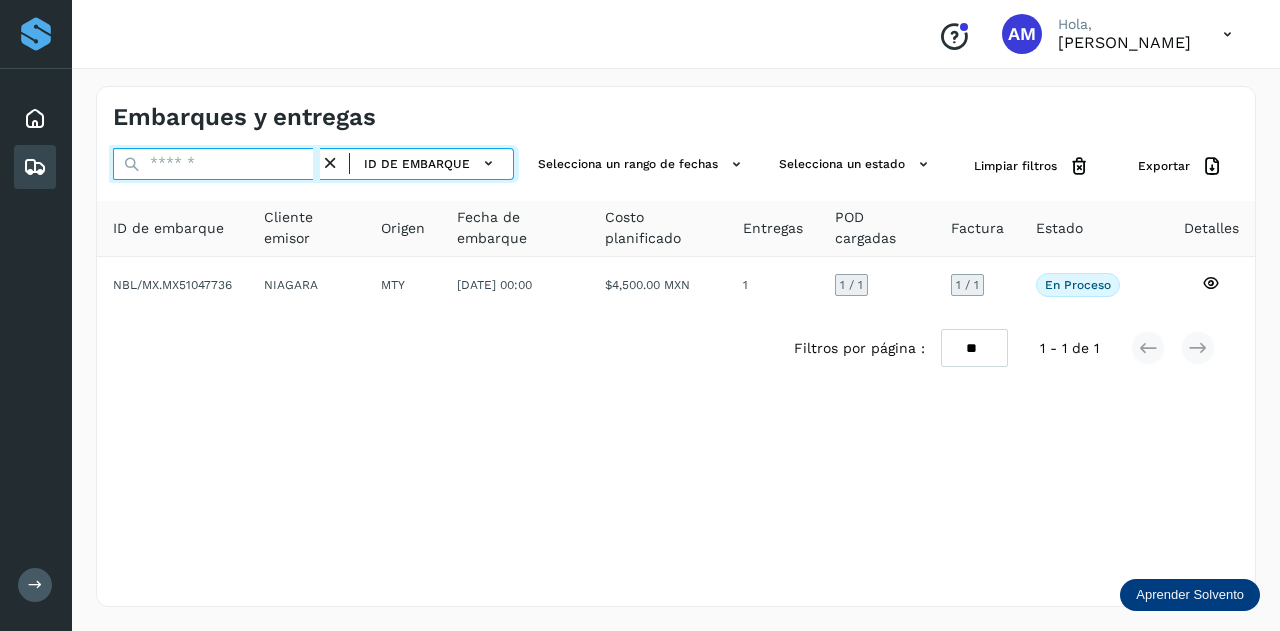 click at bounding box center (216, 164) 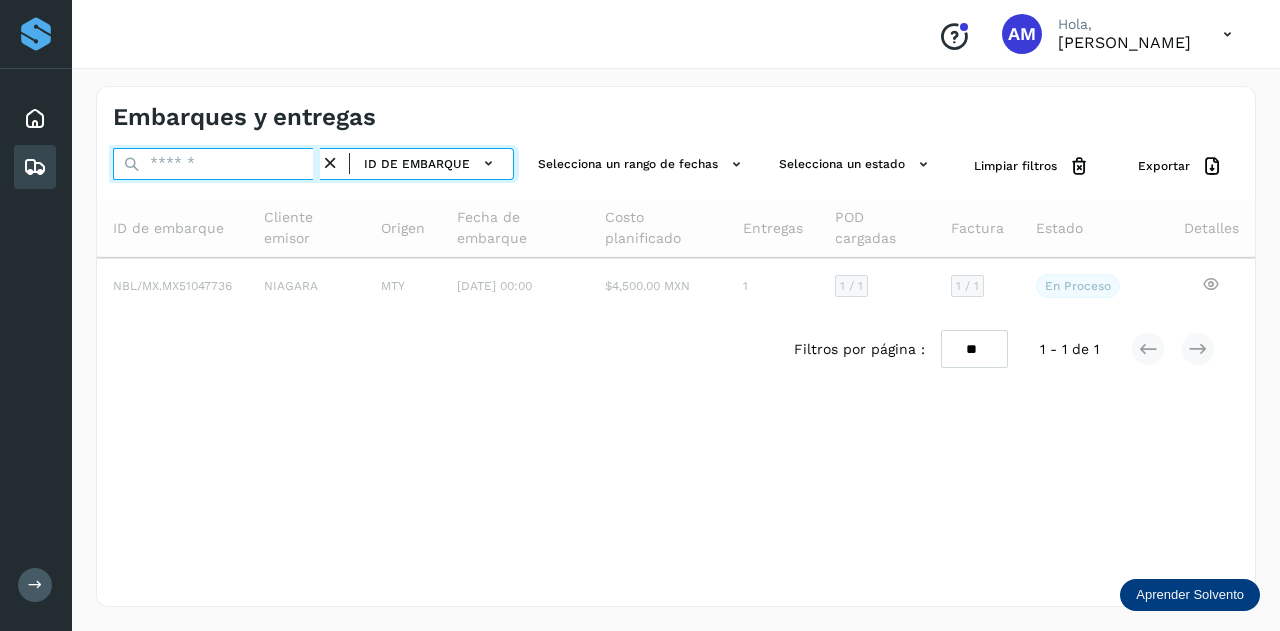 paste on "**********" 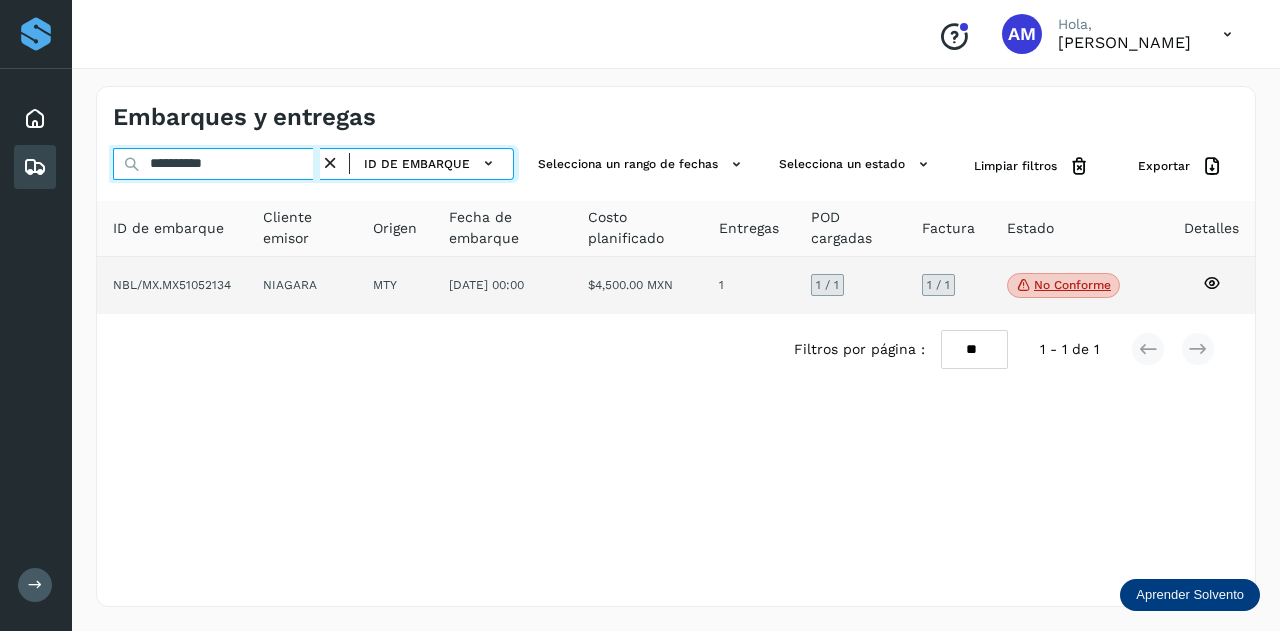 type on "**********" 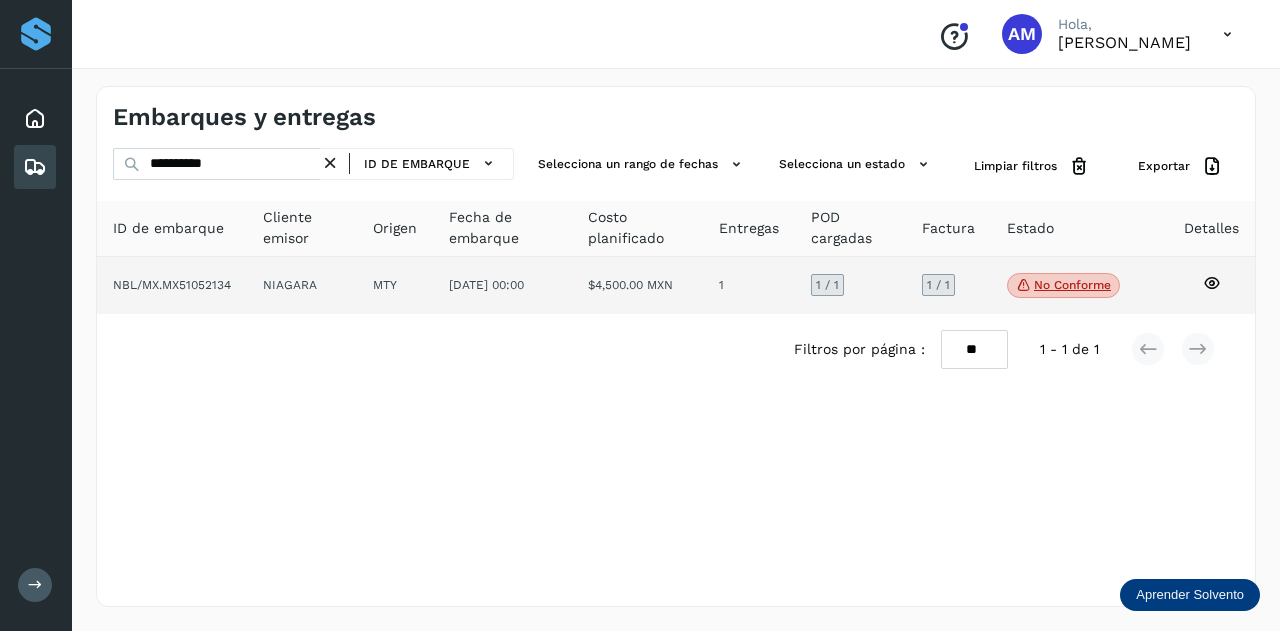 click on "[DATE] 00:00" 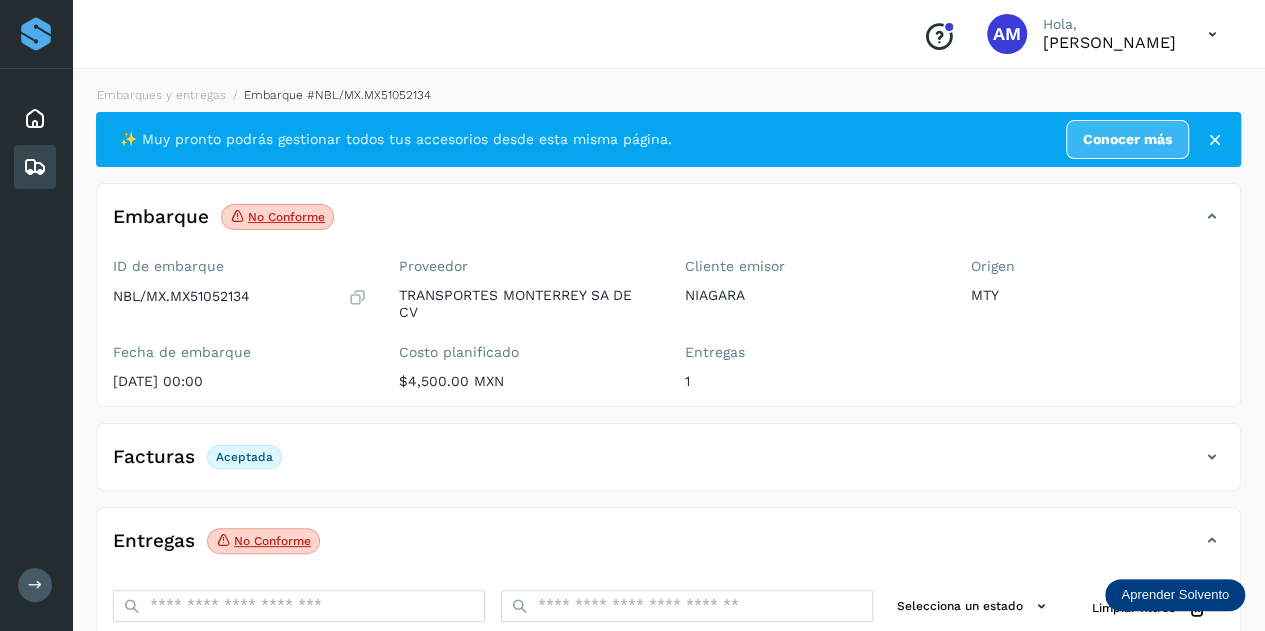 scroll, scrollTop: 200, scrollLeft: 0, axis: vertical 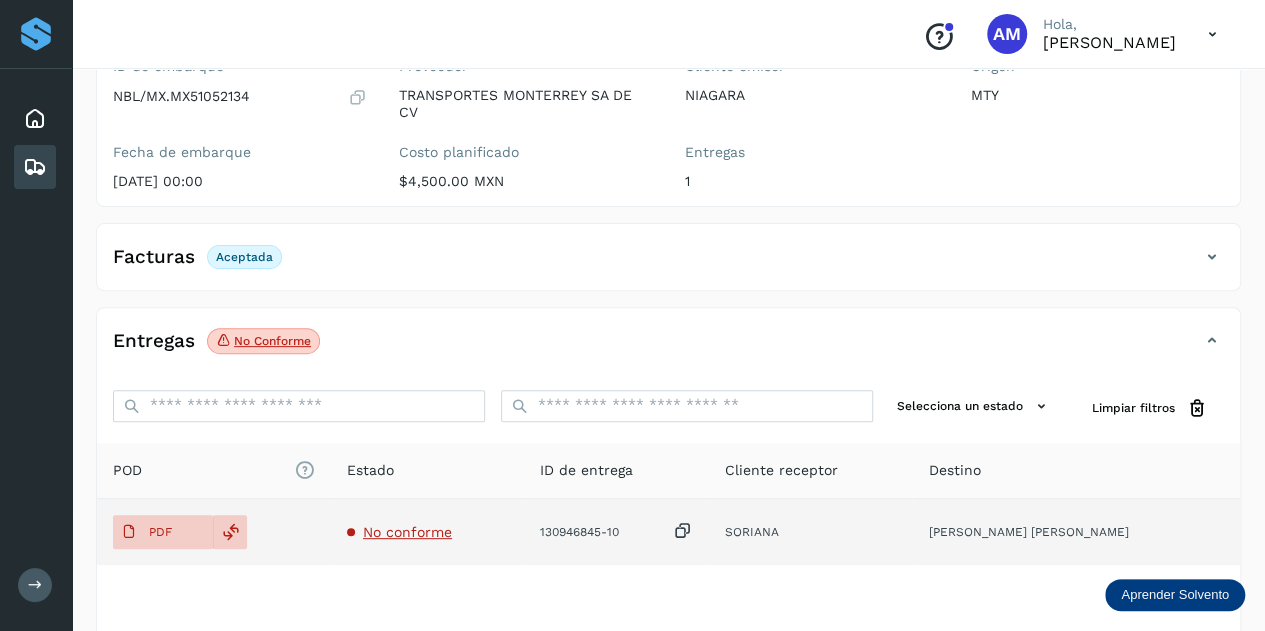 click on "No conforme" at bounding box center (407, 532) 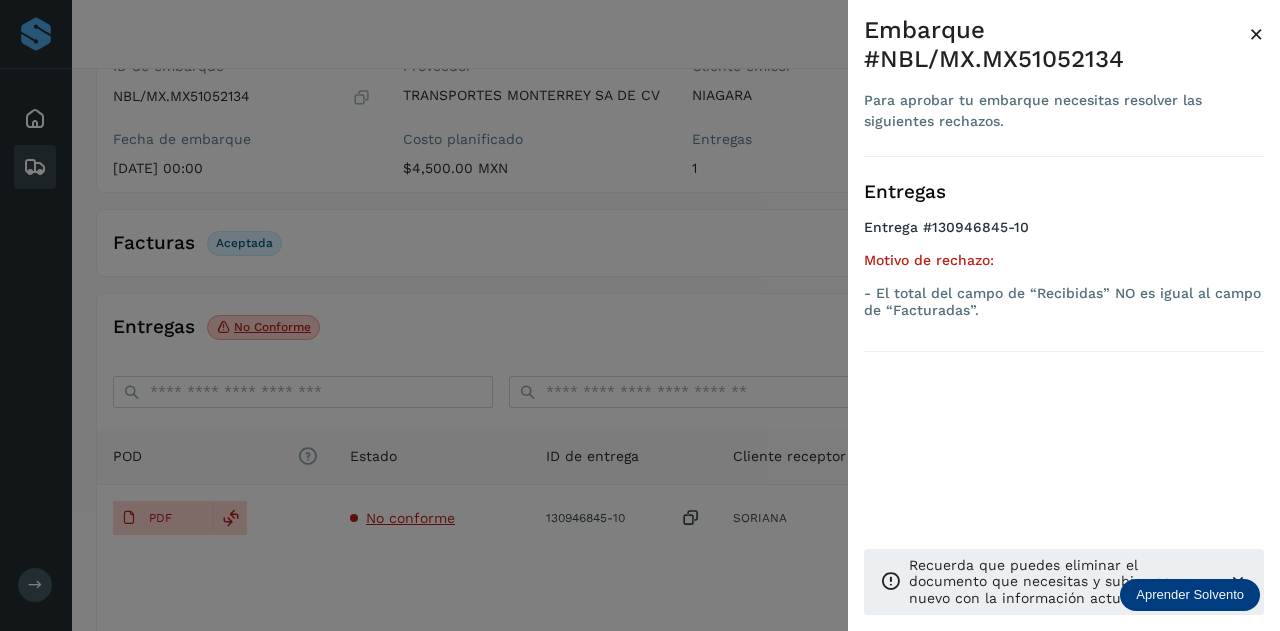 click at bounding box center [640, 315] 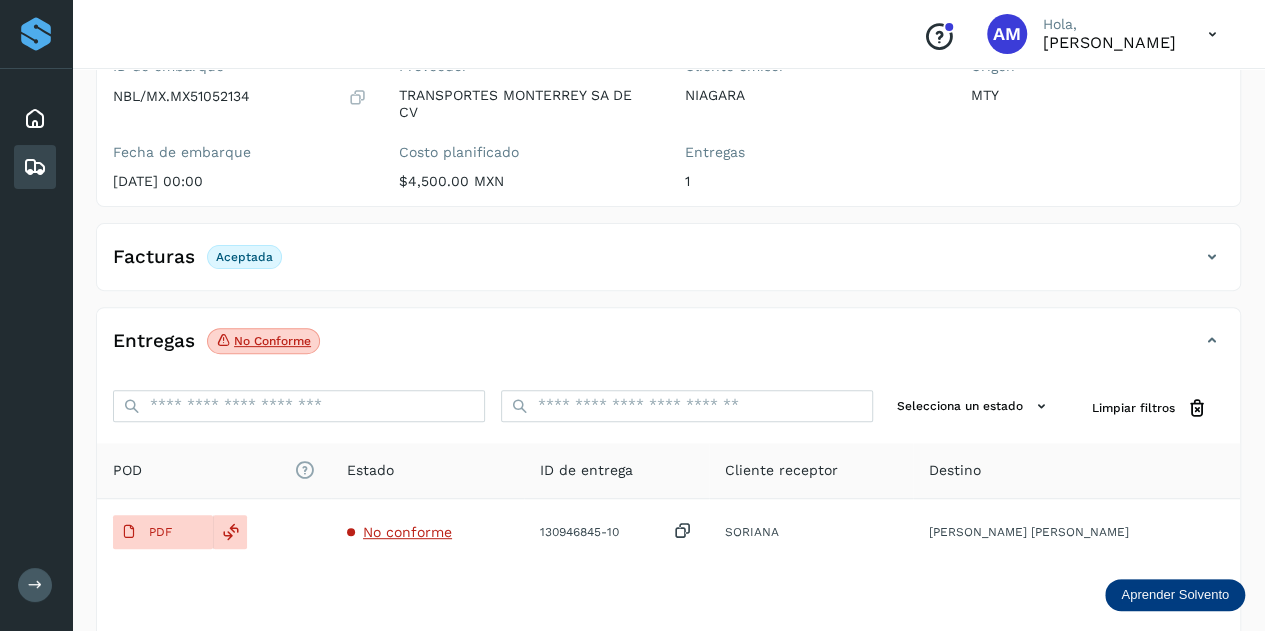 scroll, scrollTop: 0, scrollLeft: 0, axis: both 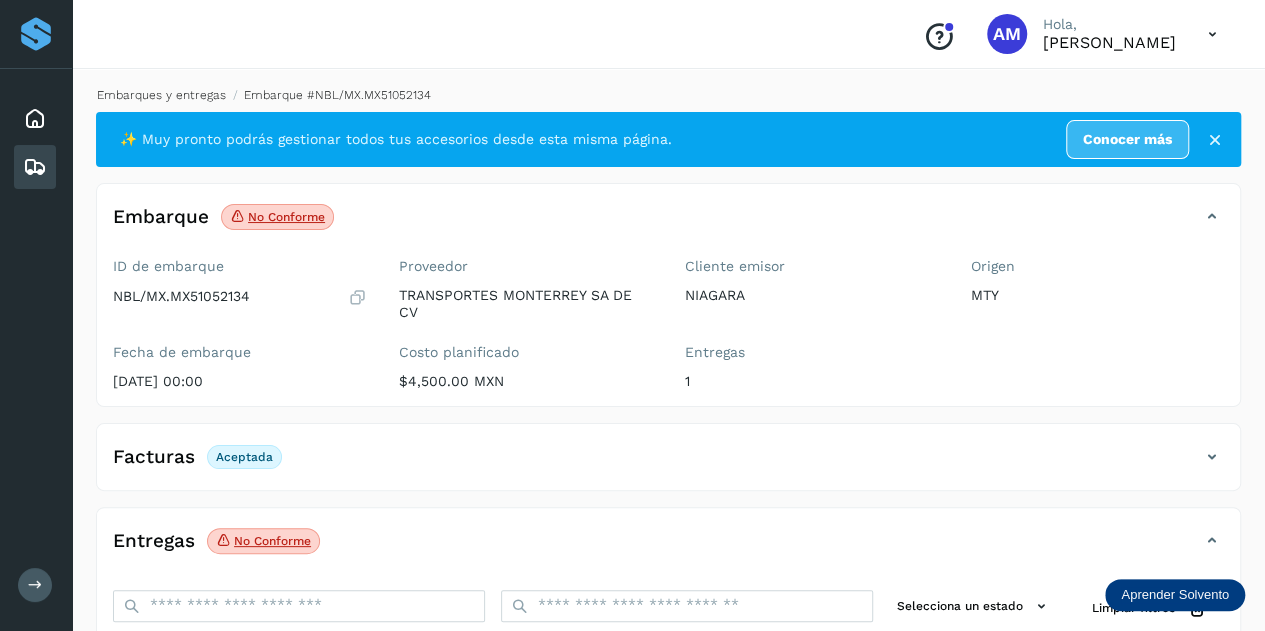 click on "Embarques y entregas" at bounding box center (161, 95) 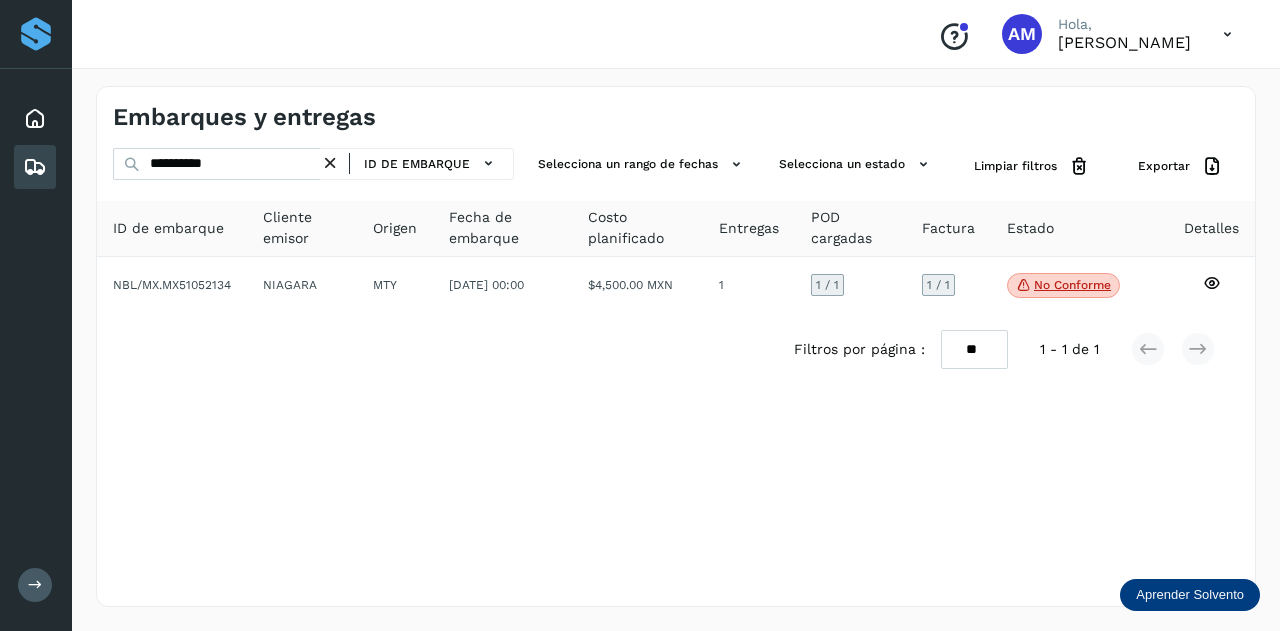 click at bounding box center [330, 163] 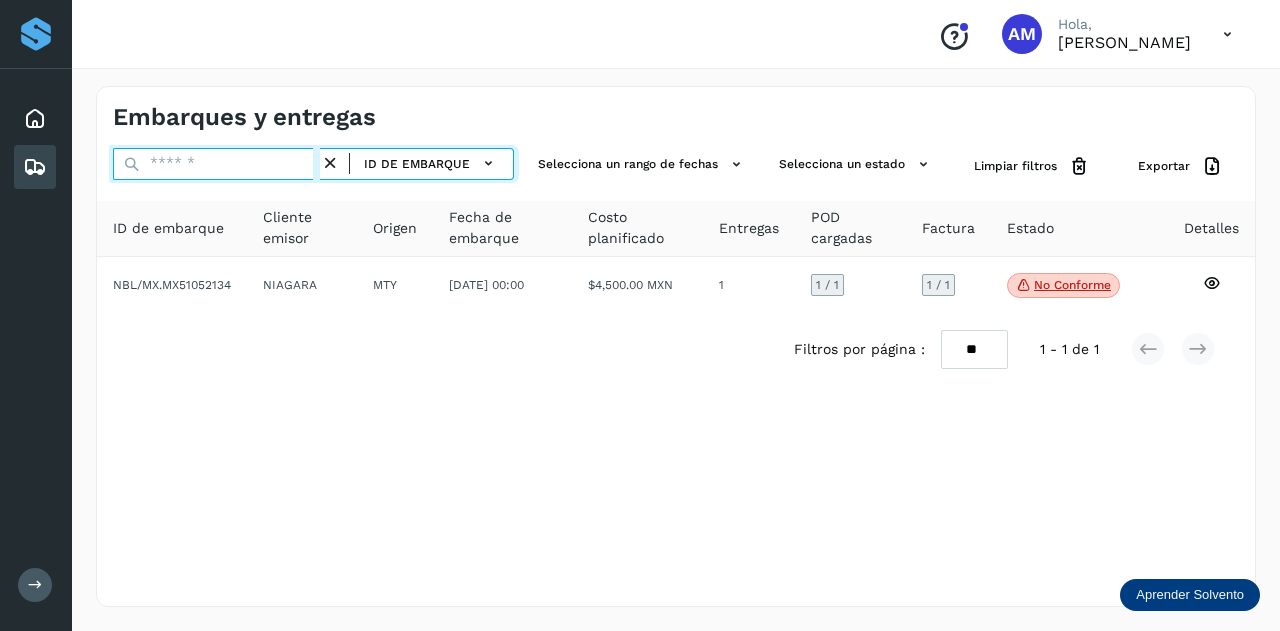 click at bounding box center [216, 164] 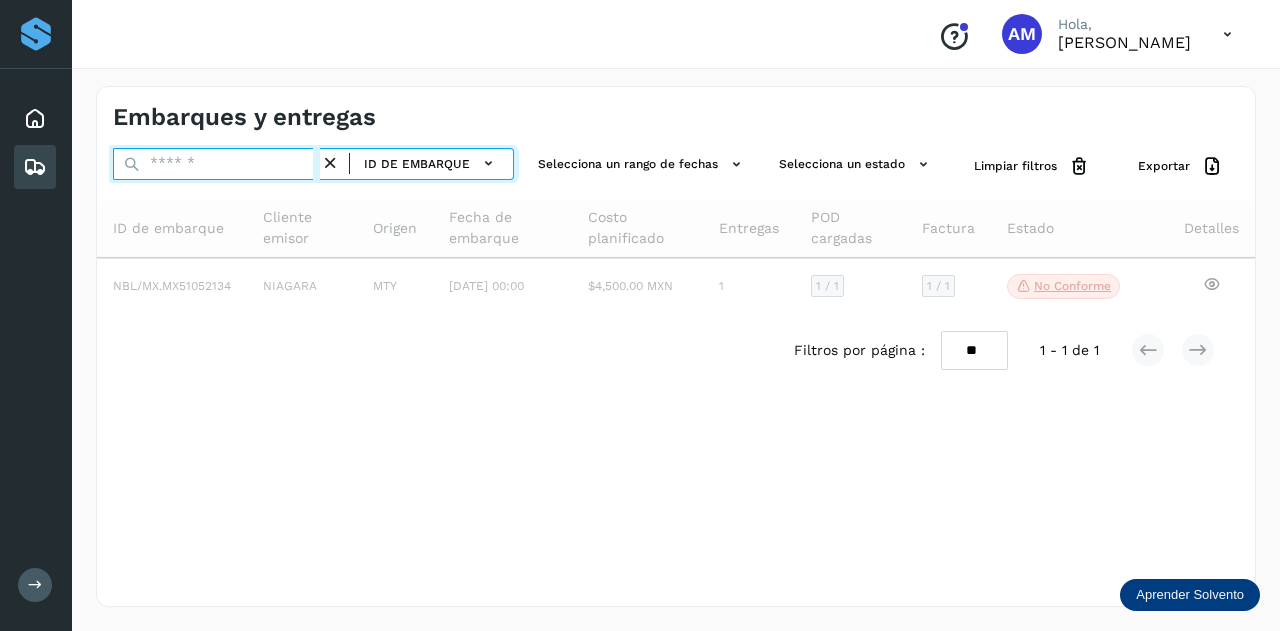 paste on "**********" 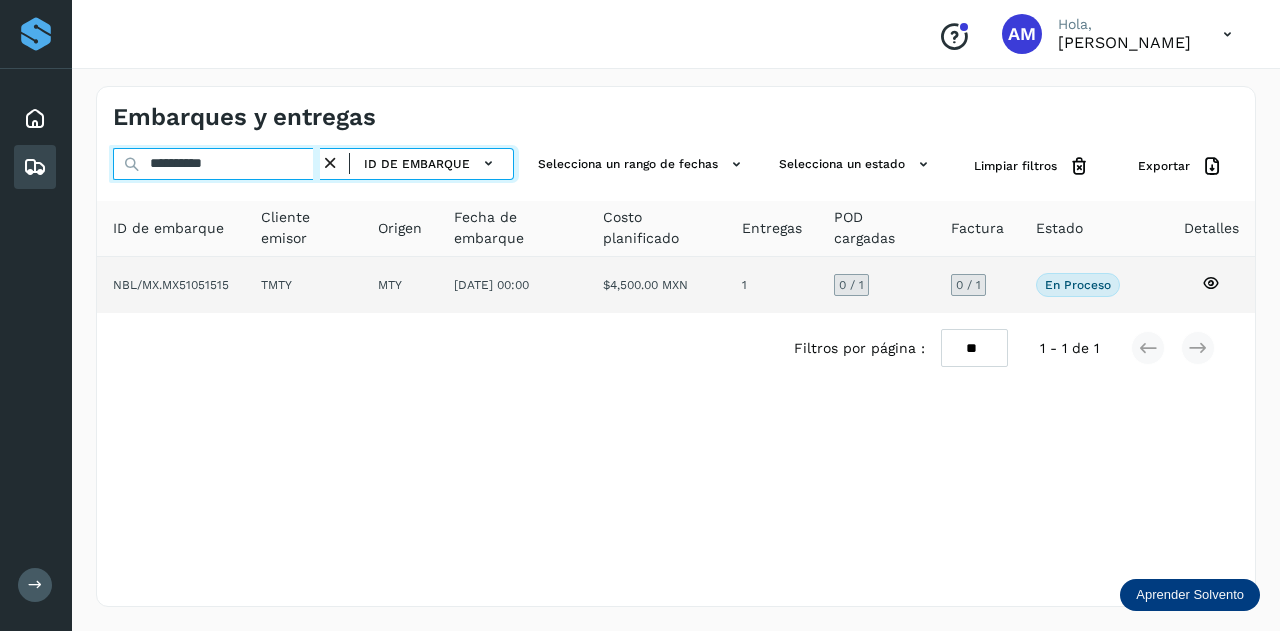 type on "**********" 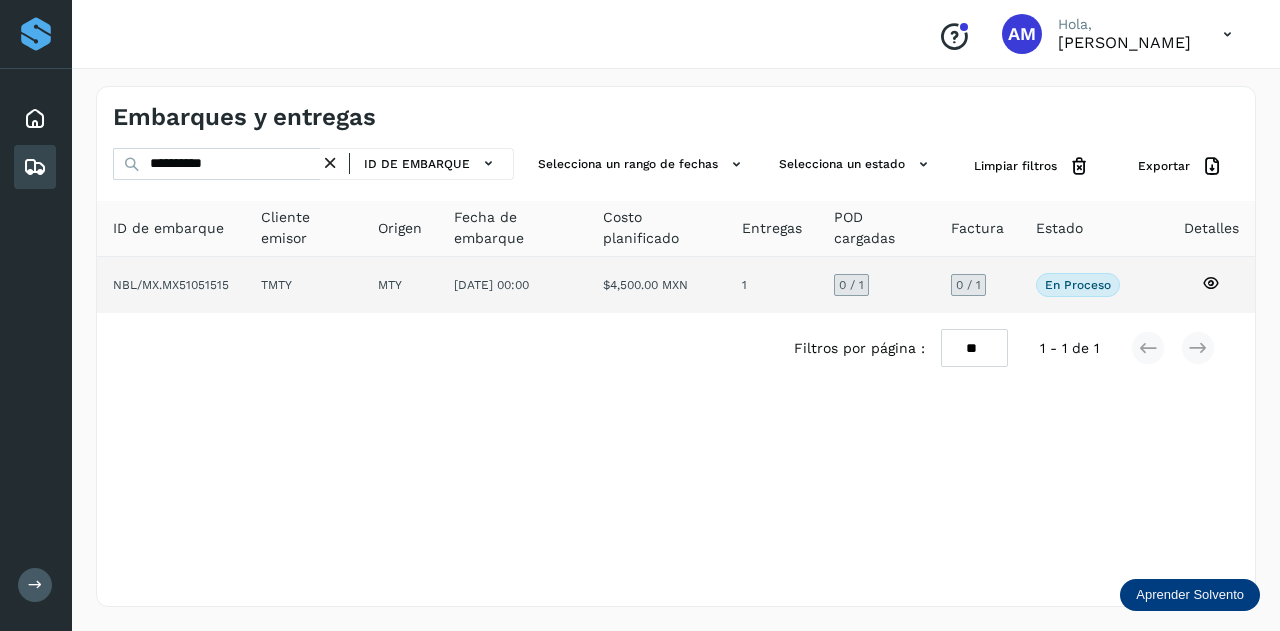click on "MTY" 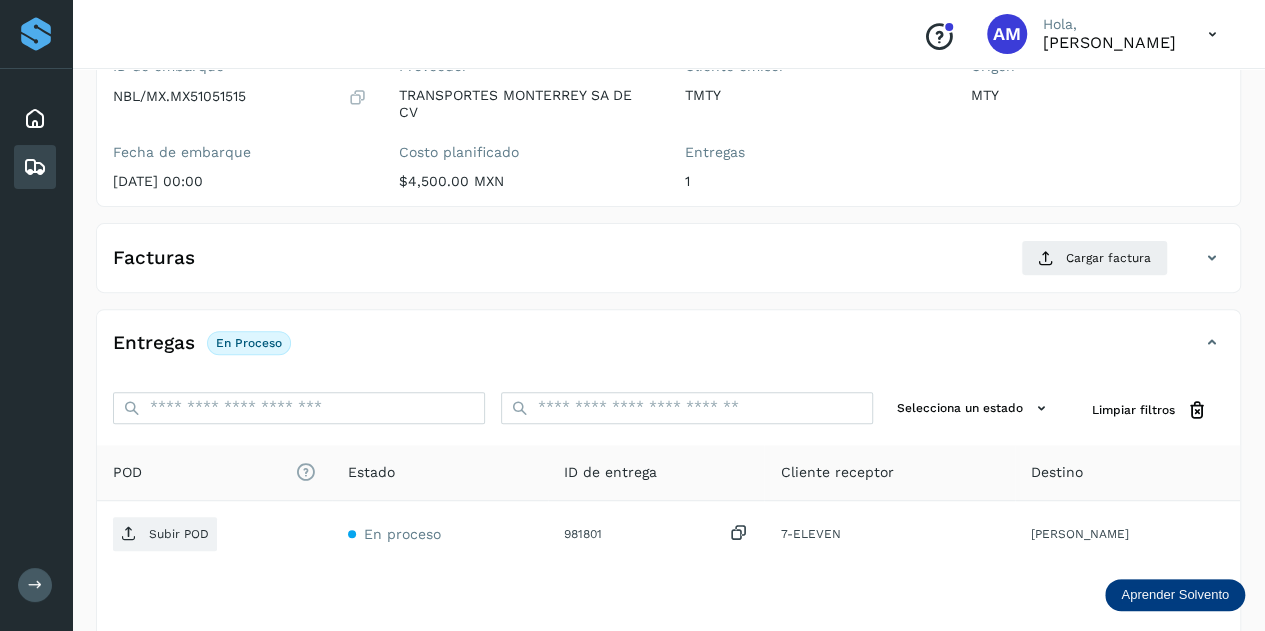scroll, scrollTop: 300, scrollLeft: 0, axis: vertical 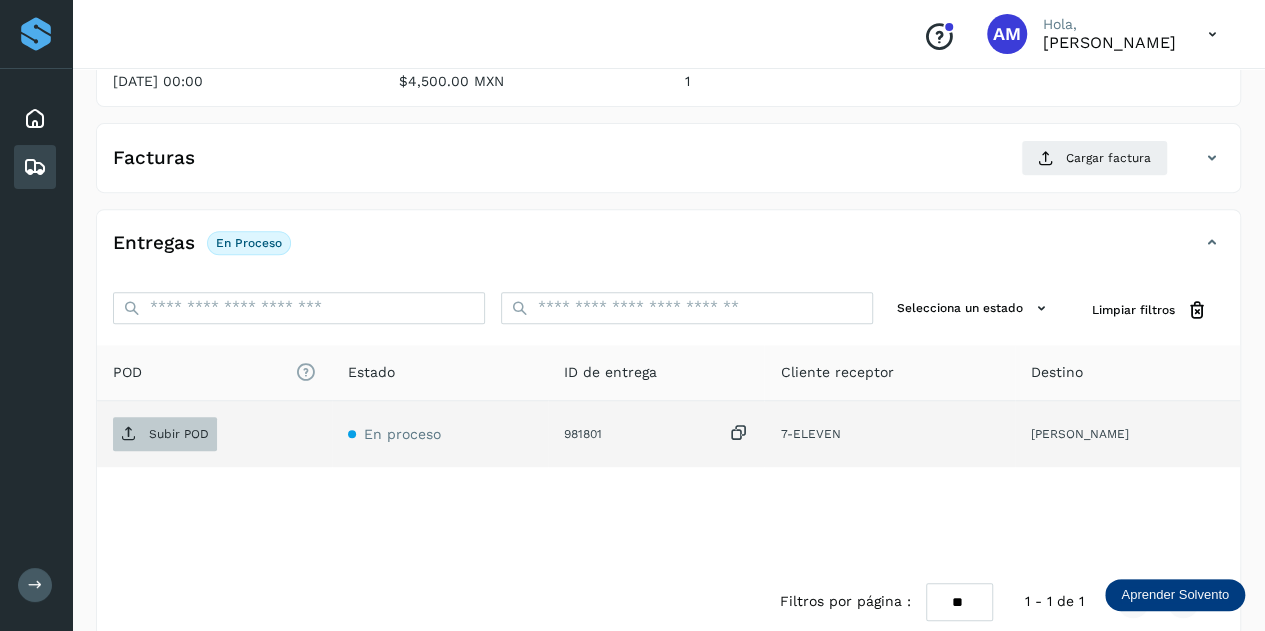 click on "Subir POD" at bounding box center (179, 434) 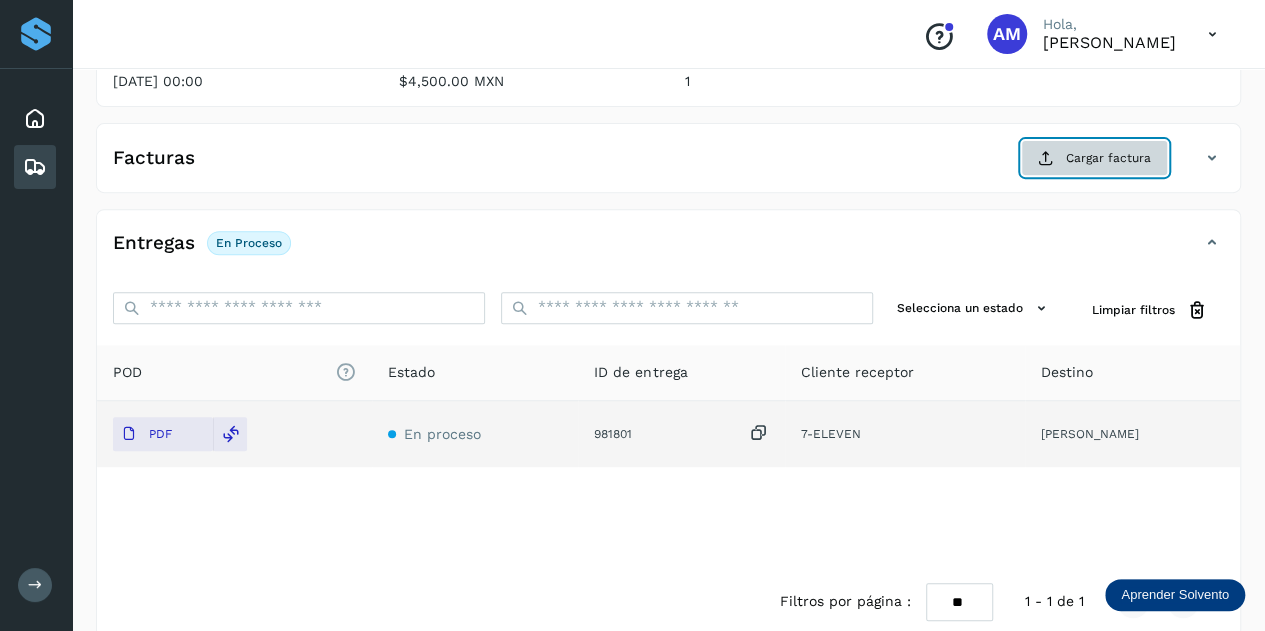 click on "Cargar factura" 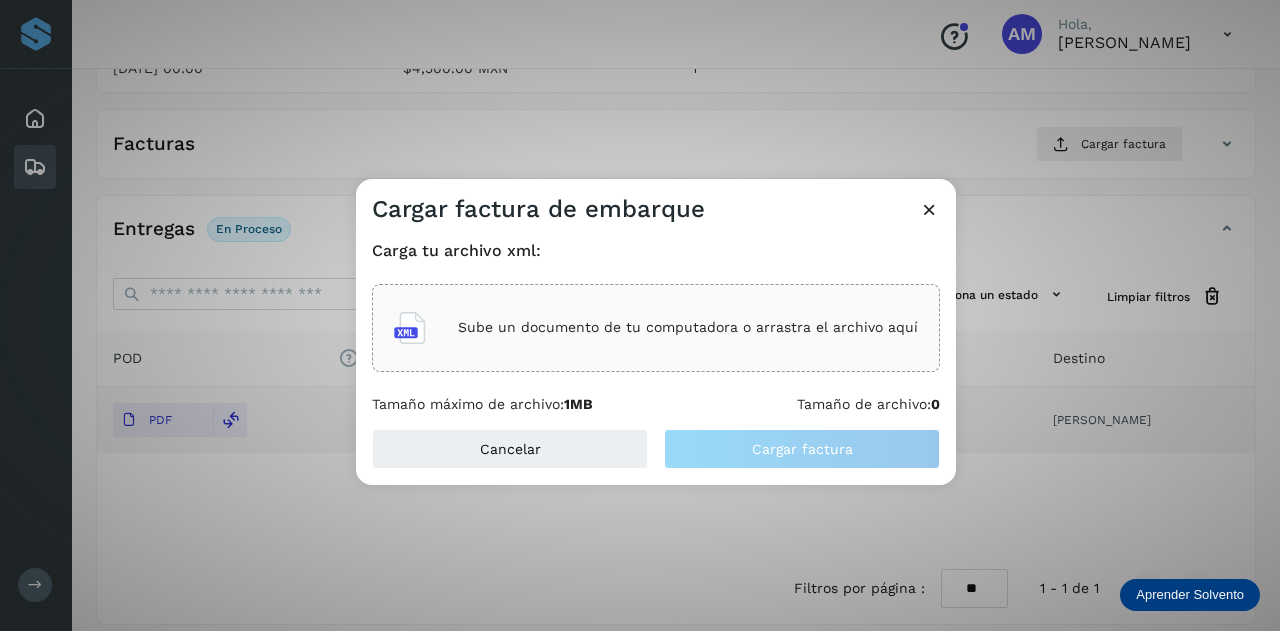 click on "Sube un documento de tu computadora o arrastra el archivo aquí" 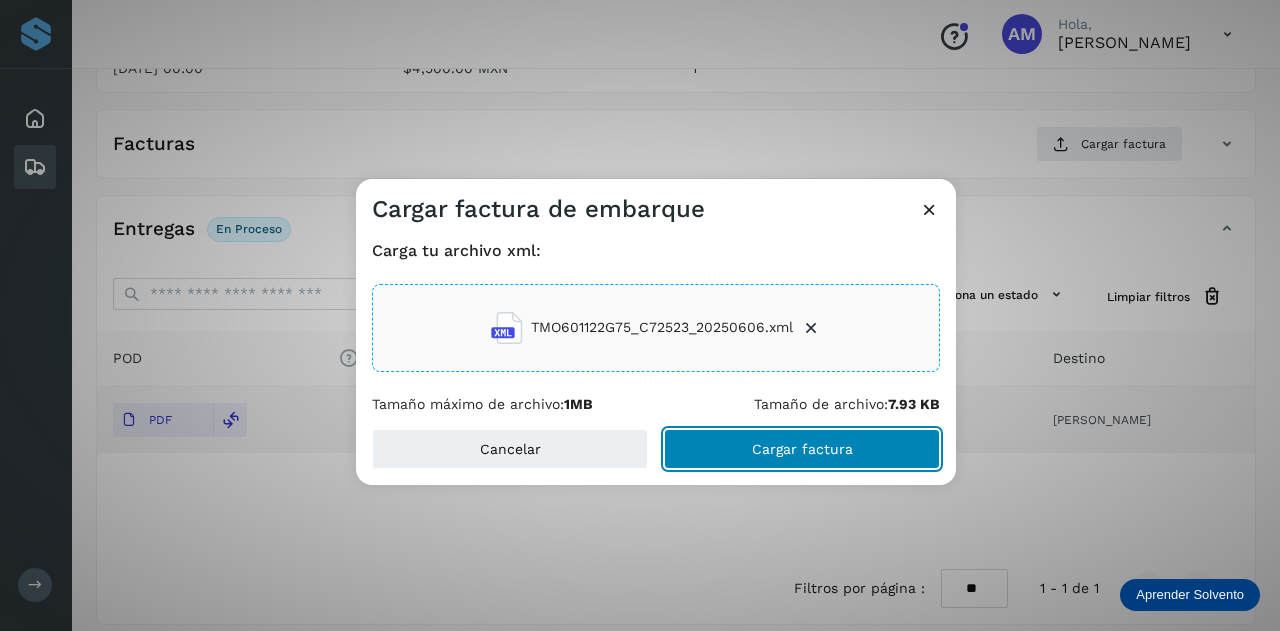 drag, startPoint x: 776, startPoint y: 444, endPoint x: 387, endPoint y: 496, distance: 392.46017 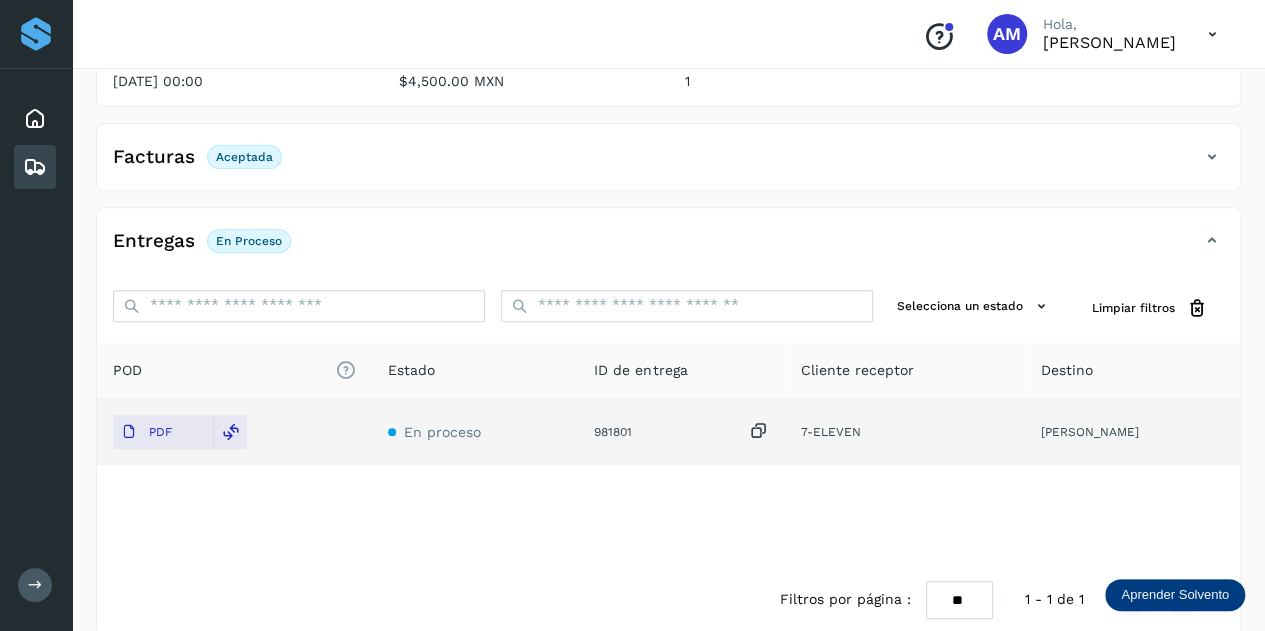 scroll, scrollTop: 0, scrollLeft: 0, axis: both 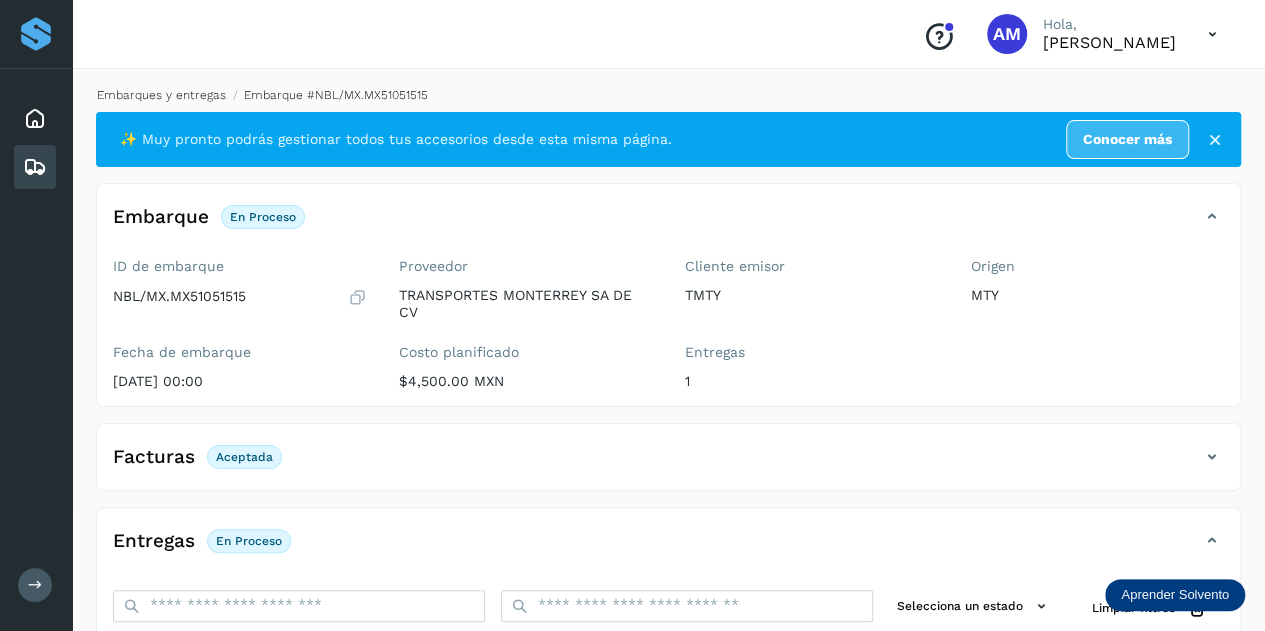 click on "Embarques y entregas" at bounding box center [161, 95] 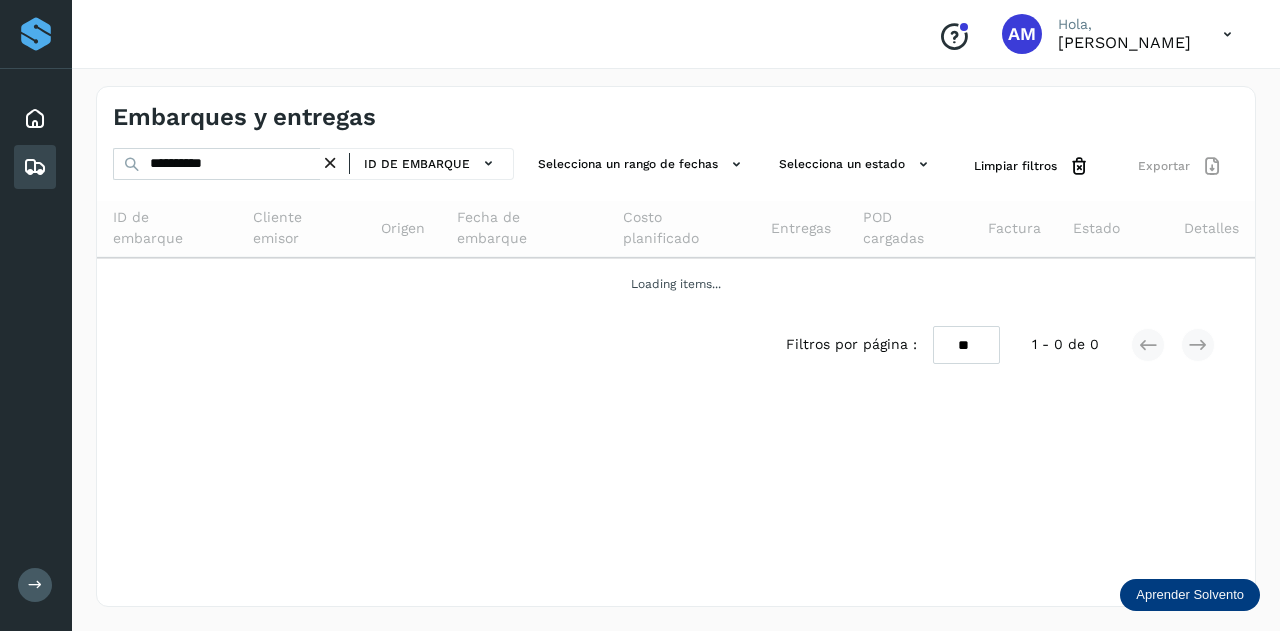 click at bounding box center [330, 163] 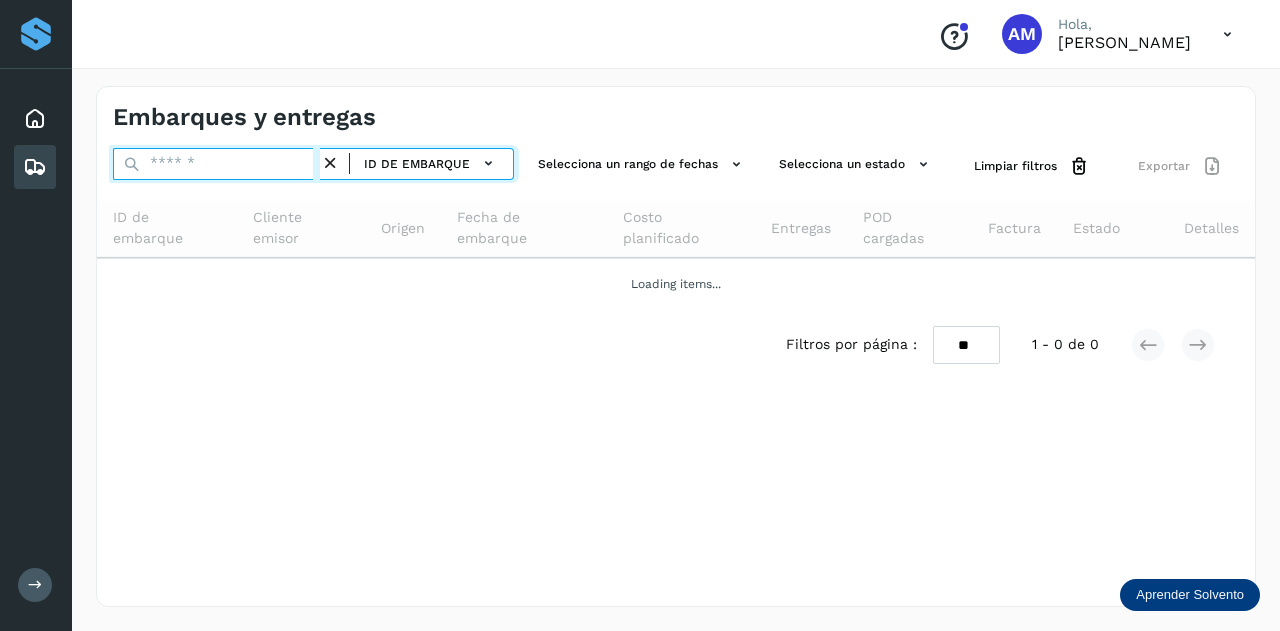 click at bounding box center (216, 164) 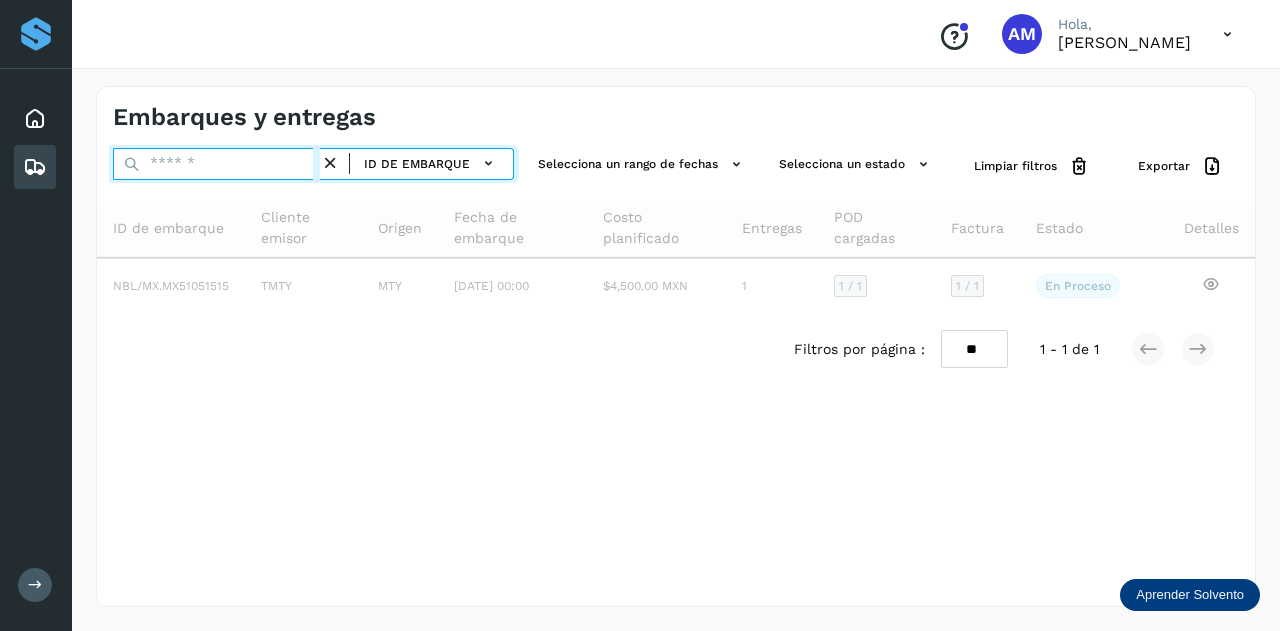 paste on "**********" 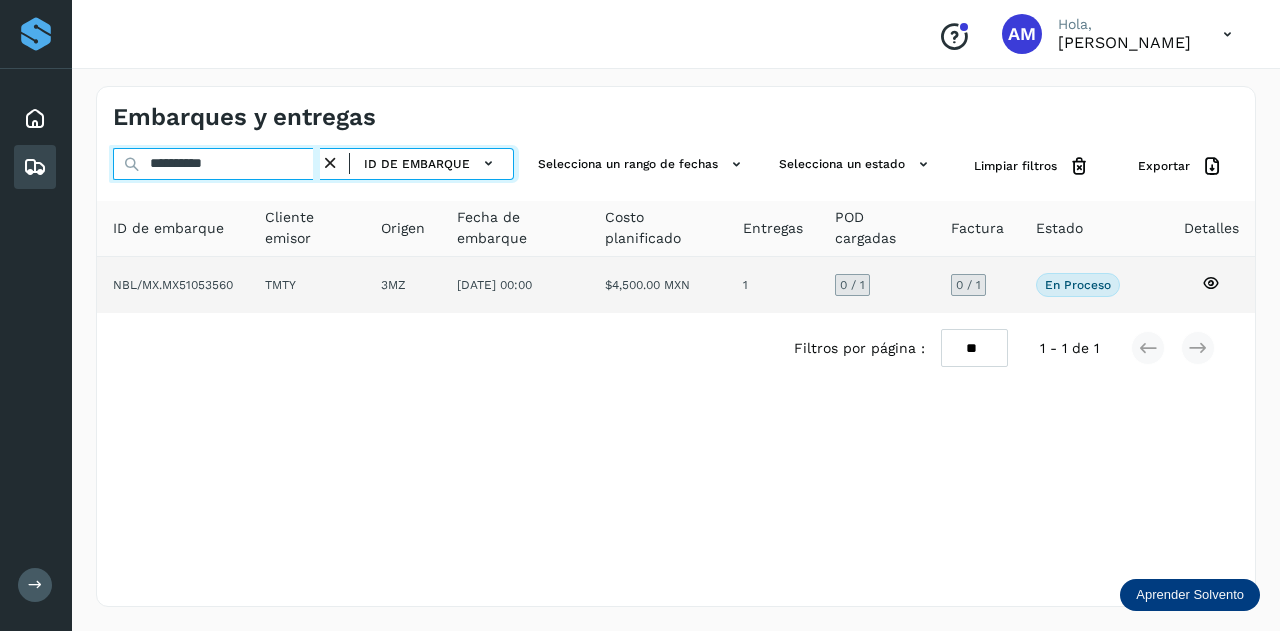 type on "**********" 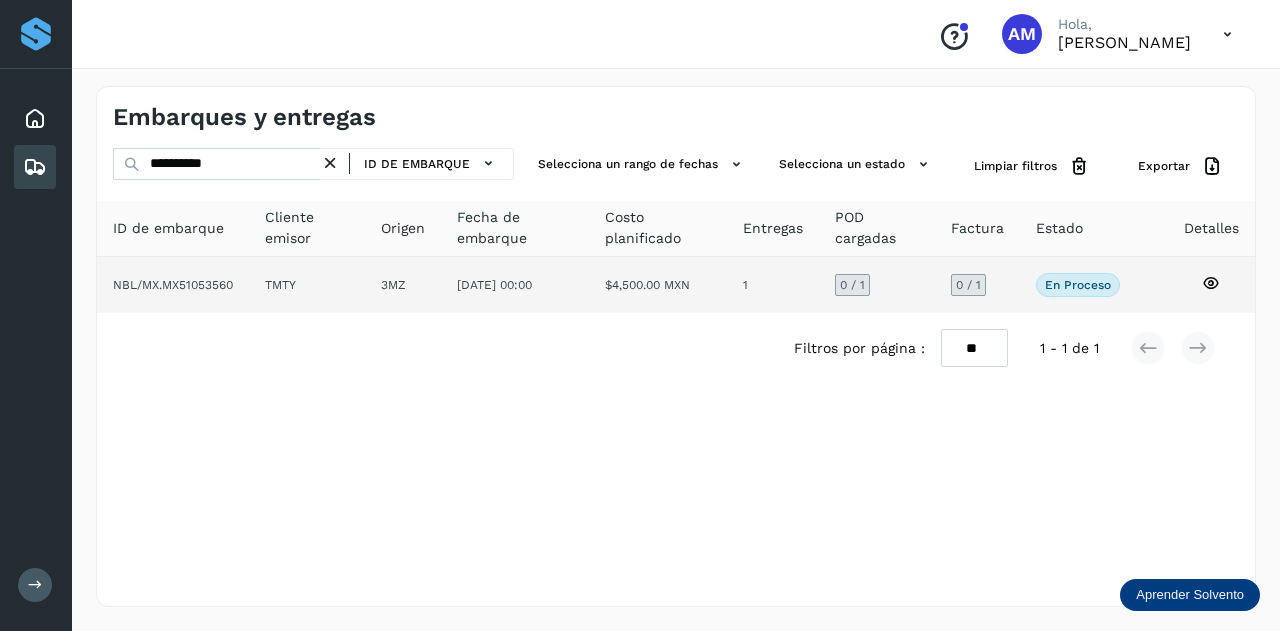 click on "3MZ" 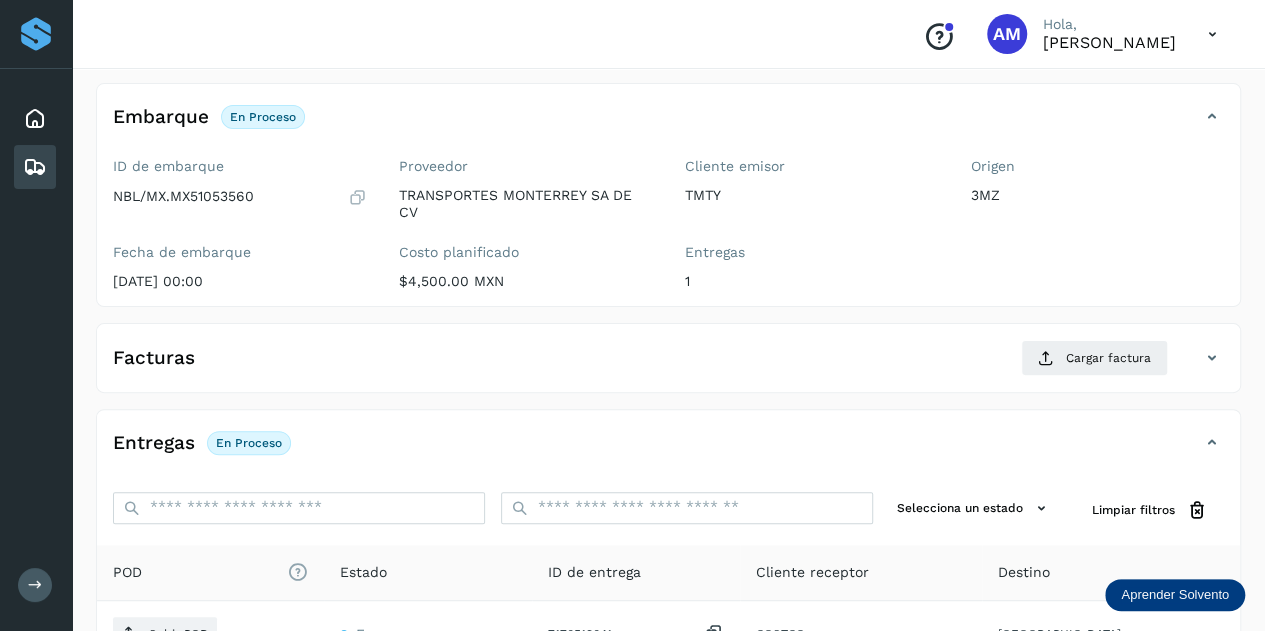 scroll, scrollTop: 200, scrollLeft: 0, axis: vertical 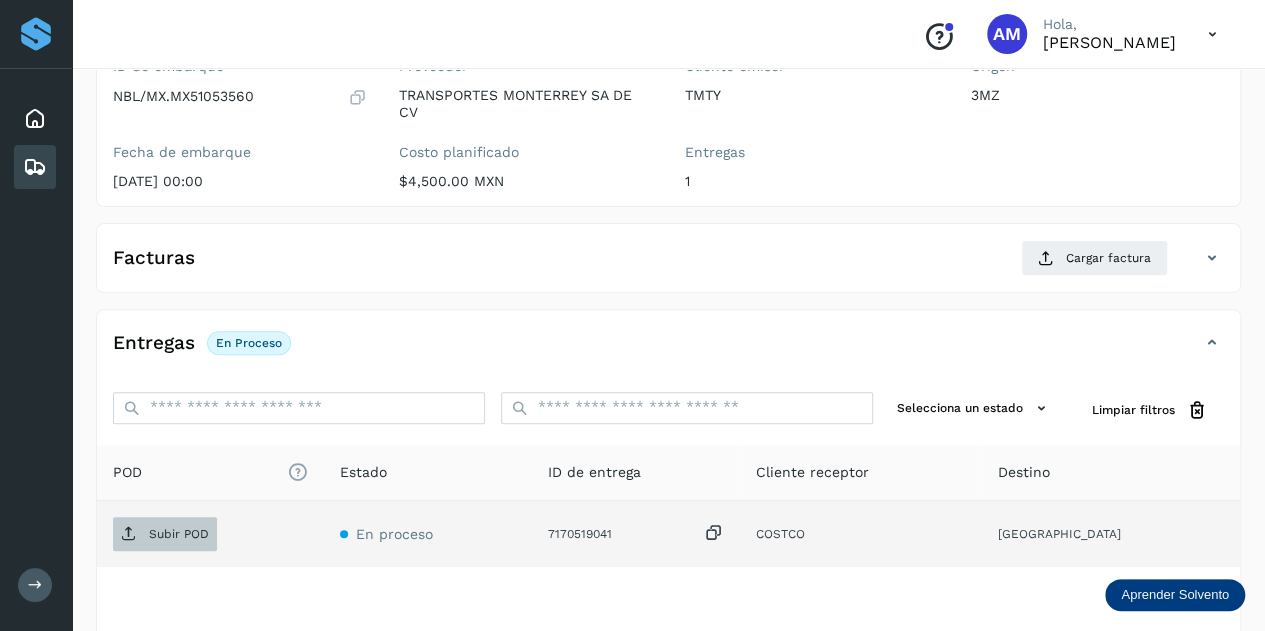 click on "Subir POD" at bounding box center [165, 534] 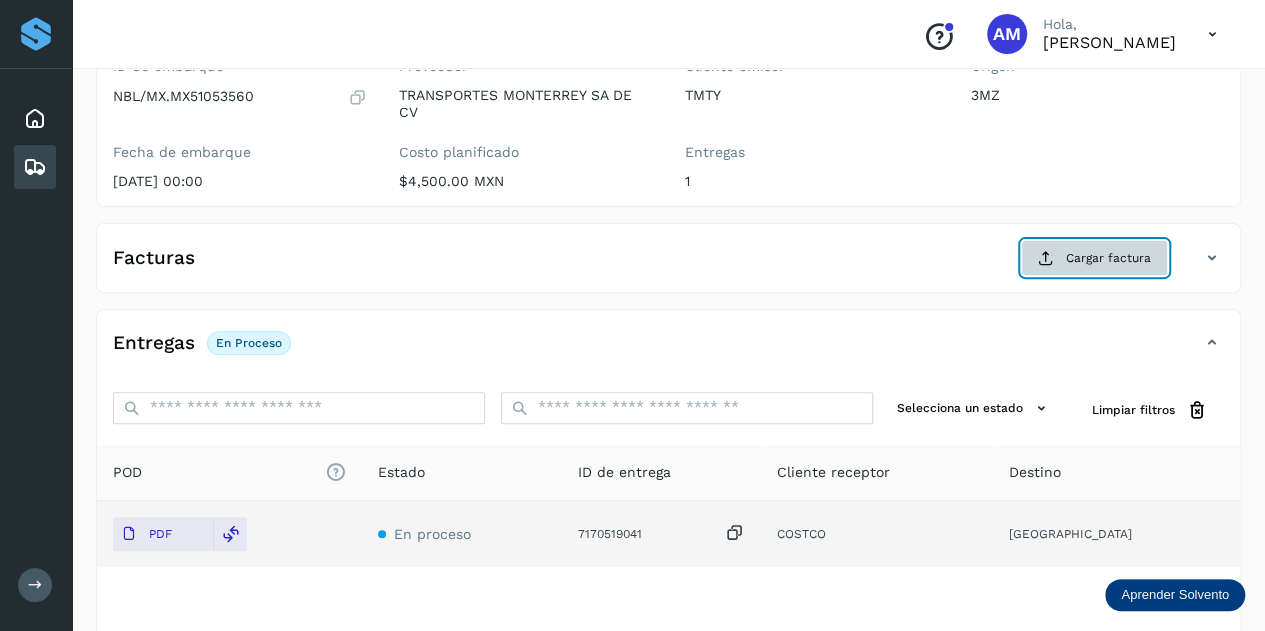 click on "Cargar factura" 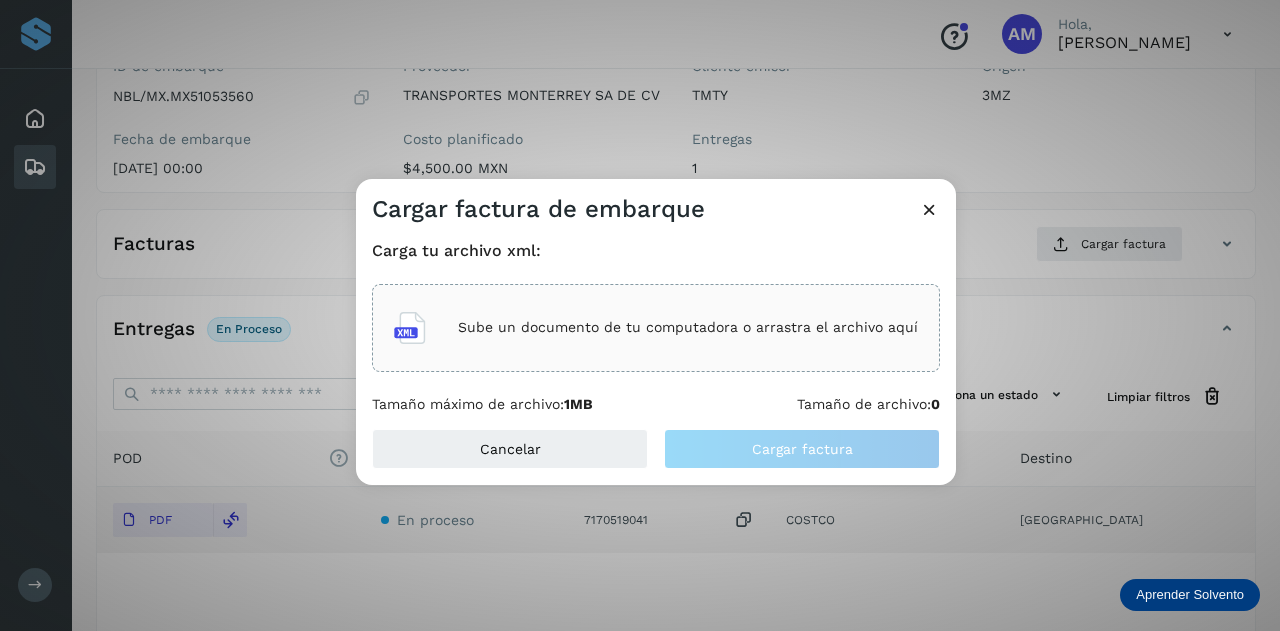 click on "Sube un documento de tu computadora o arrastra el archivo aquí" at bounding box center (688, 327) 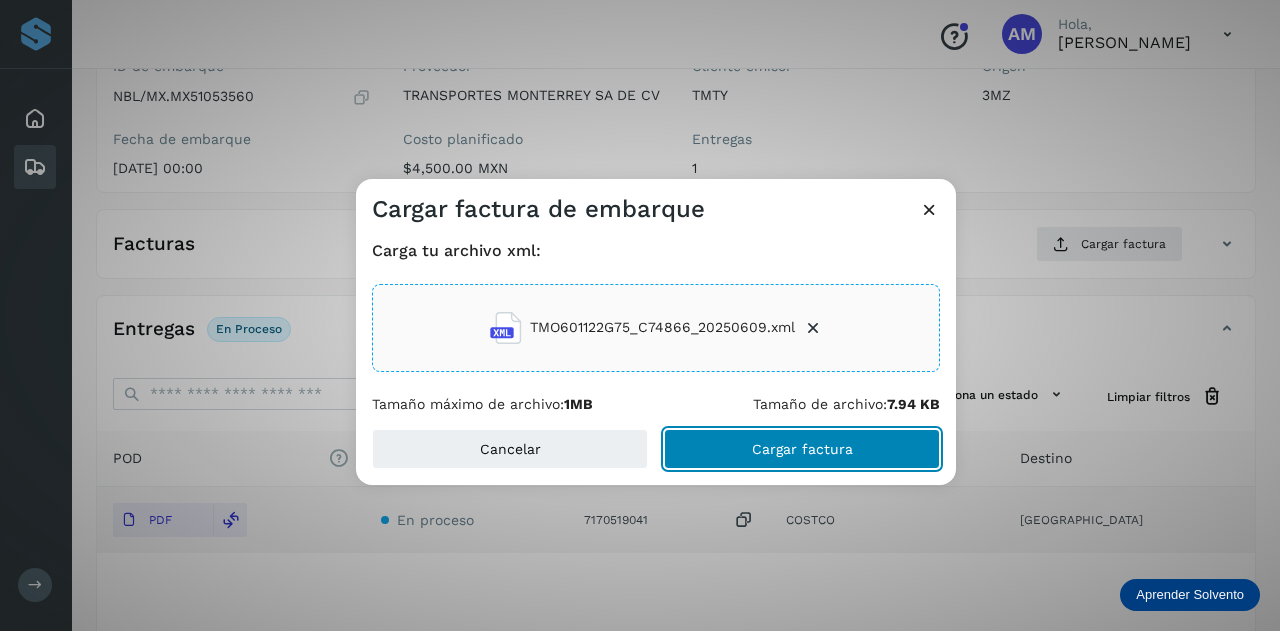 drag, startPoint x: 727, startPoint y: 449, endPoint x: 716, endPoint y: 449, distance: 11 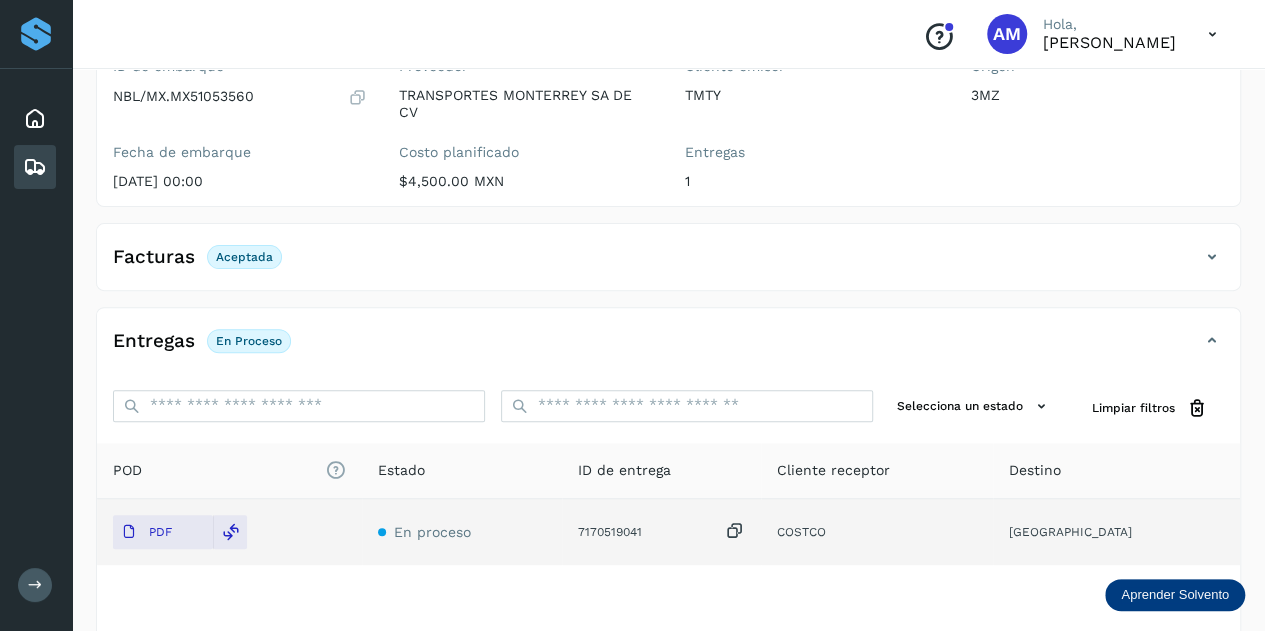 scroll, scrollTop: 0, scrollLeft: 0, axis: both 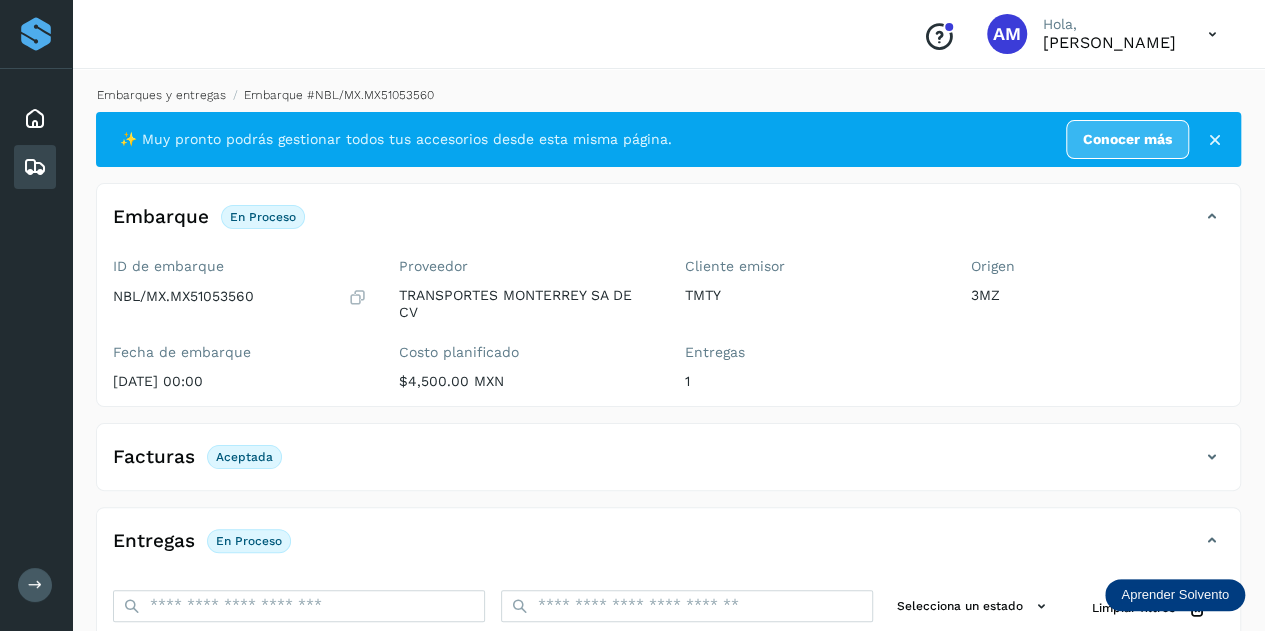 click on "Embarques y entregas" at bounding box center (161, 95) 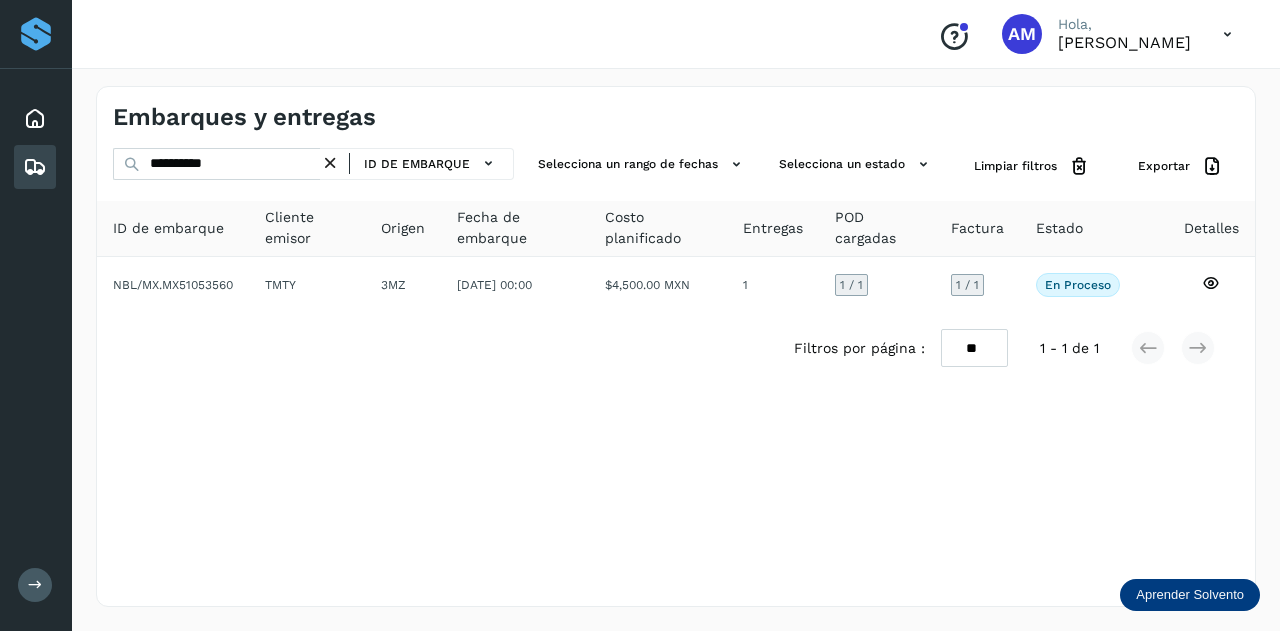 drag, startPoint x: 341, startPoint y: 159, endPoint x: 285, endPoint y: 165, distance: 56.32051 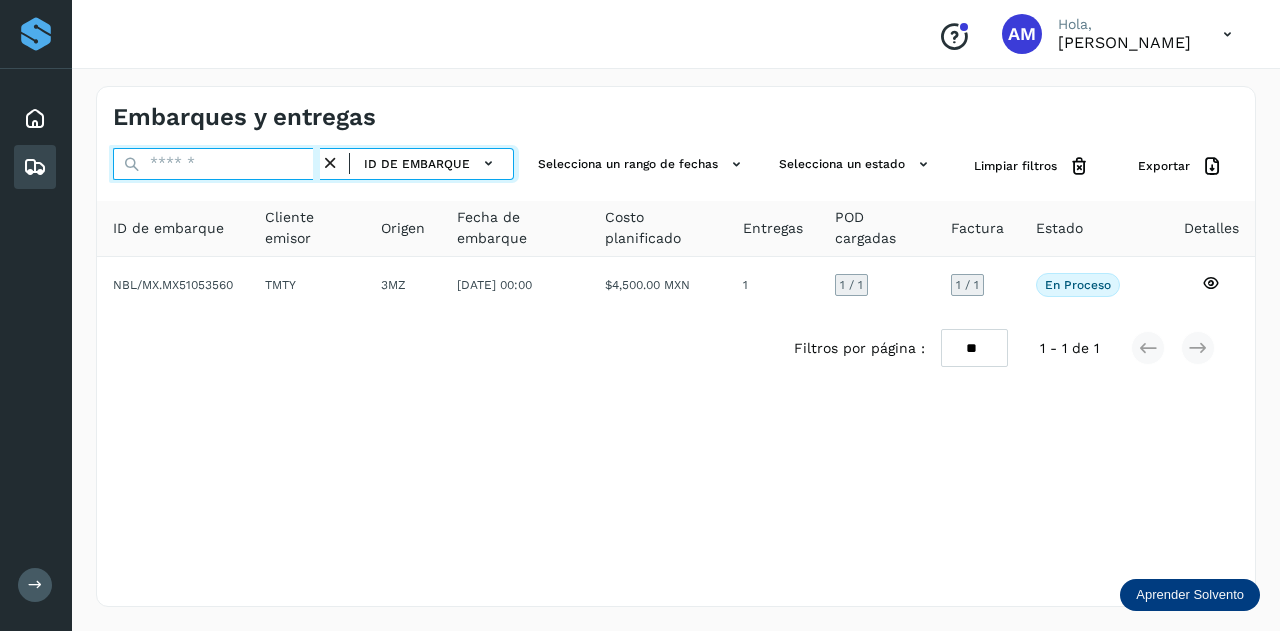 click at bounding box center (216, 164) 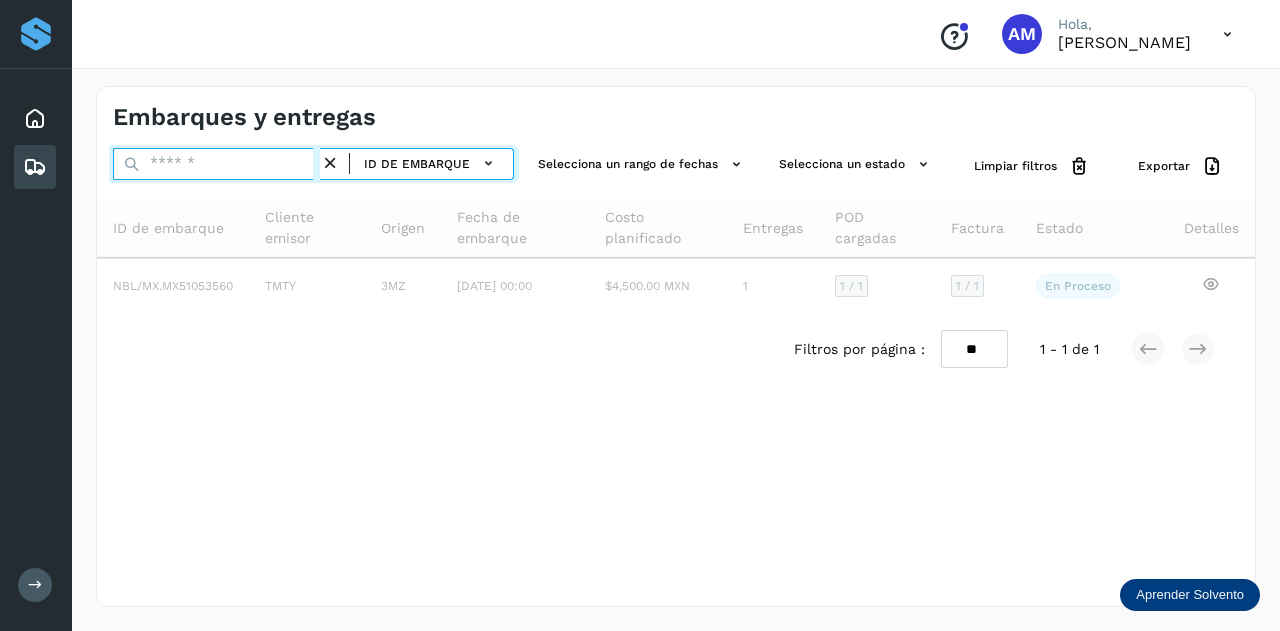 paste on "**********" 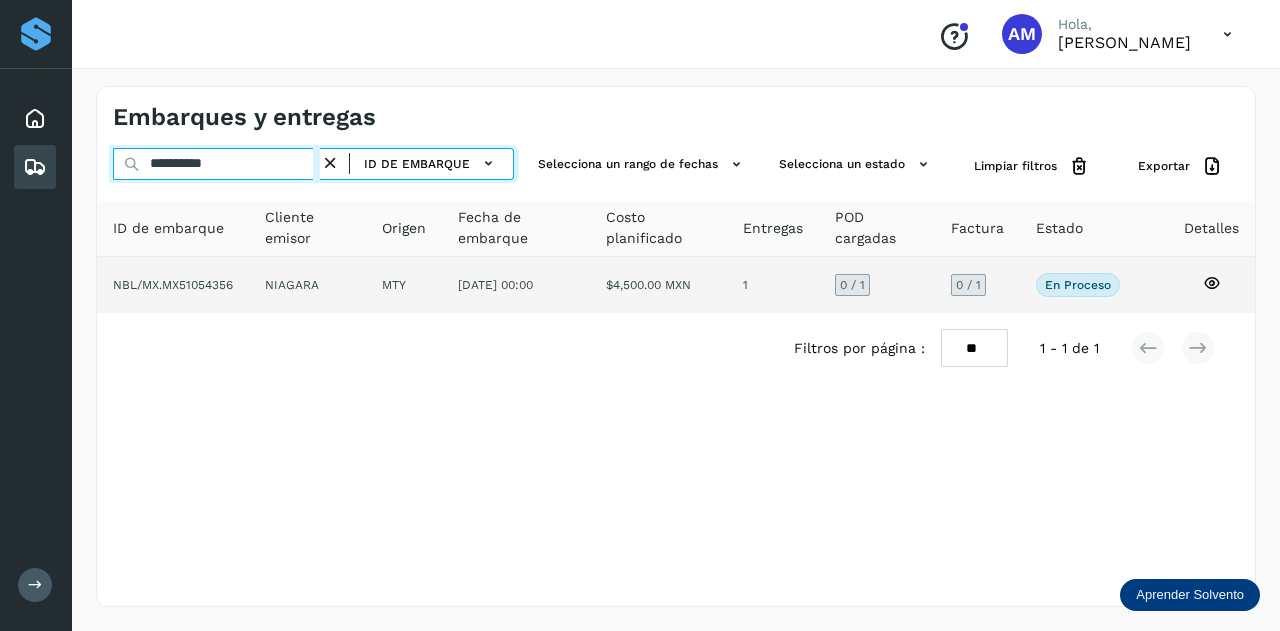 type on "**********" 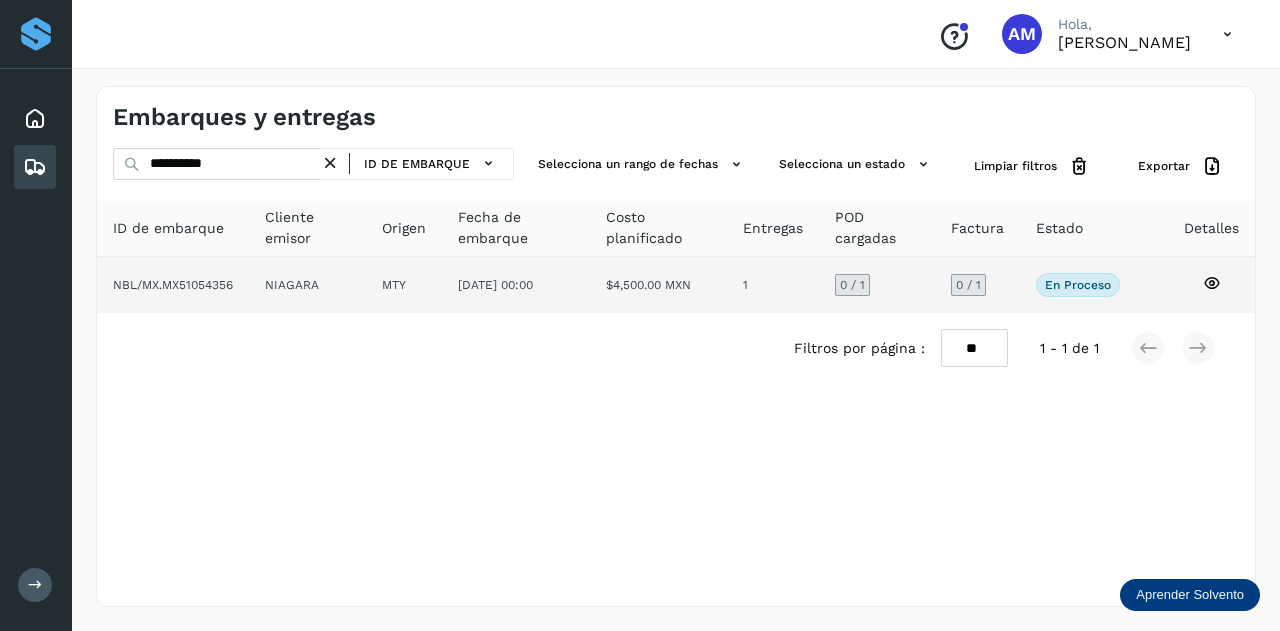 click on "NIAGARA" 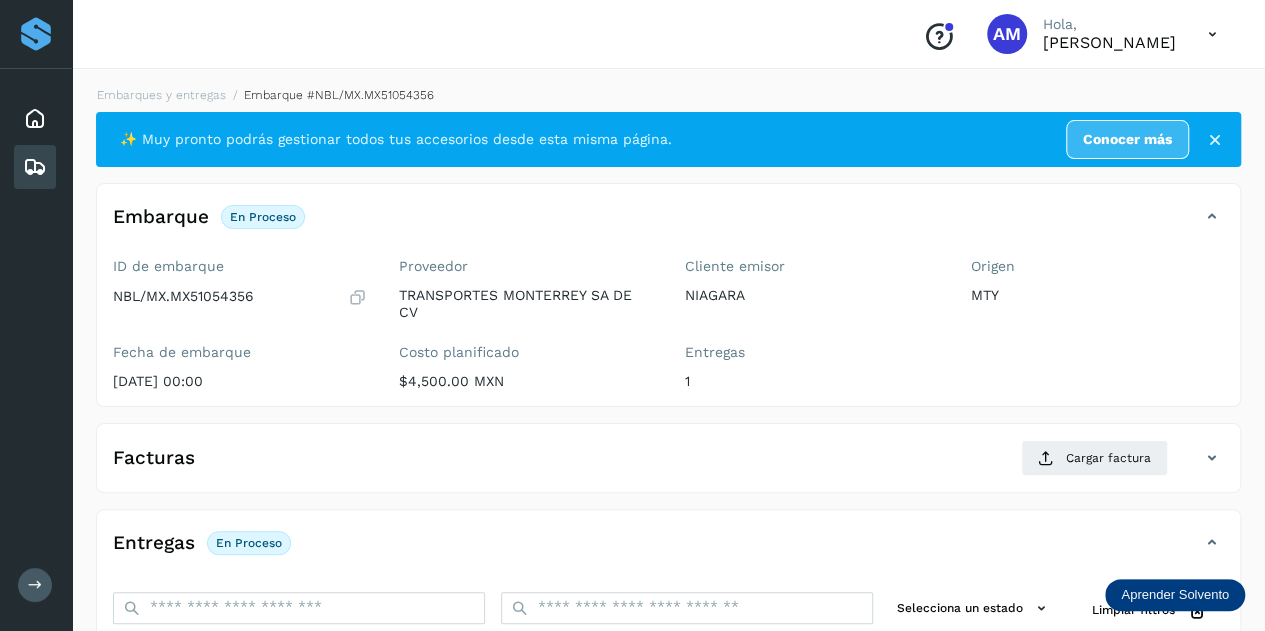 scroll, scrollTop: 300, scrollLeft: 0, axis: vertical 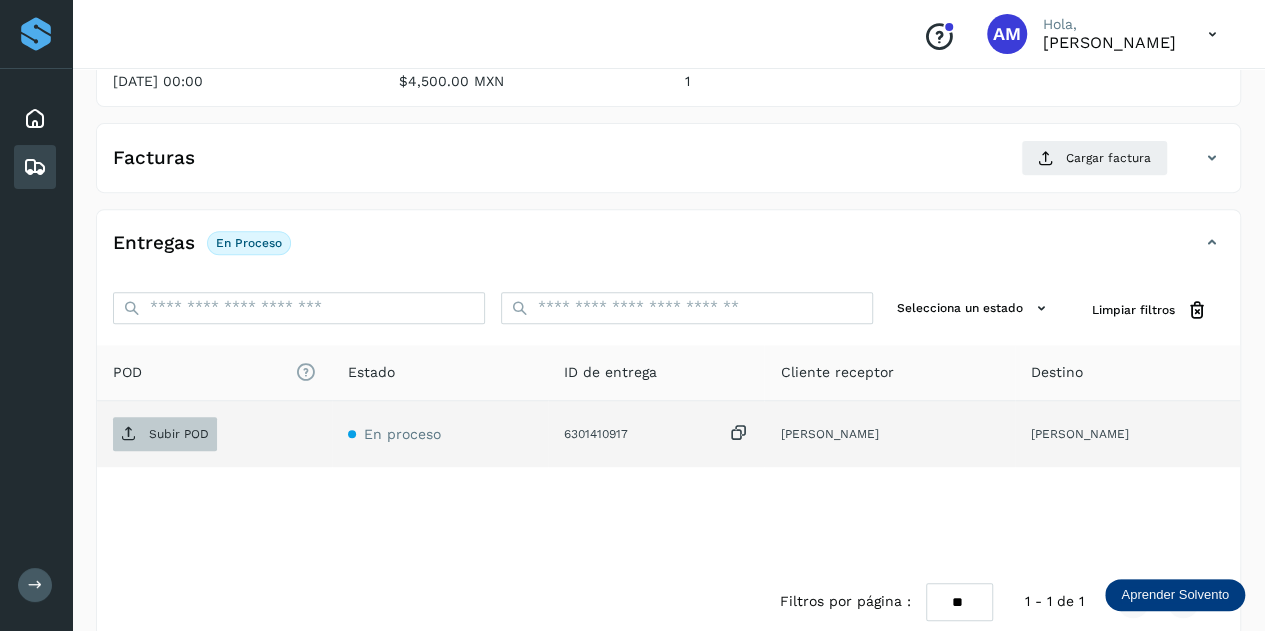 click on "Subir POD" at bounding box center (165, 434) 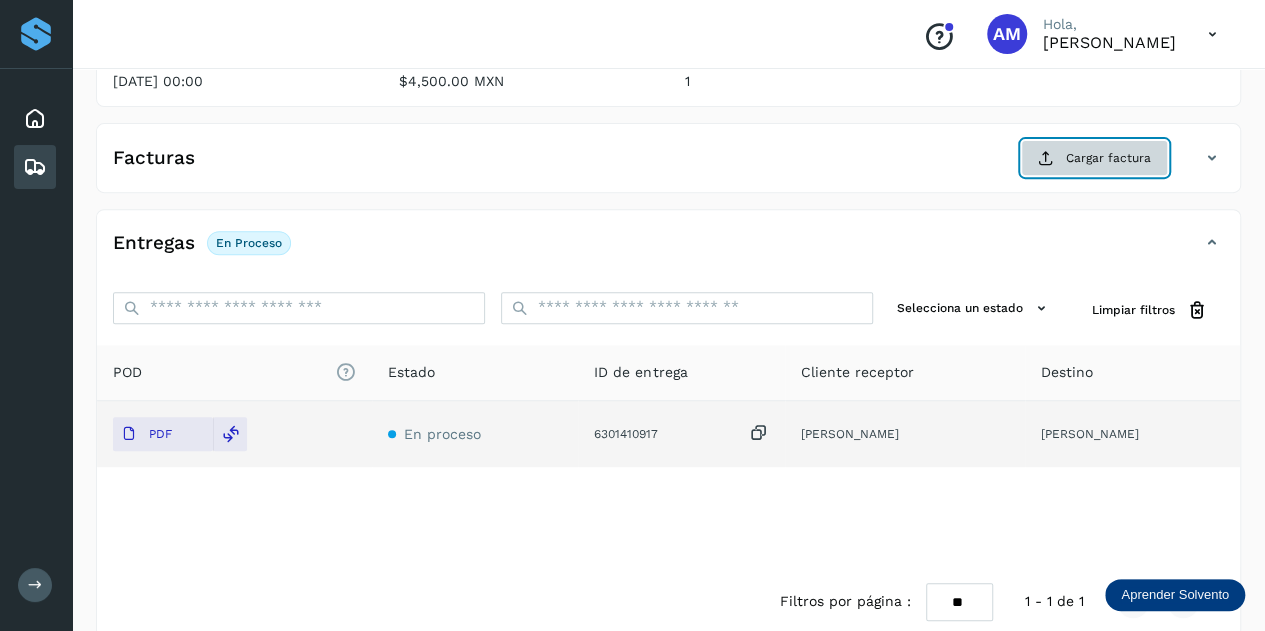 click on "Cargar factura" 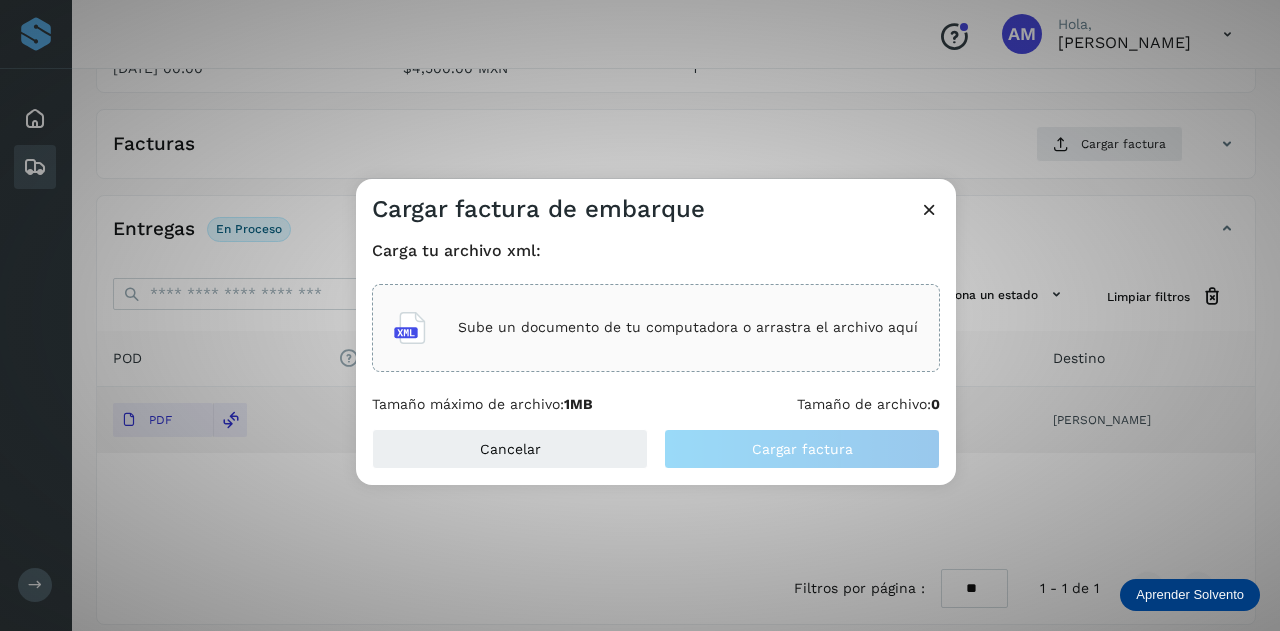 click on "Sube un documento de tu computadora o arrastra el archivo aquí" 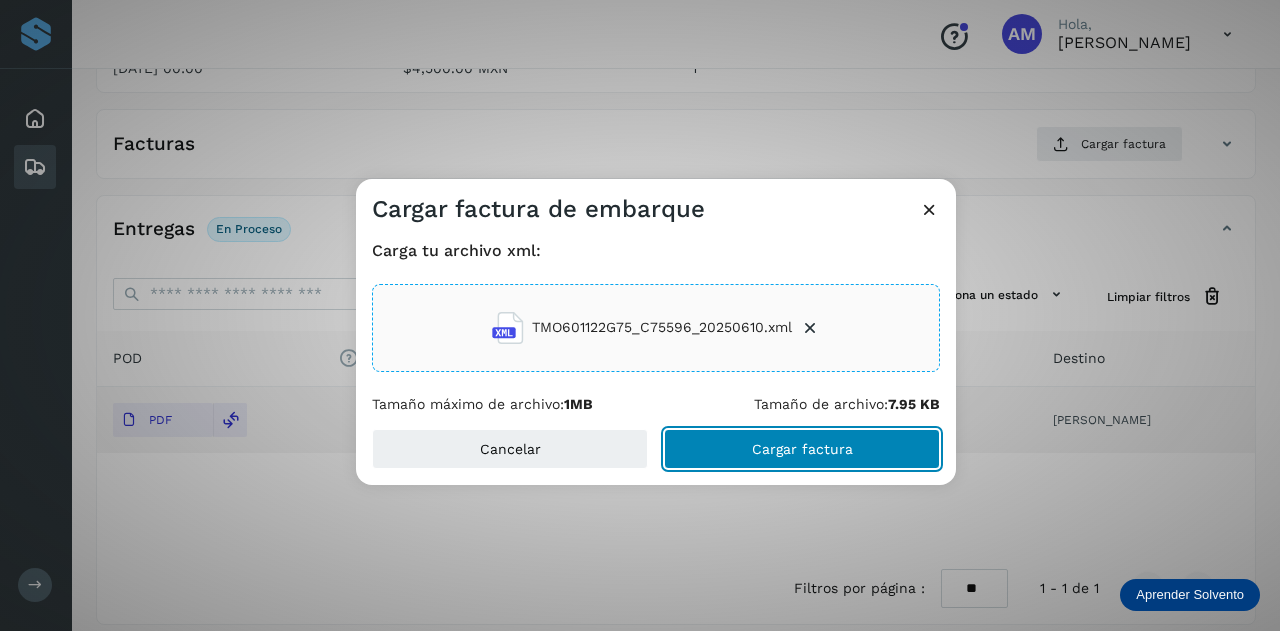 click on "Cargar factura" 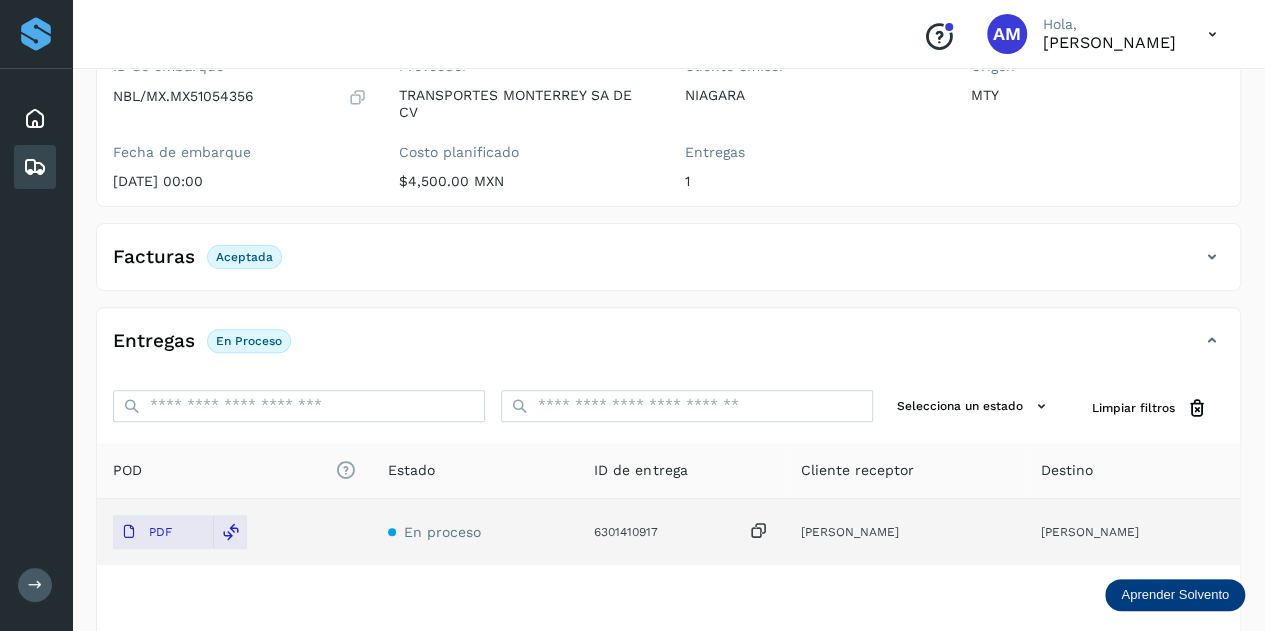 scroll, scrollTop: 0, scrollLeft: 0, axis: both 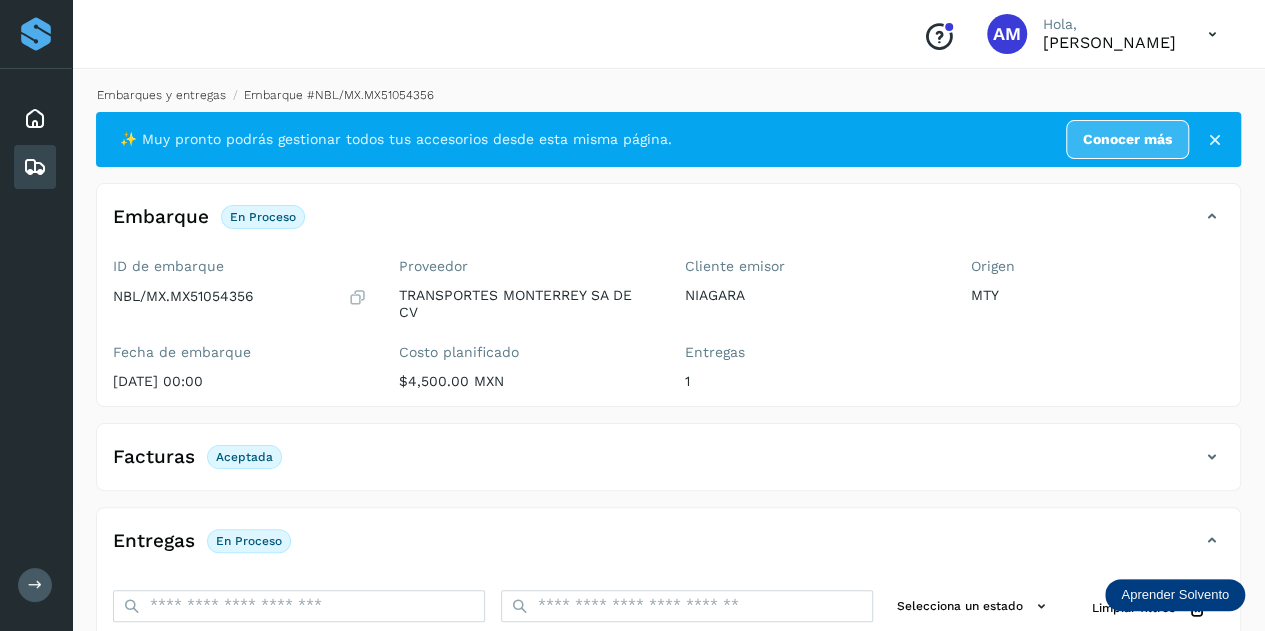 click on "Embarques y entregas" at bounding box center (161, 95) 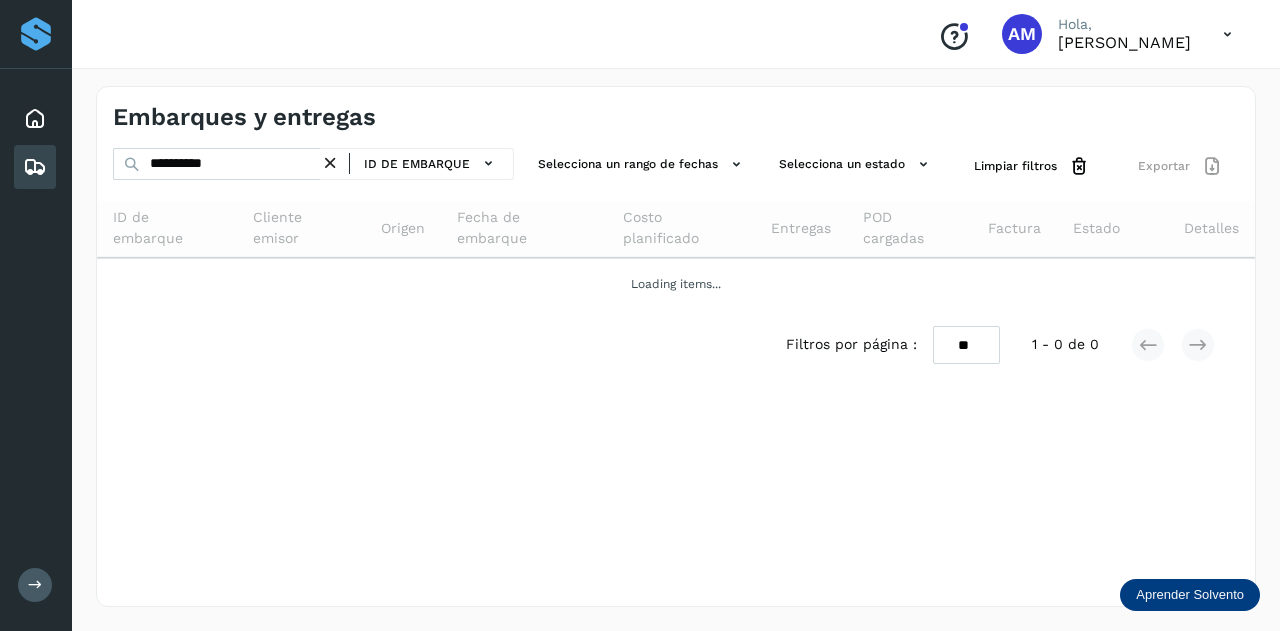 drag, startPoint x: 336, startPoint y: 163, endPoint x: 268, endPoint y: 167, distance: 68.117546 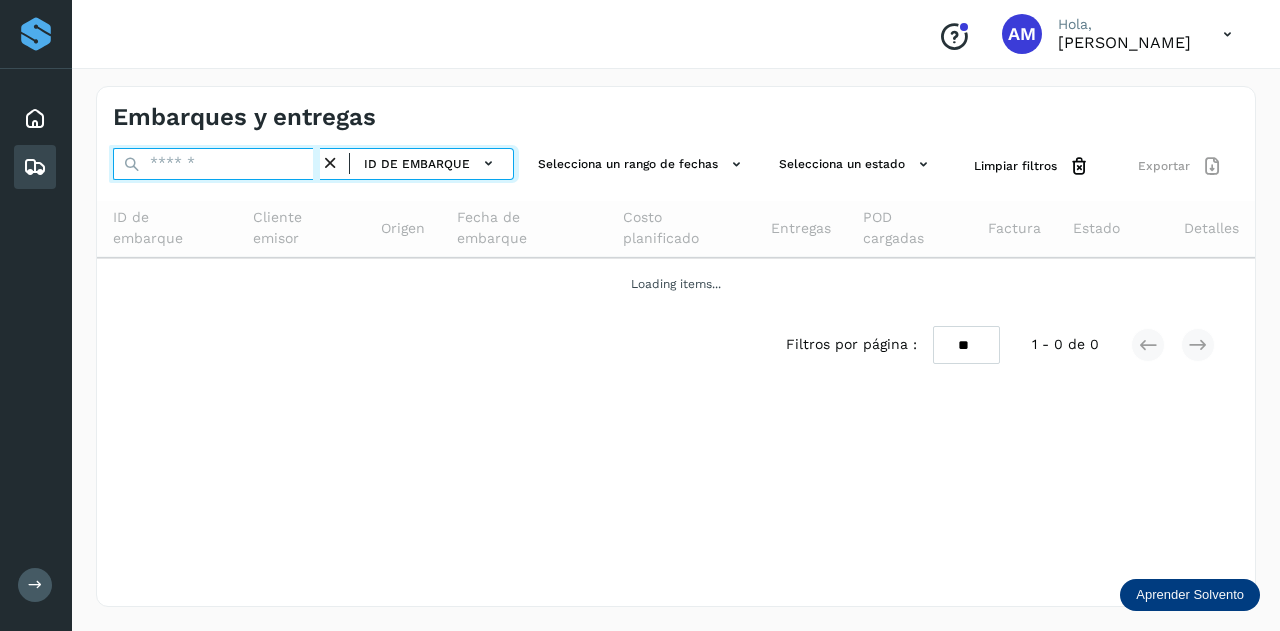 click at bounding box center (216, 164) 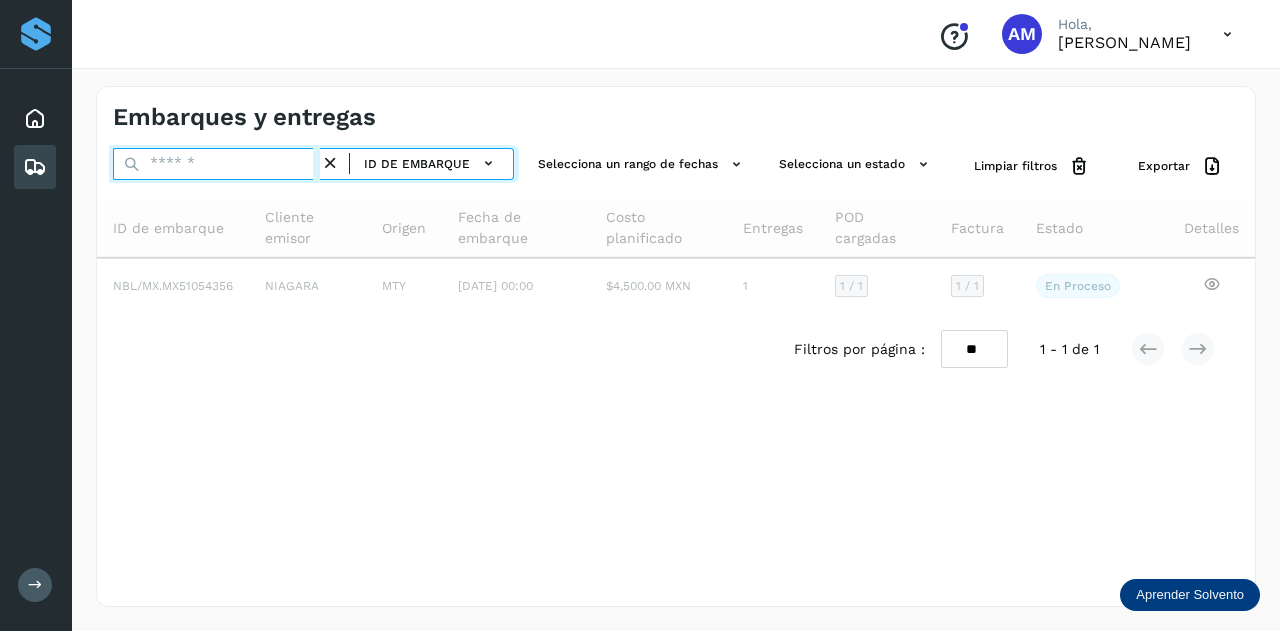paste on "**********" 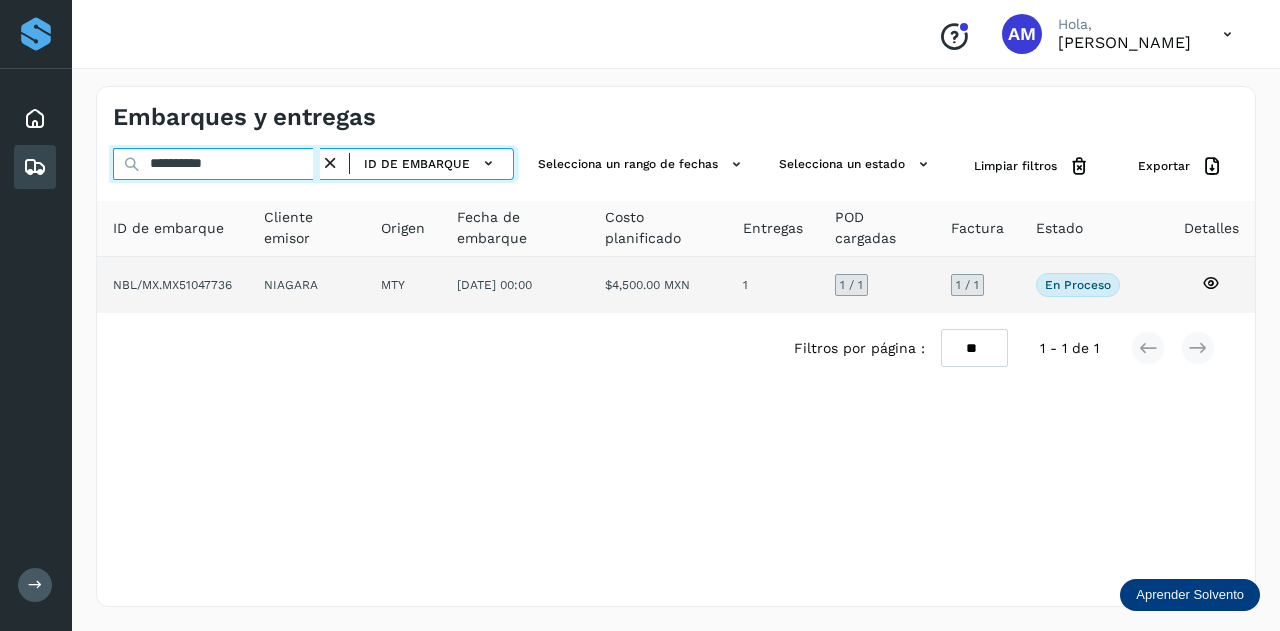 type on "**********" 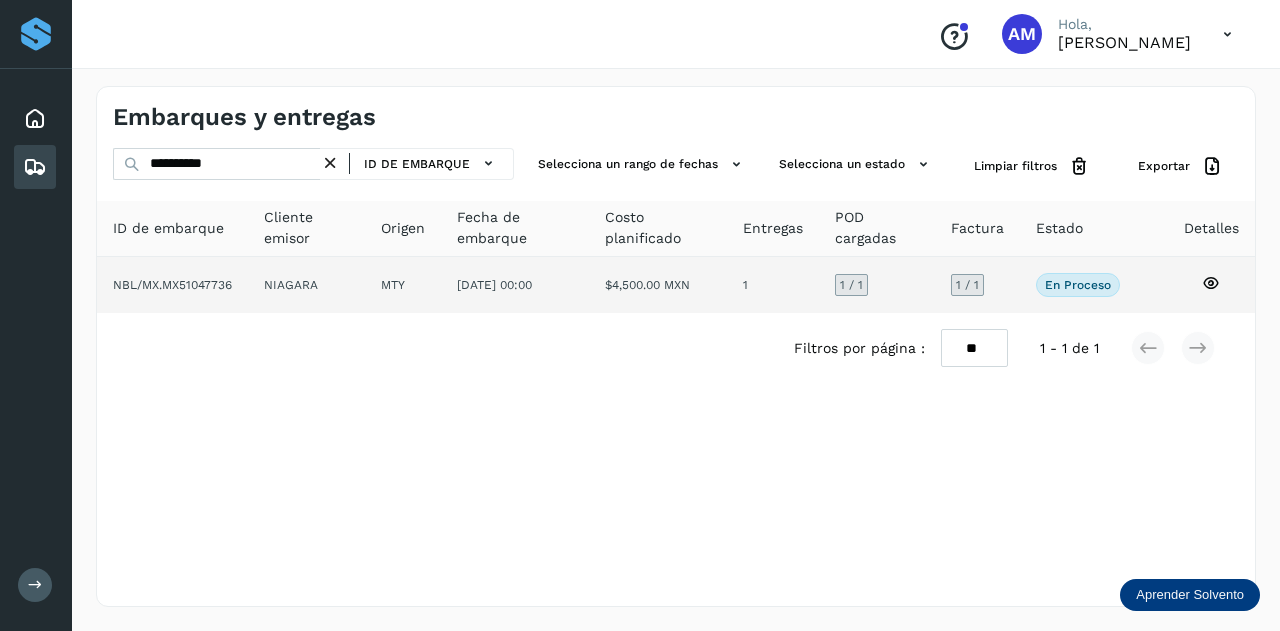 click on "[DATE] 00:00" 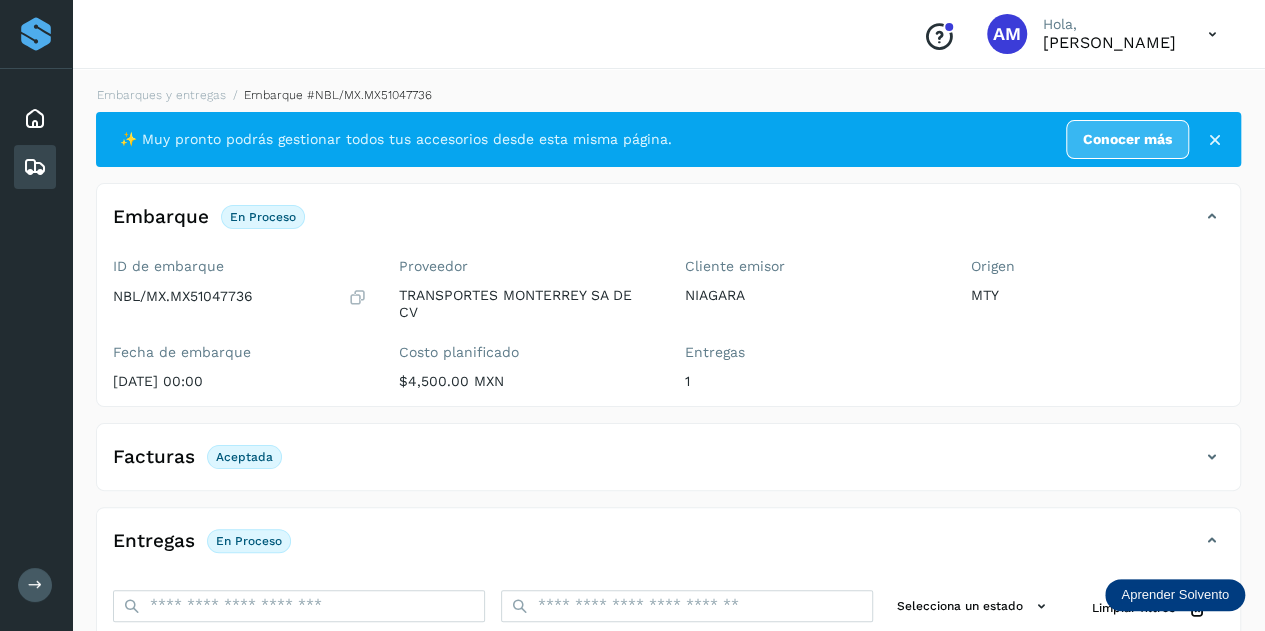 scroll, scrollTop: 200, scrollLeft: 0, axis: vertical 